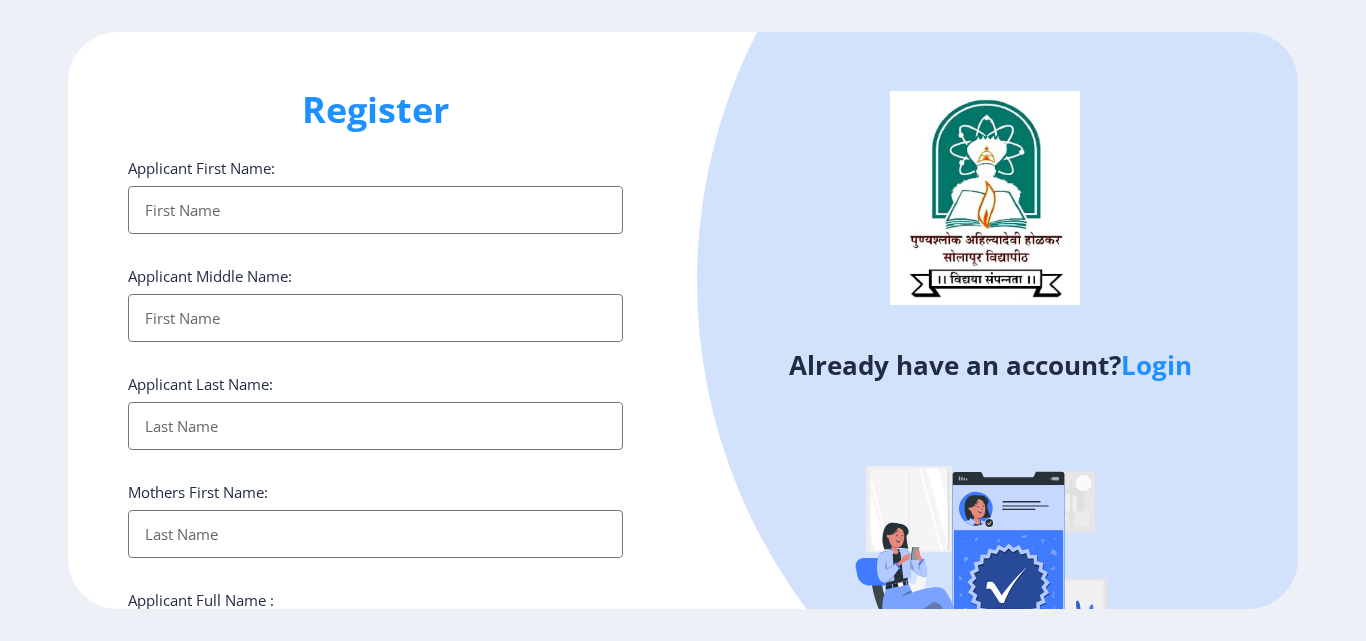 select 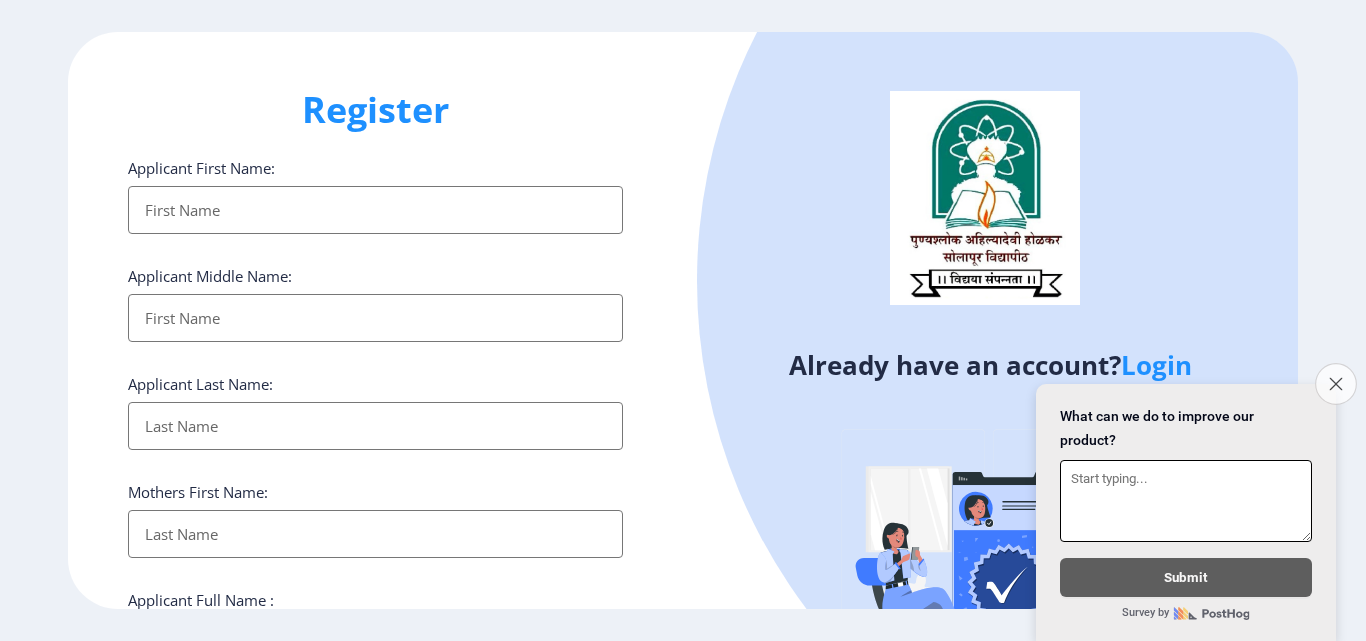 click on "Close survey" at bounding box center [1336, 384] 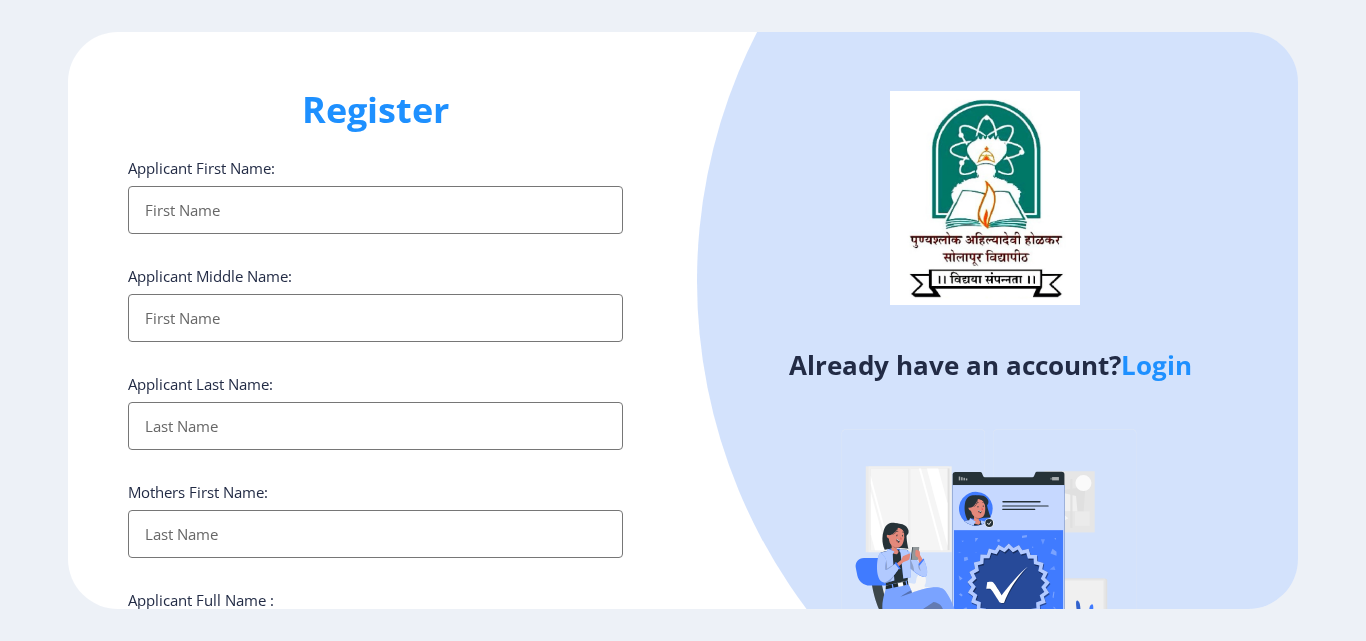 drag, startPoint x: 1353, startPoint y: 482, endPoint x: 1355, endPoint y: 341, distance: 141.01419 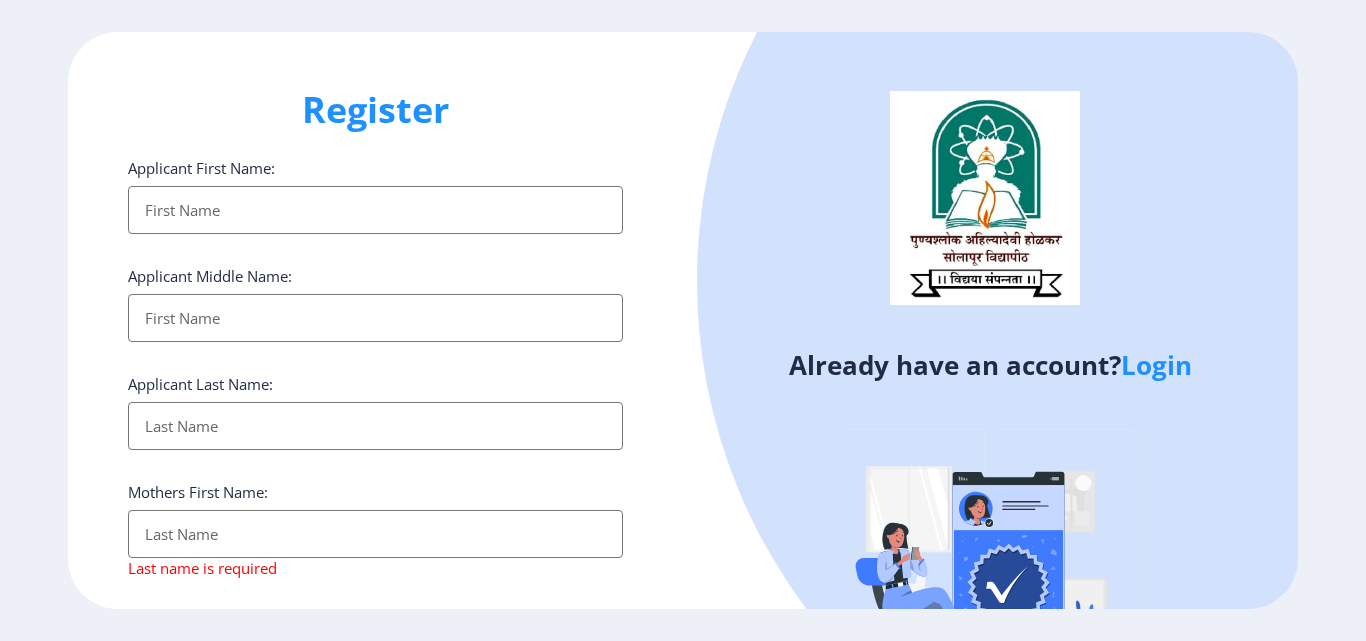 scroll, scrollTop: 362, scrollLeft: 0, axis: vertical 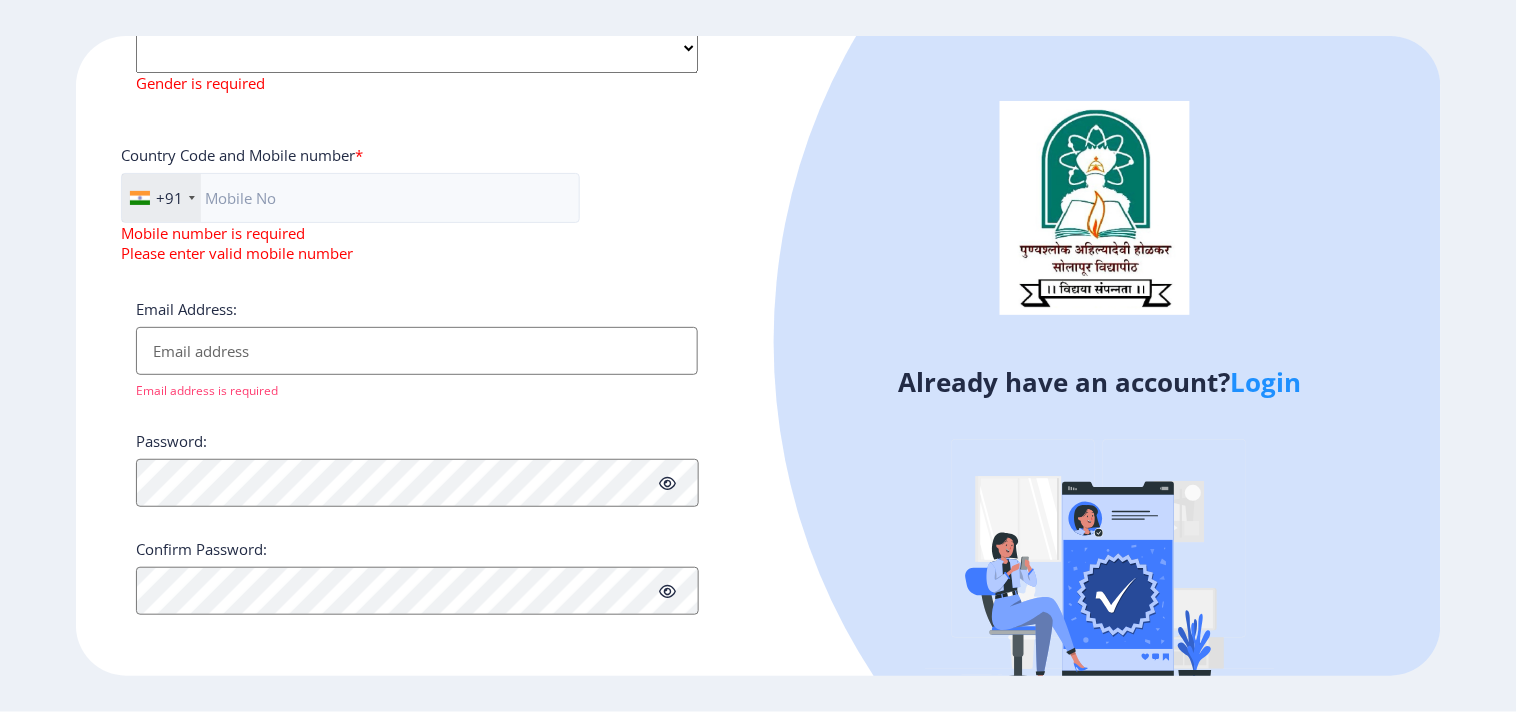 click on "Register Applicant First Name: Applicant Middle Name: Applicant Last Name: Mothers First Name: Last name is required Applicant Full Name : (As on marksheet) Aadhar Number :  Please enter valid Adhar Number Aadhar Number is required Gender: Select Gender [DEMOGRAPHIC_DATA] [DEMOGRAPHIC_DATA] Other Gender is required  Country Code and Mobile number  *  +91 [GEOGRAPHIC_DATA] ([GEOGRAPHIC_DATA]) +91 [GEOGRAPHIC_DATA] (‫[GEOGRAPHIC_DATA]‬‎) +93 [GEOGRAPHIC_DATA] ([GEOGRAPHIC_DATA]) +355 [GEOGRAPHIC_DATA] (‫[GEOGRAPHIC_DATA]‬‎) +213 [US_STATE] +1 [GEOGRAPHIC_DATA] +376 [GEOGRAPHIC_DATA] +244 [GEOGRAPHIC_DATA] +1 [GEOGRAPHIC_DATA] +1 [GEOGRAPHIC_DATA] +54 [GEOGRAPHIC_DATA] ([GEOGRAPHIC_DATA]) +374 [GEOGRAPHIC_DATA] +297 [GEOGRAPHIC_DATA] +61 [GEOGRAPHIC_DATA] ([GEOGRAPHIC_DATA]) +43 [GEOGRAPHIC_DATA] ([GEOGRAPHIC_DATA]) +994 [GEOGRAPHIC_DATA] +1 [GEOGRAPHIC_DATA] ([GEOGRAPHIC_DATA][GEOGRAPHIC_DATA]‬‎) +973 [GEOGRAPHIC_DATA] ([GEOGRAPHIC_DATA]) +880 [GEOGRAPHIC_DATA] +1 [GEOGRAPHIC_DATA] ([GEOGRAPHIC_DATA]) +375 [GEOGRAPHIC_DATA] ([GEOGRAPHIC_DATA]) +32 [GEOGRAPHIC_DATA] +501 [GEOGRAPHIC_DATA] ([GEOGRAPHIC_DATA]) +229 [GEOGRAPHIC_DATA] +1 [GEOGRAPHIC_DATA] (འབྲུག) +975 [GEOGRAPHIC_DATA] +591 [GEOGRAPHIC_DATA] ([GEOGRAPHIC_DATA]) +387 [GEOGRAPHIC_DATA] +267 [GEOGRAPHIC_DATA] ([GEOGRAPHIC_DATA]) +55 +246 +1" 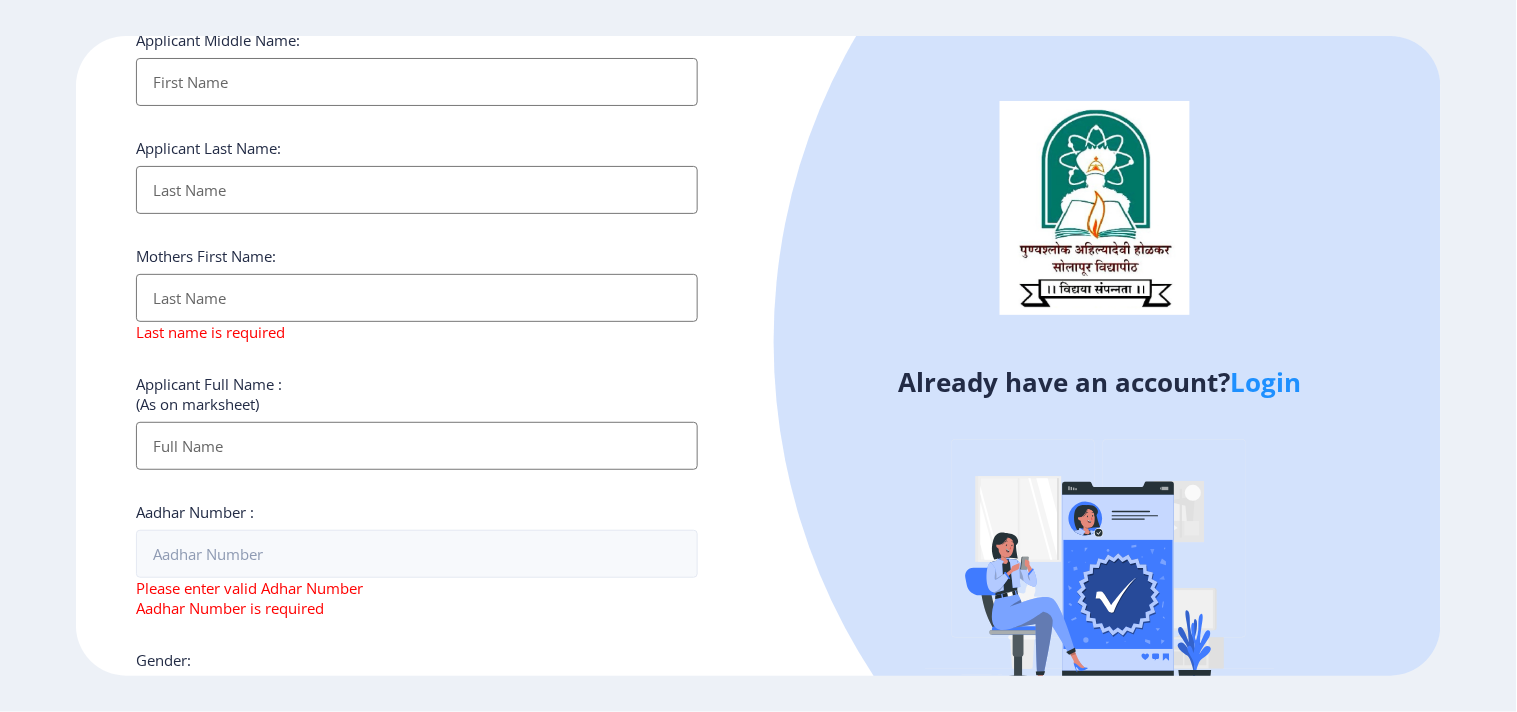 scroll, scrollTop: 111, scrollLeft: 0, axis: vertical 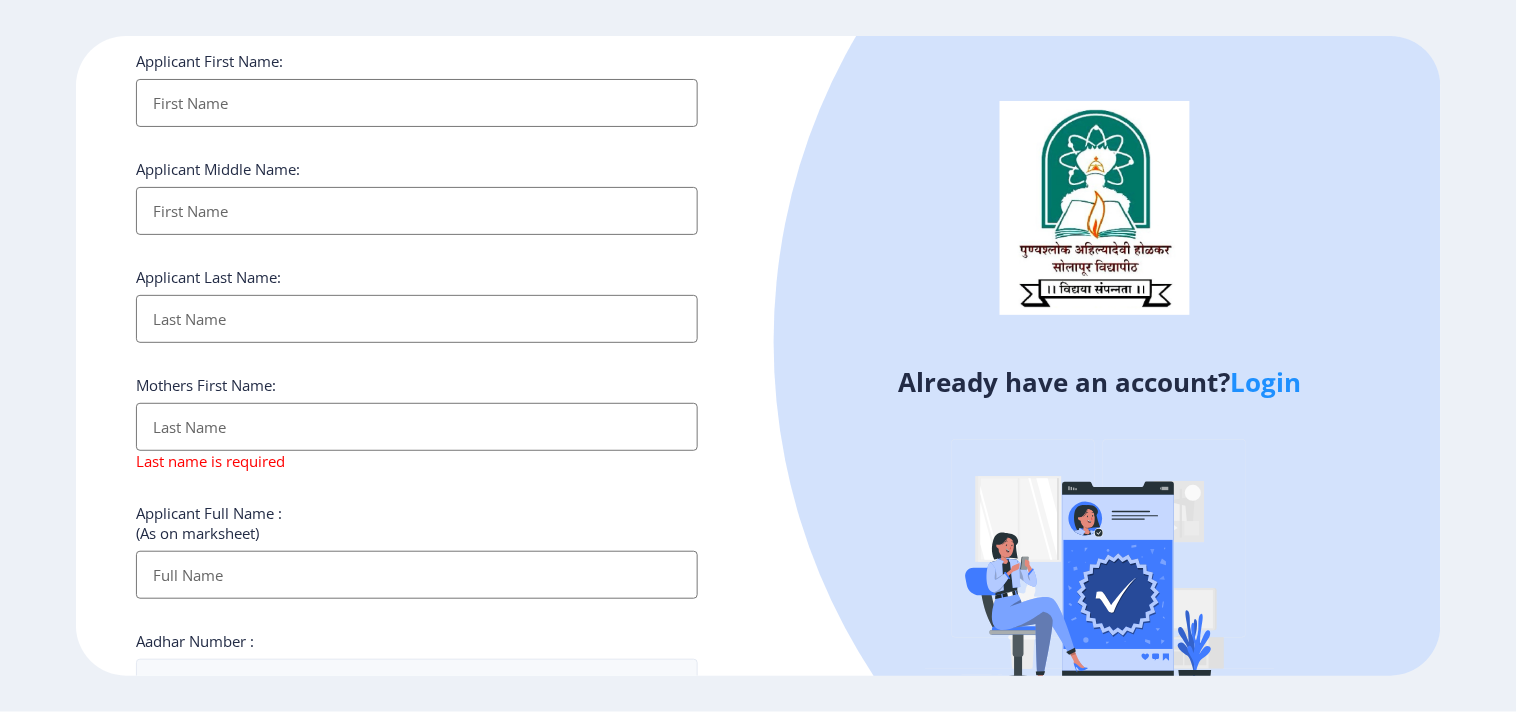 click on "Applicant First Name:" at bounding box center (417, 103) 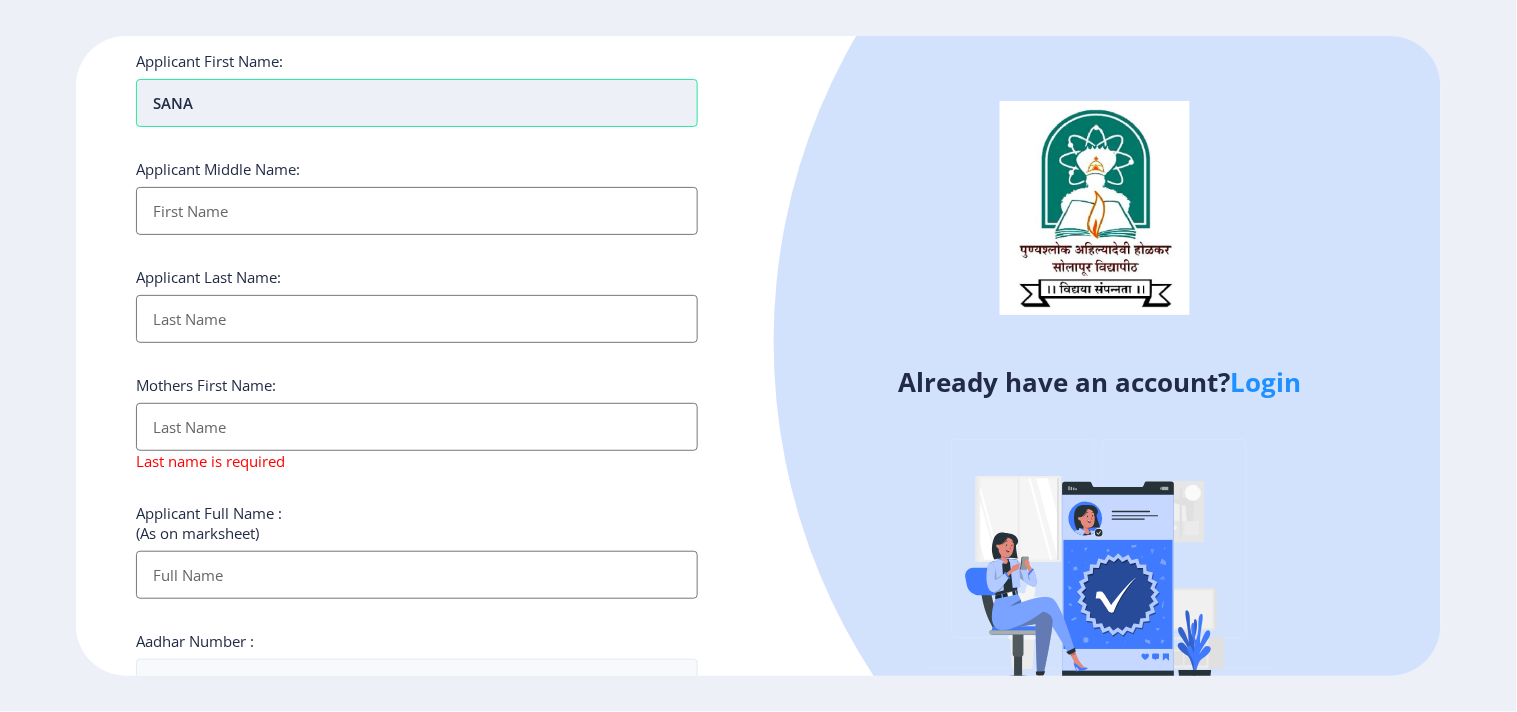 type on "SANA" 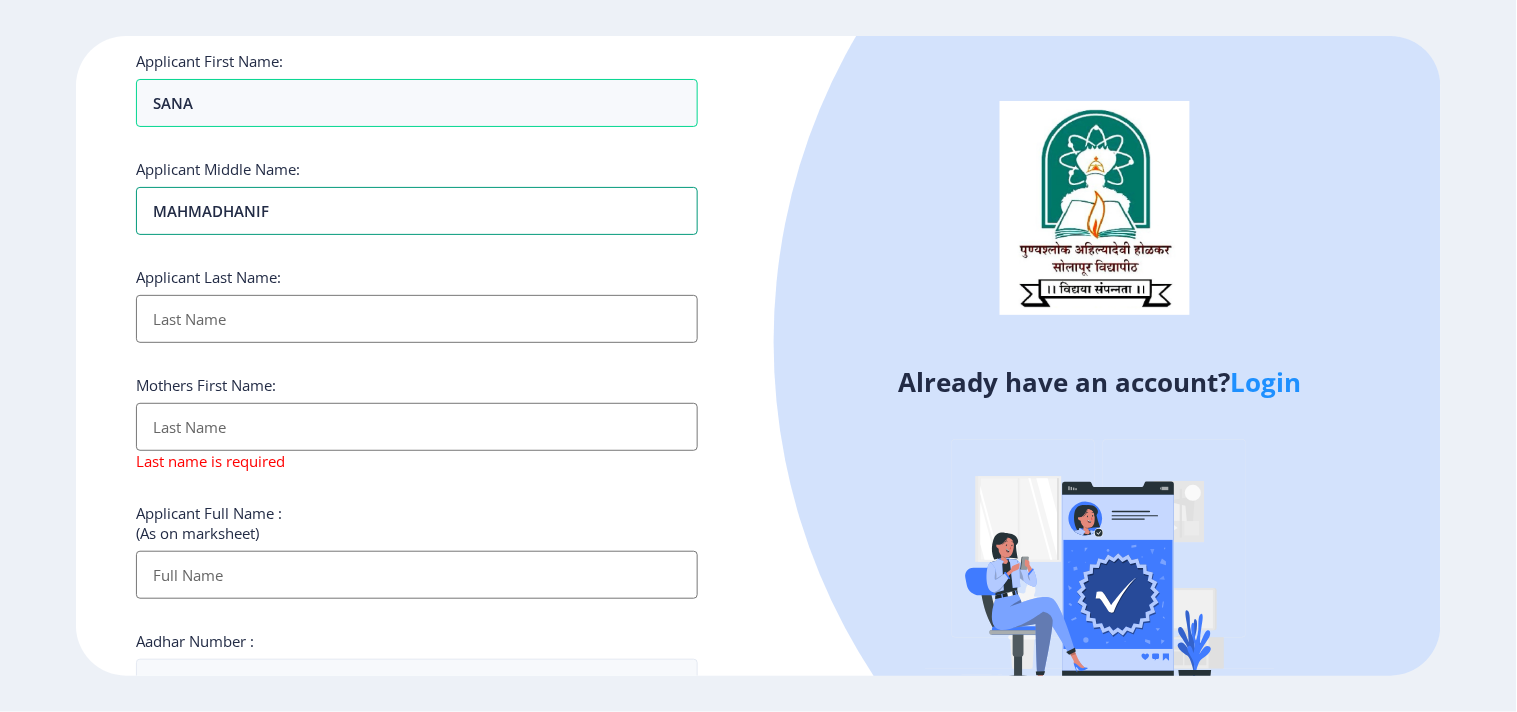 type on "MAHMADHANIF" 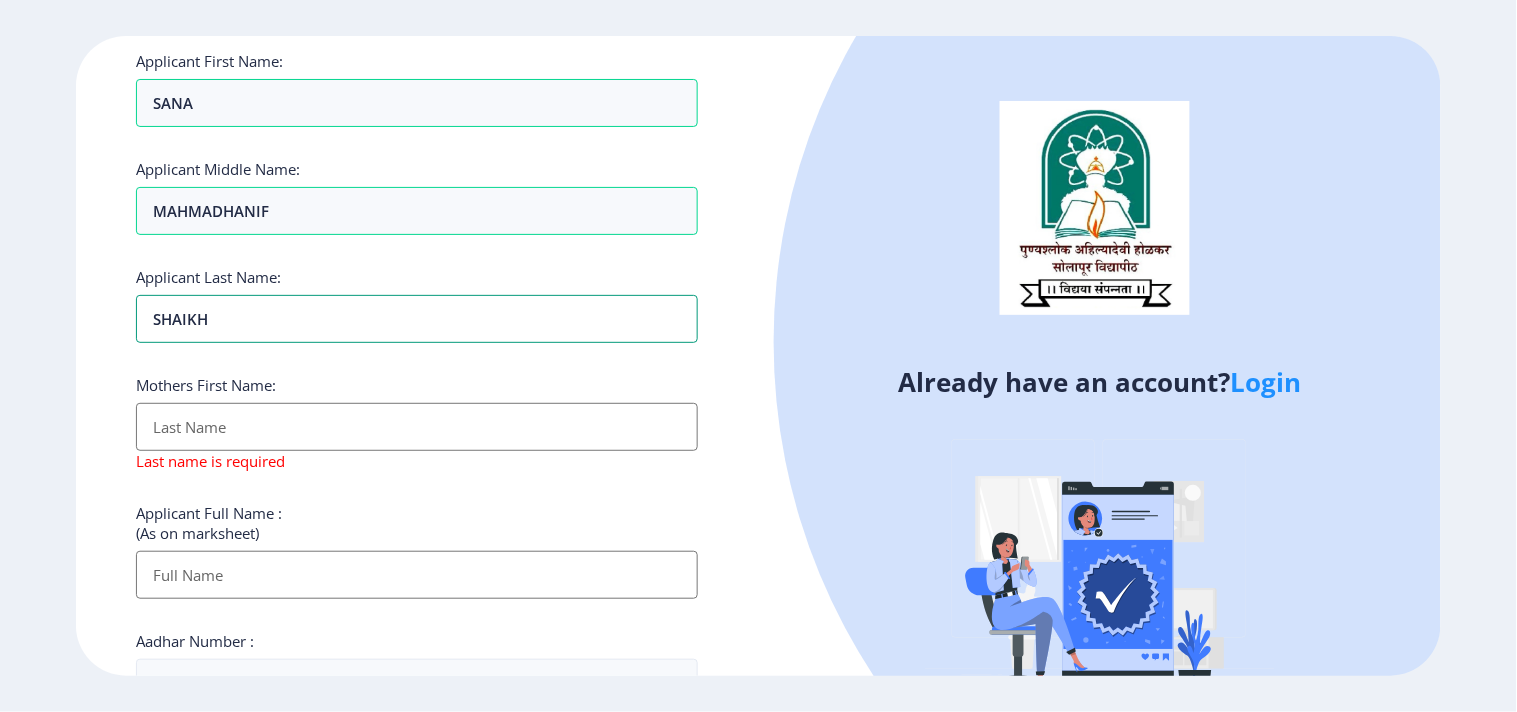 type on "SHAIKH" 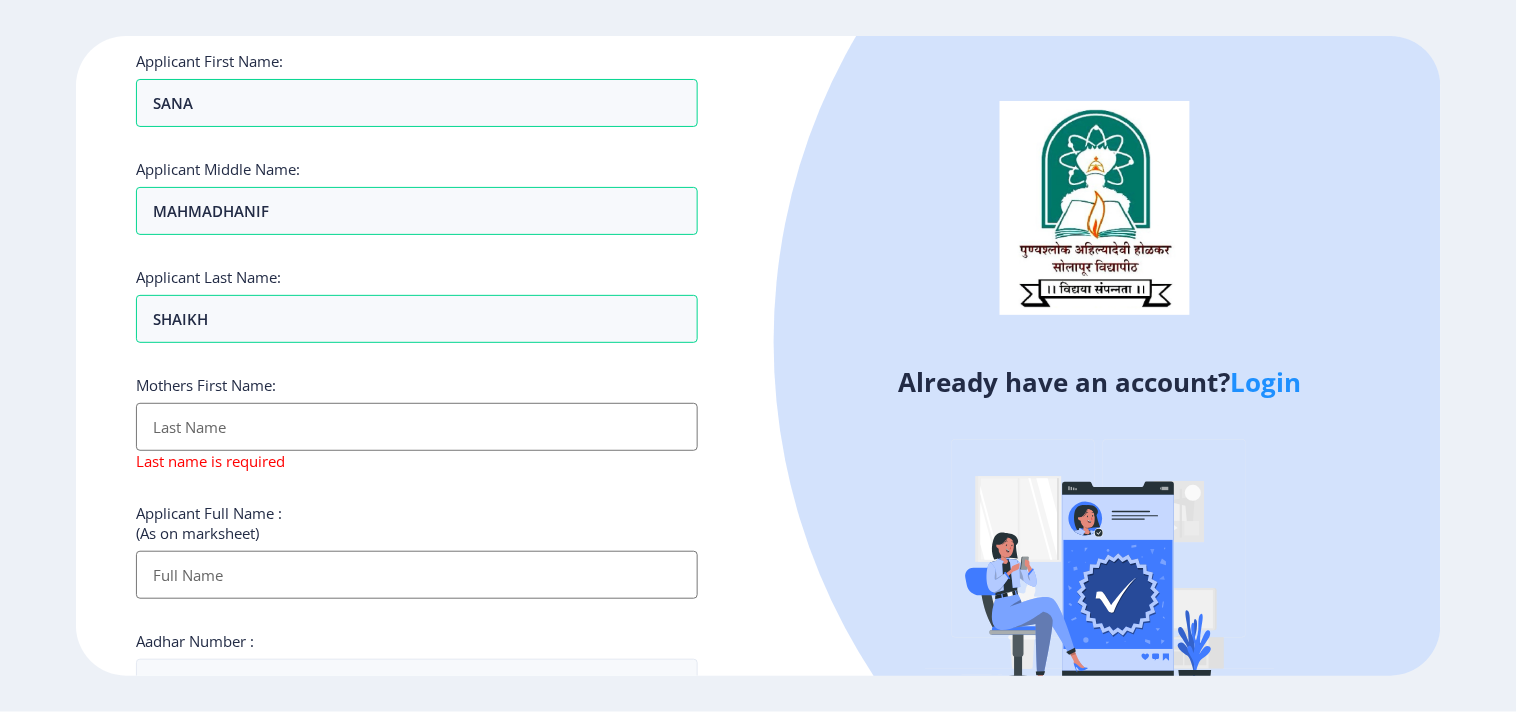 click on "Applicant First Name:" at bounding box center [417, 427] 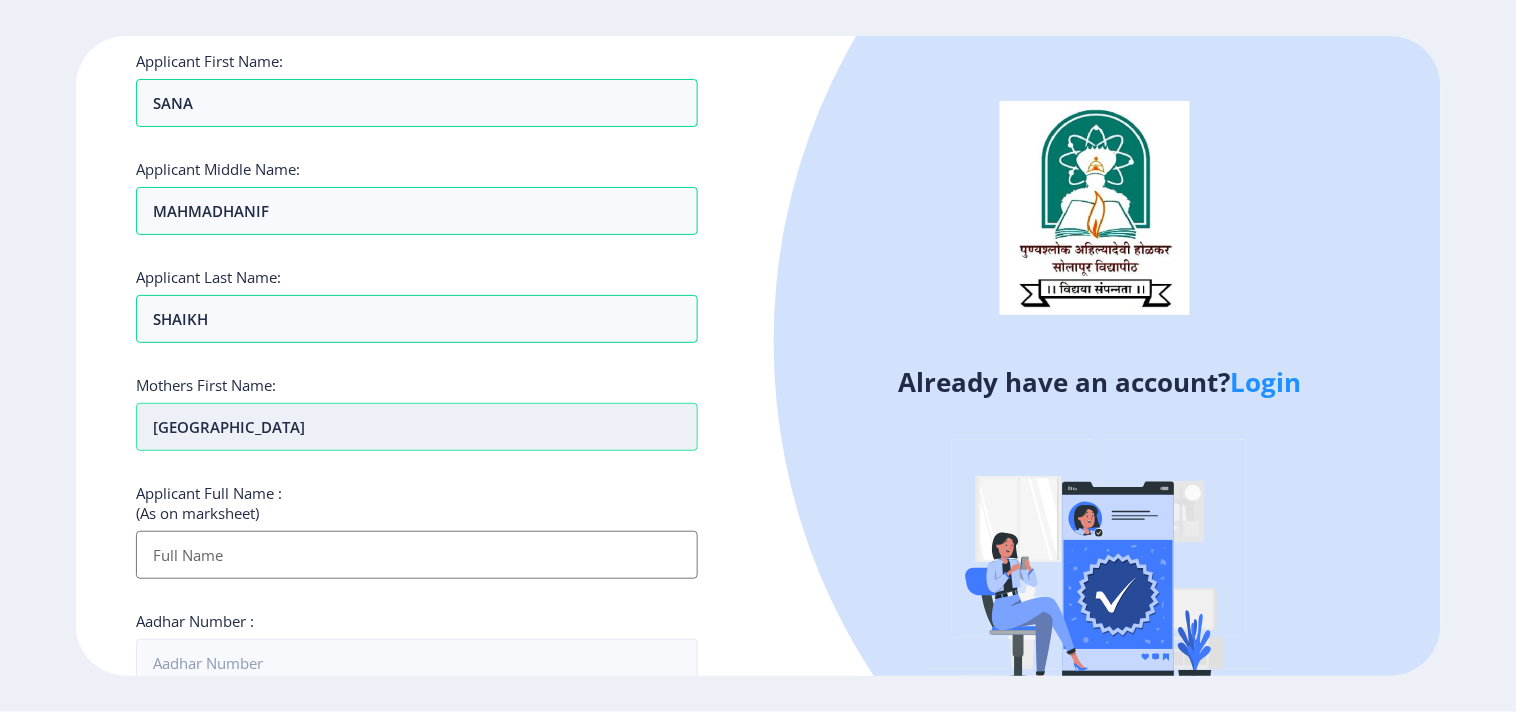 type on "[GEOGRAPHIC_DATA]" 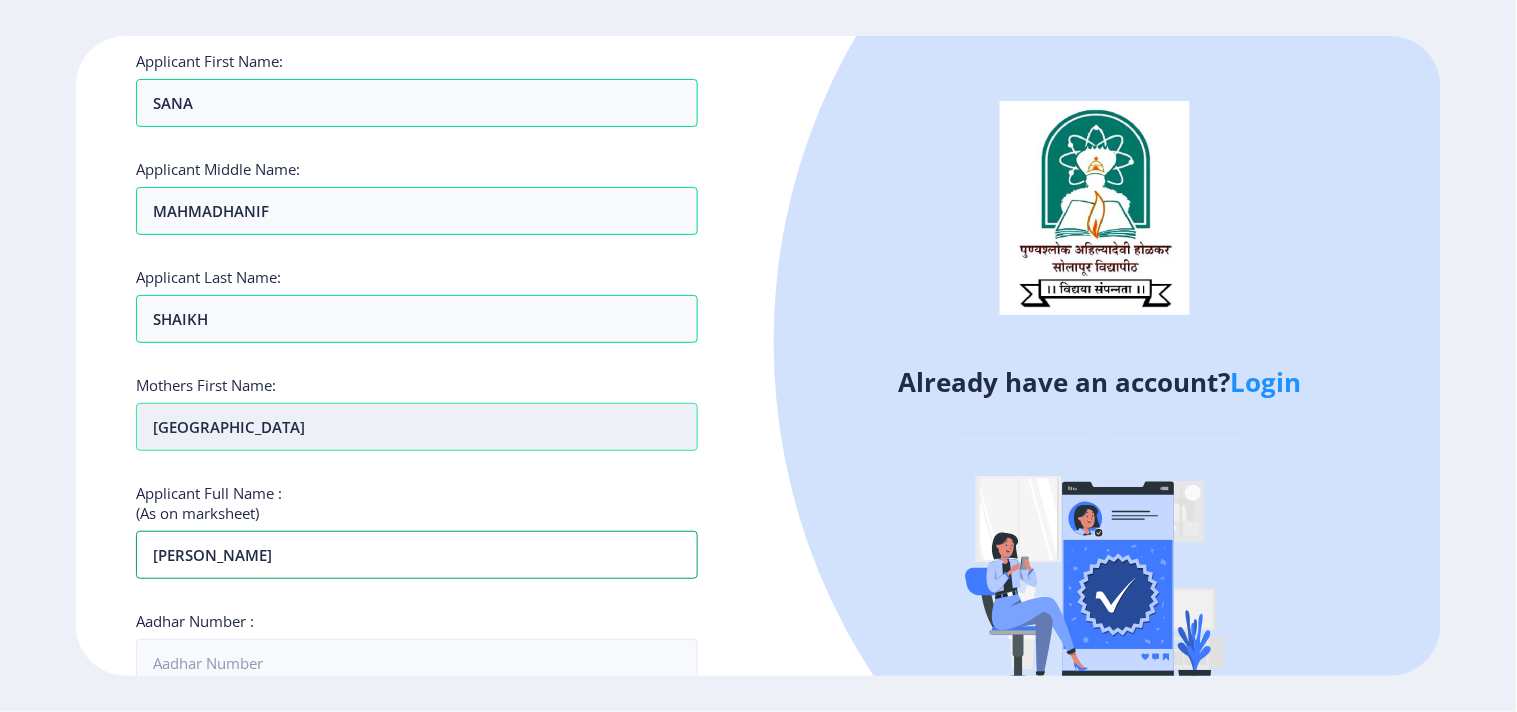 type on "[PERSON_NAME]" 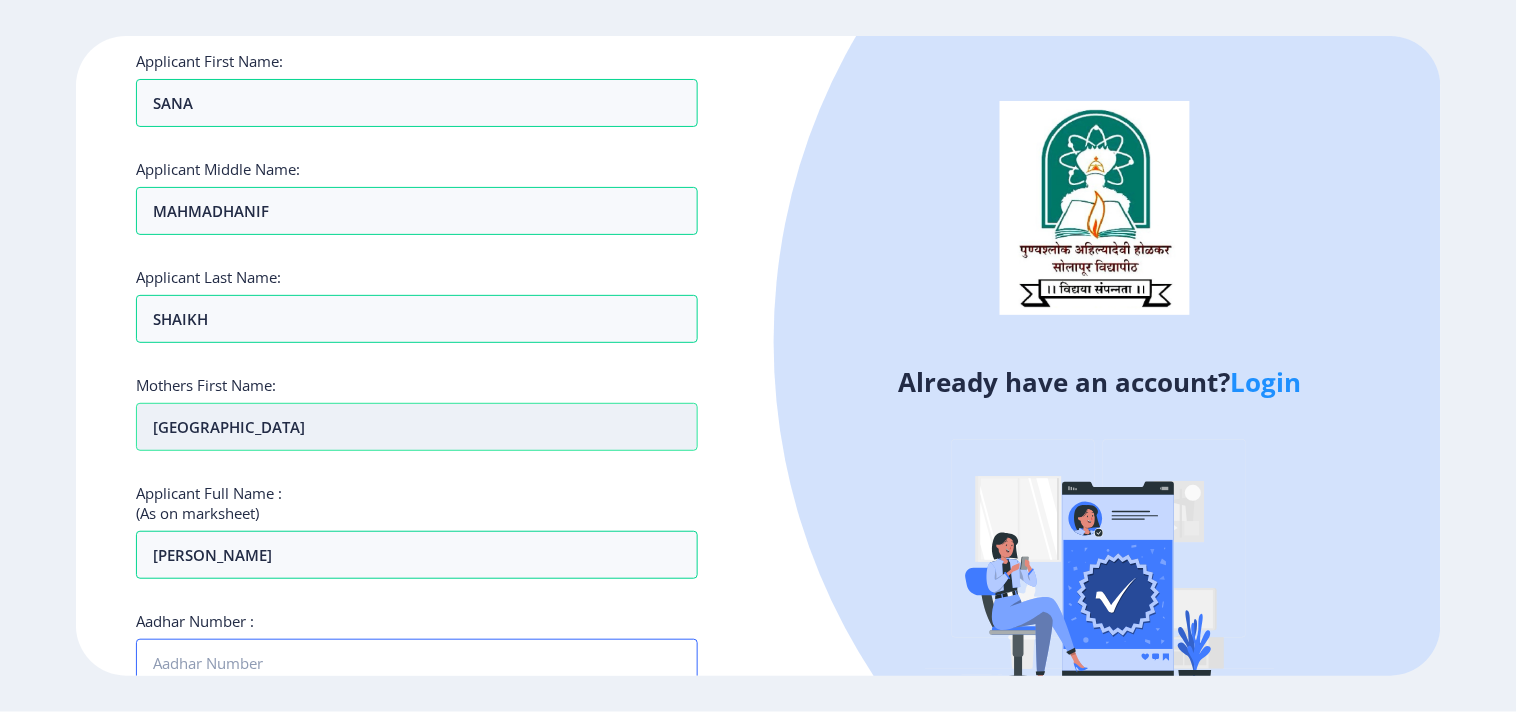 scroll, scrollTop: 122, scrollLeft: 0, axis: vertical 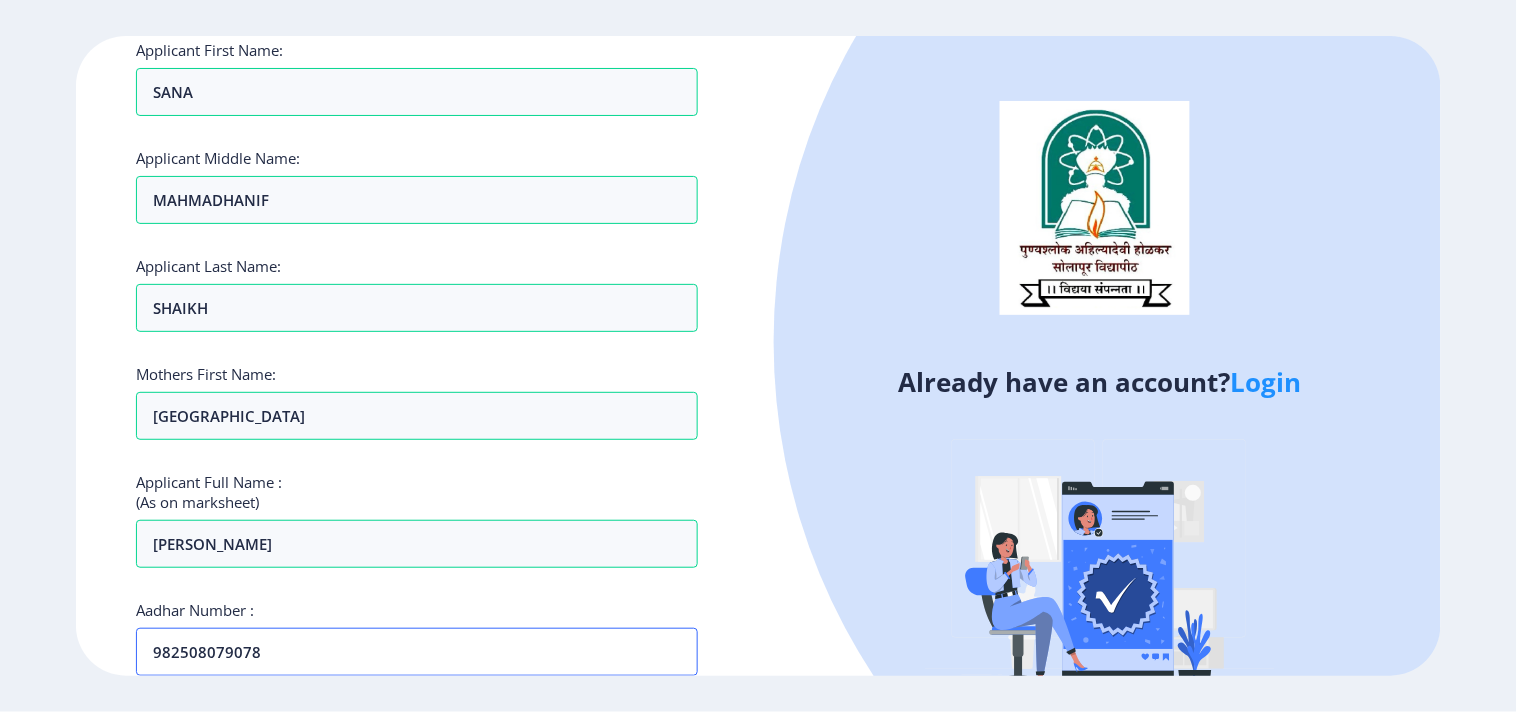 type on "982508079078" 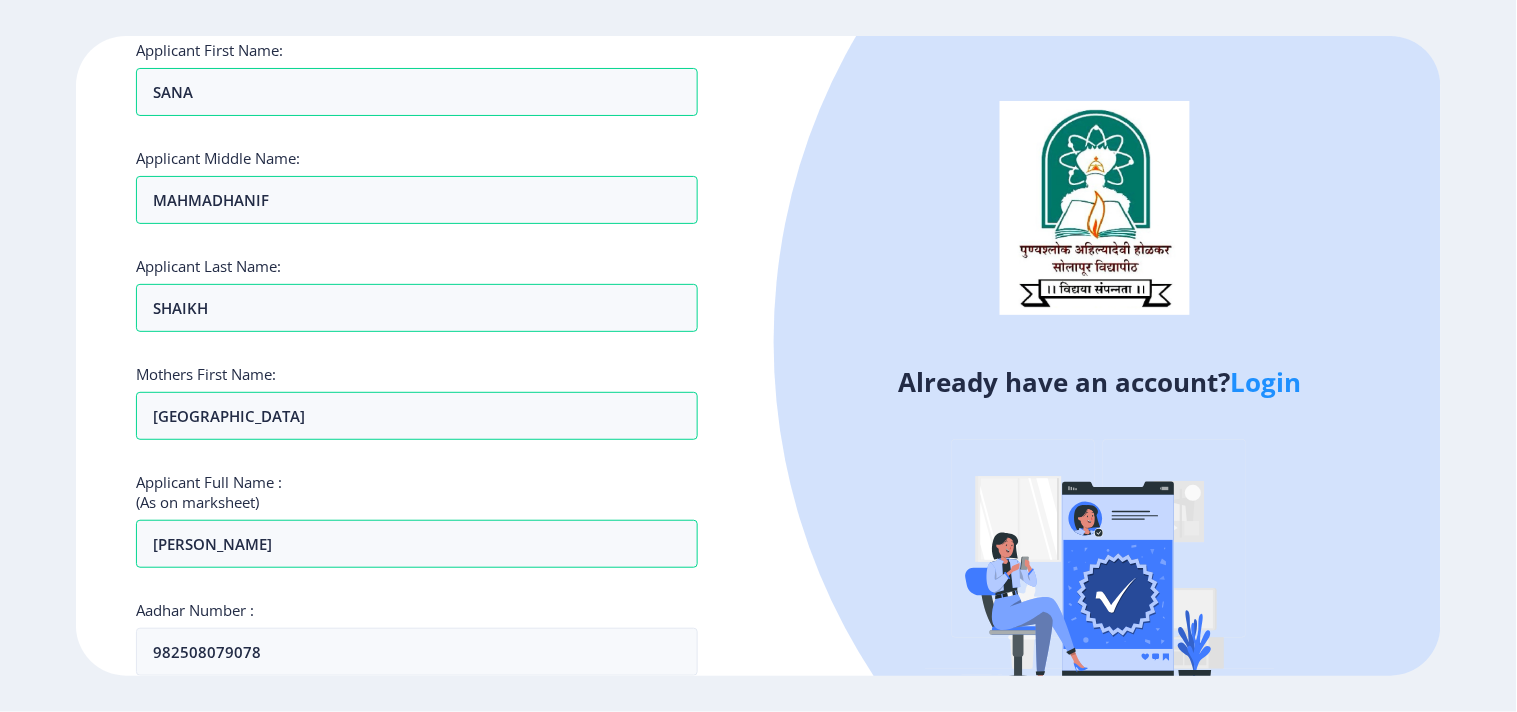 drag, startPoint x: 753, startPoint y: 577, endPoint x: 1288, endPoint y: 425, distance: 556.1735 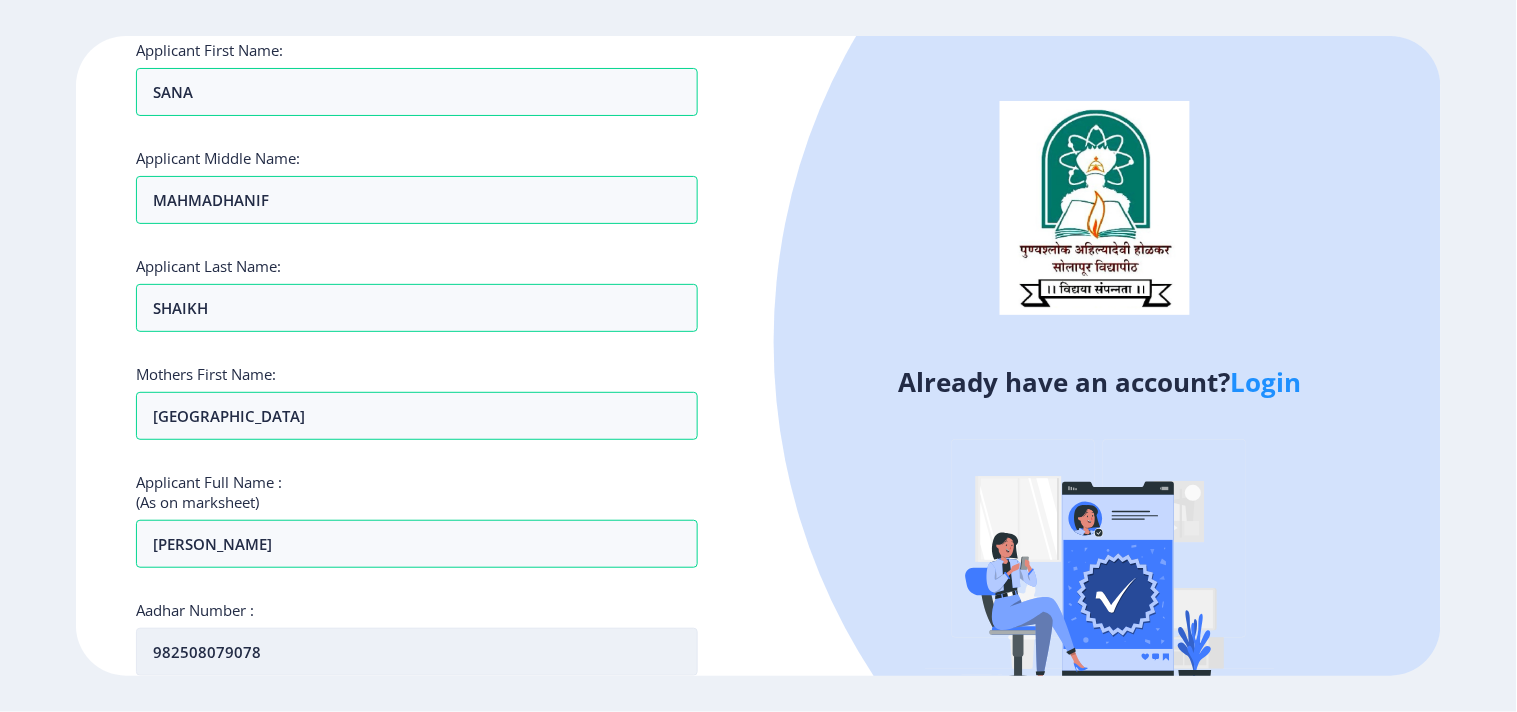 click on "982508079078" at bounding box center (417, 652) 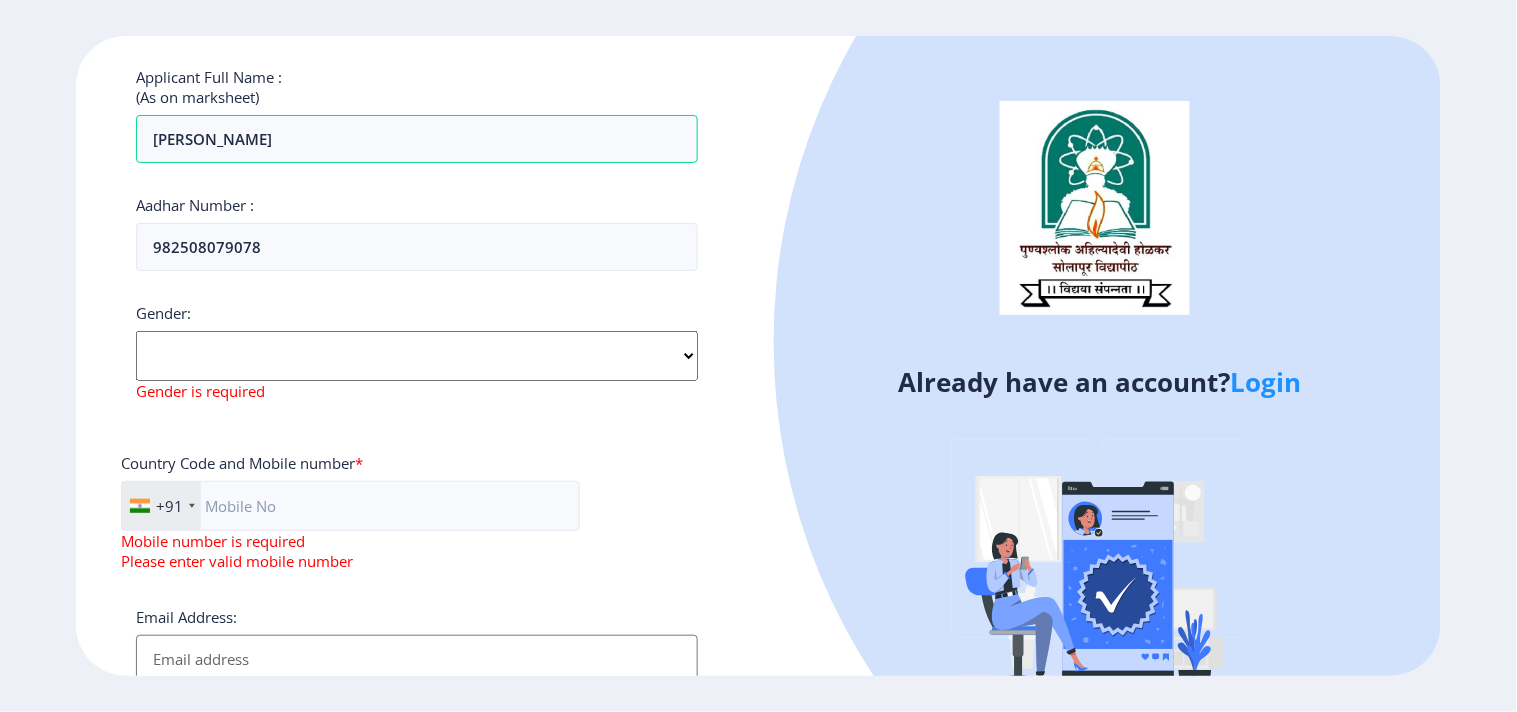 click on "Select Gender [DEMOGRAPHIC_DATA] [DEMOGRAPHIC_DATA] Other" 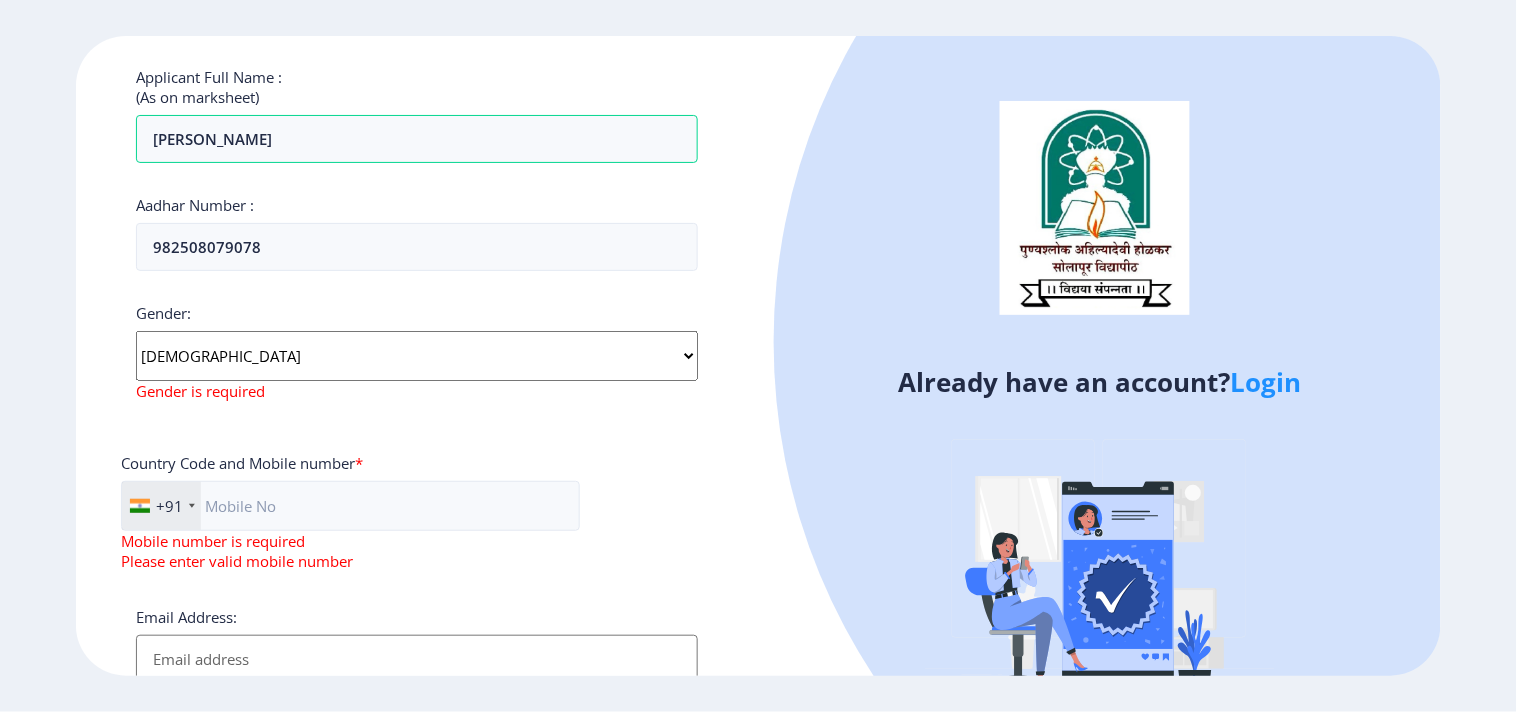 click on "Select Gender [DEMOGRAPHIC_DATA] [DEMOGRAPHIC_DATA] Other" 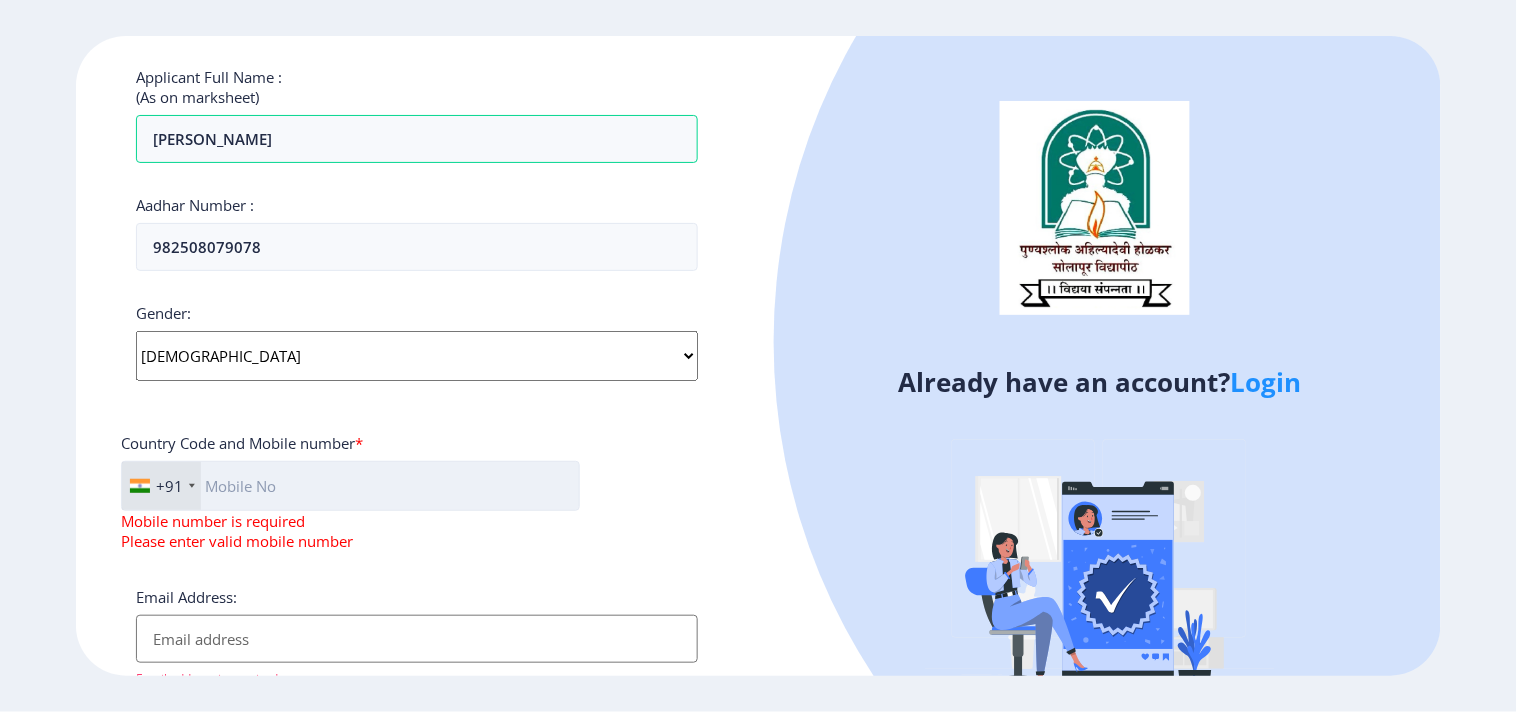 click 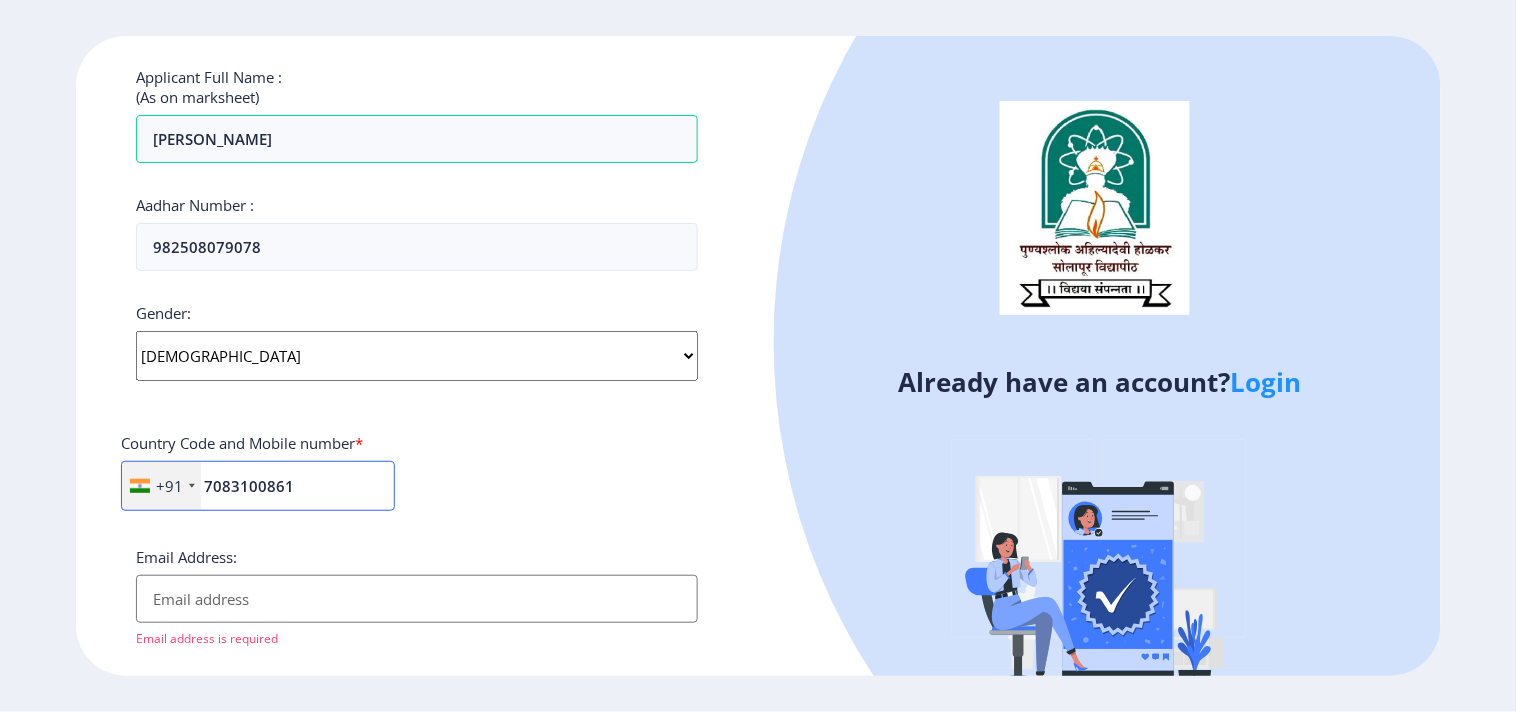 type on "7083100861" 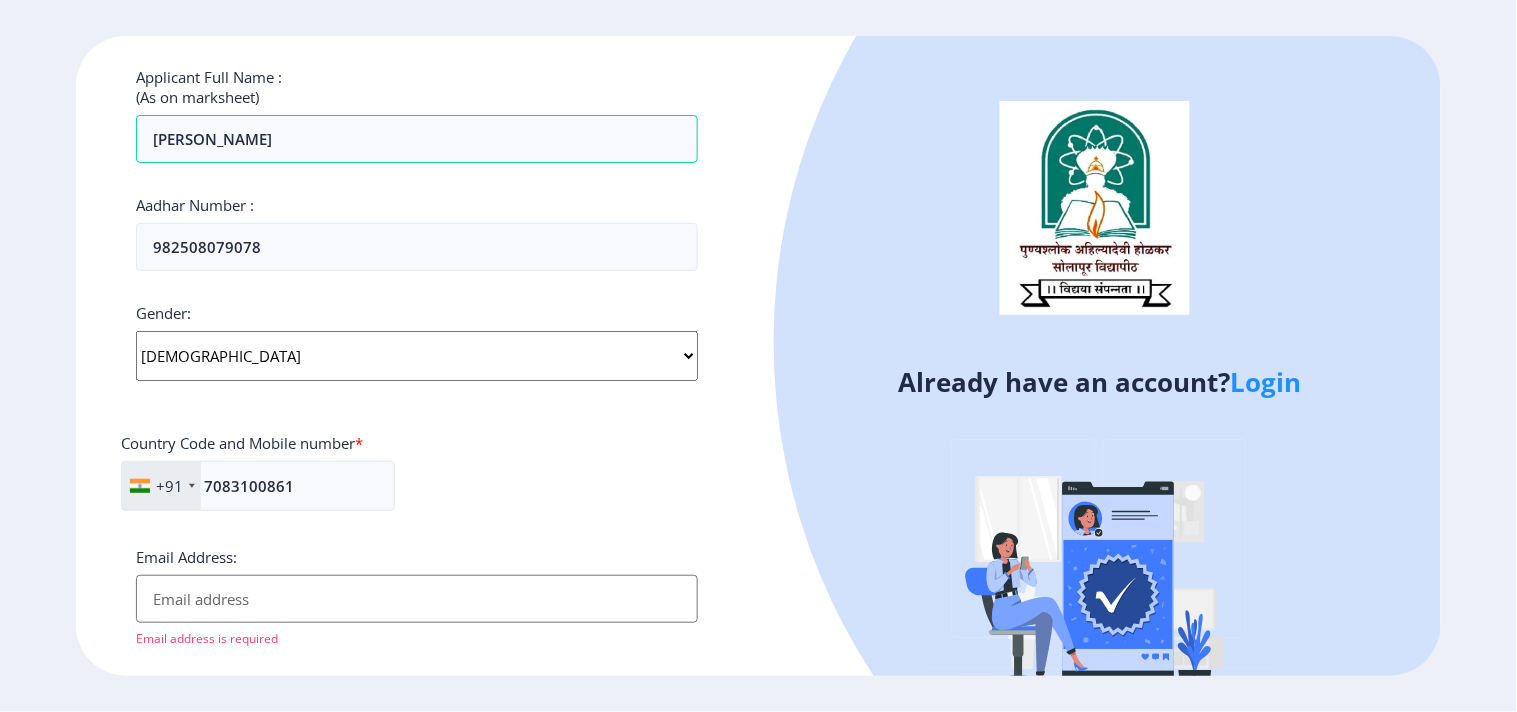 click on "Email Address:" at bounding box center [417, 599] 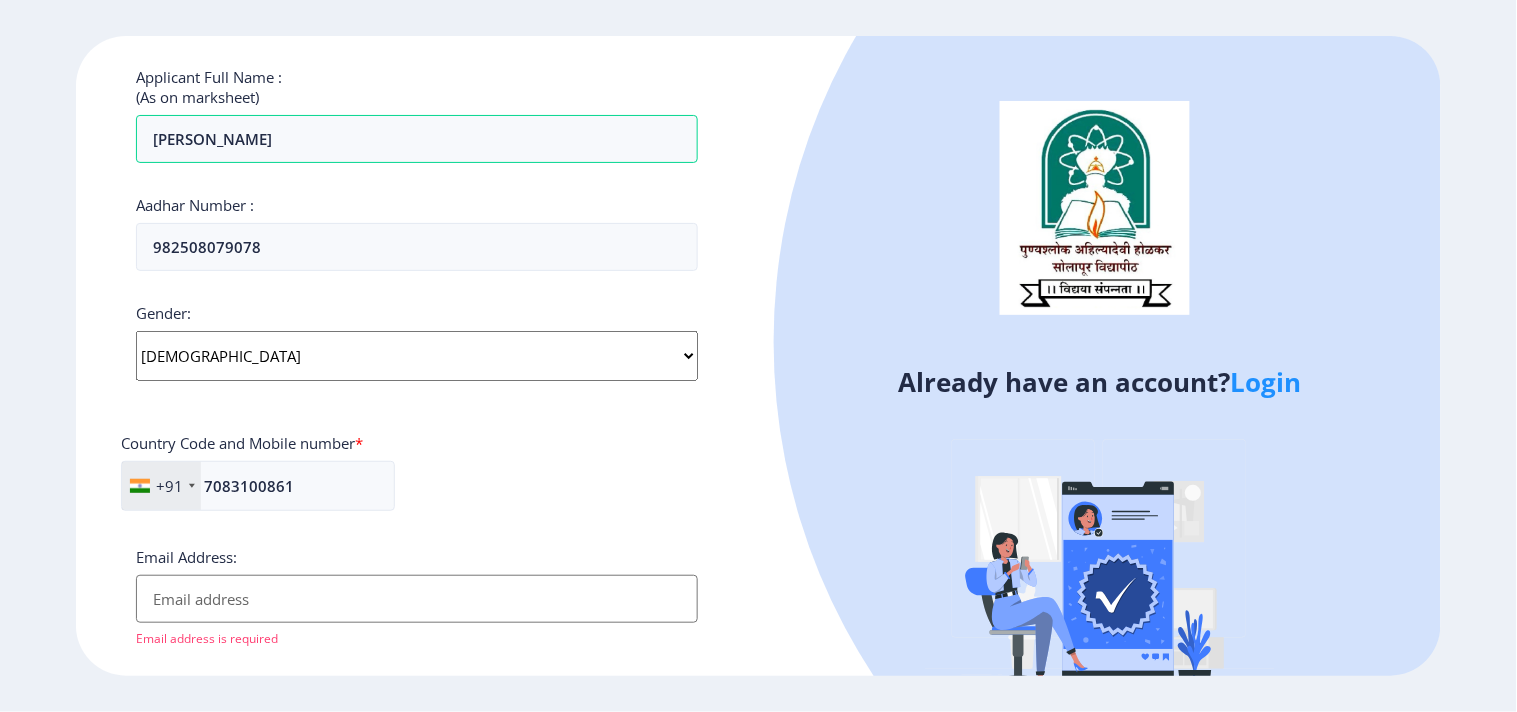 type on "[EMAIL_ADDRESS][DOMAIN_NAME]" 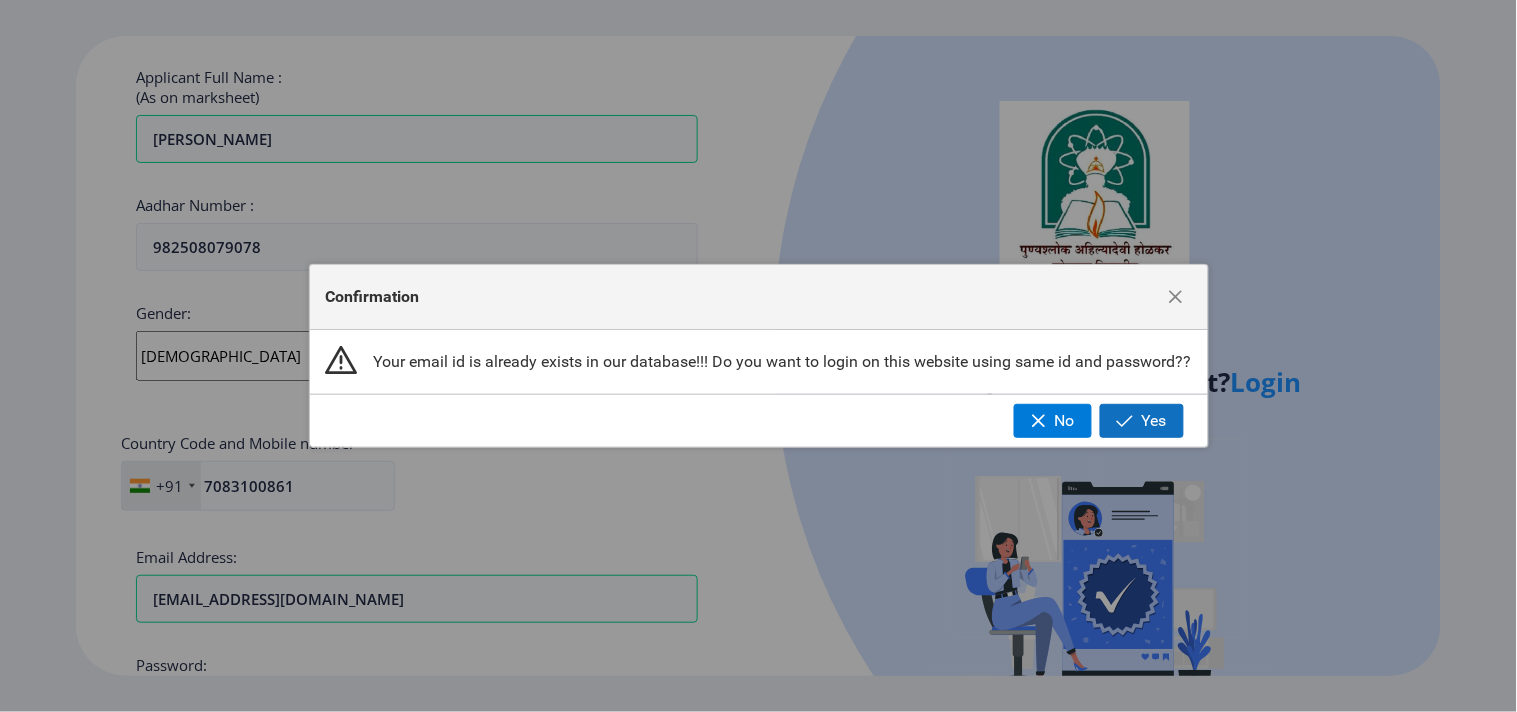 click on "Yes" 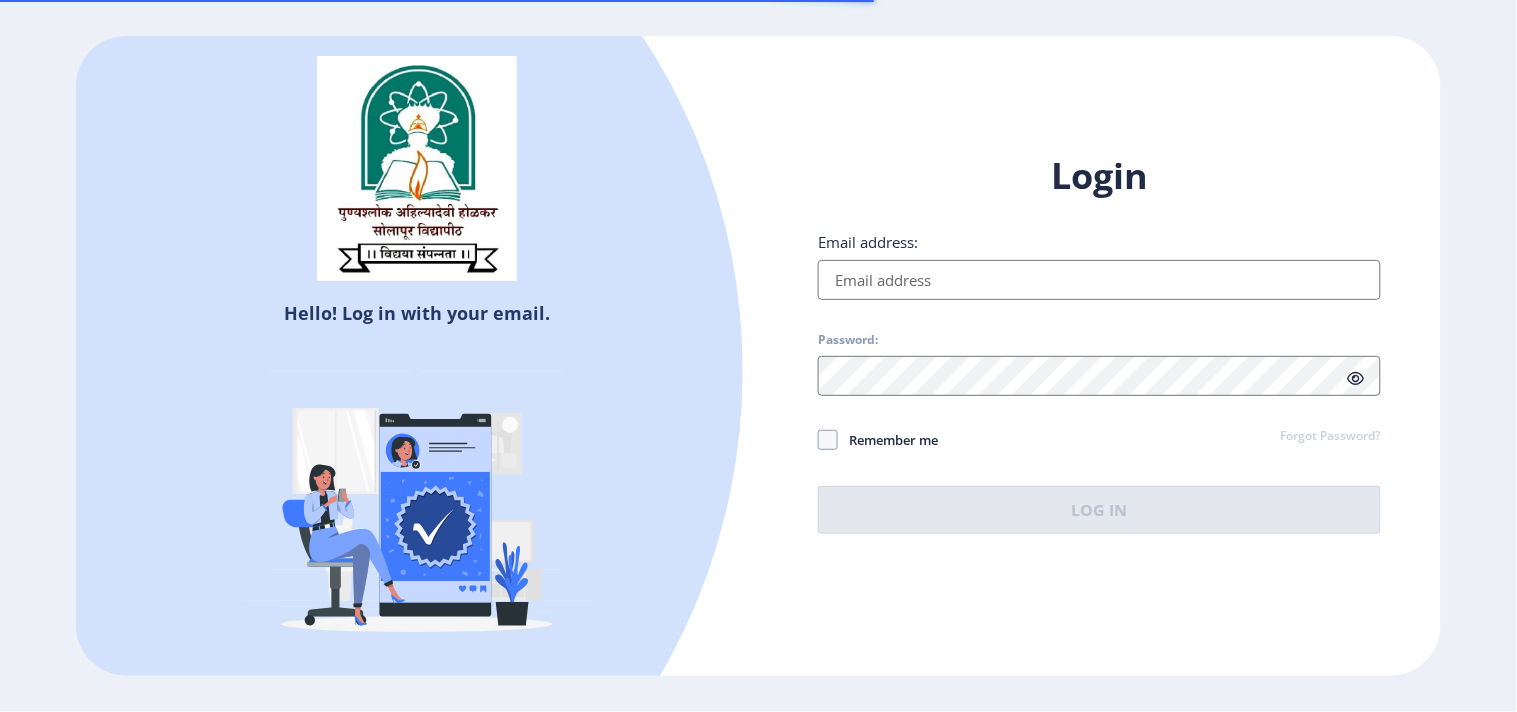 click on "Email address:" at bounding box center (1099, 280) 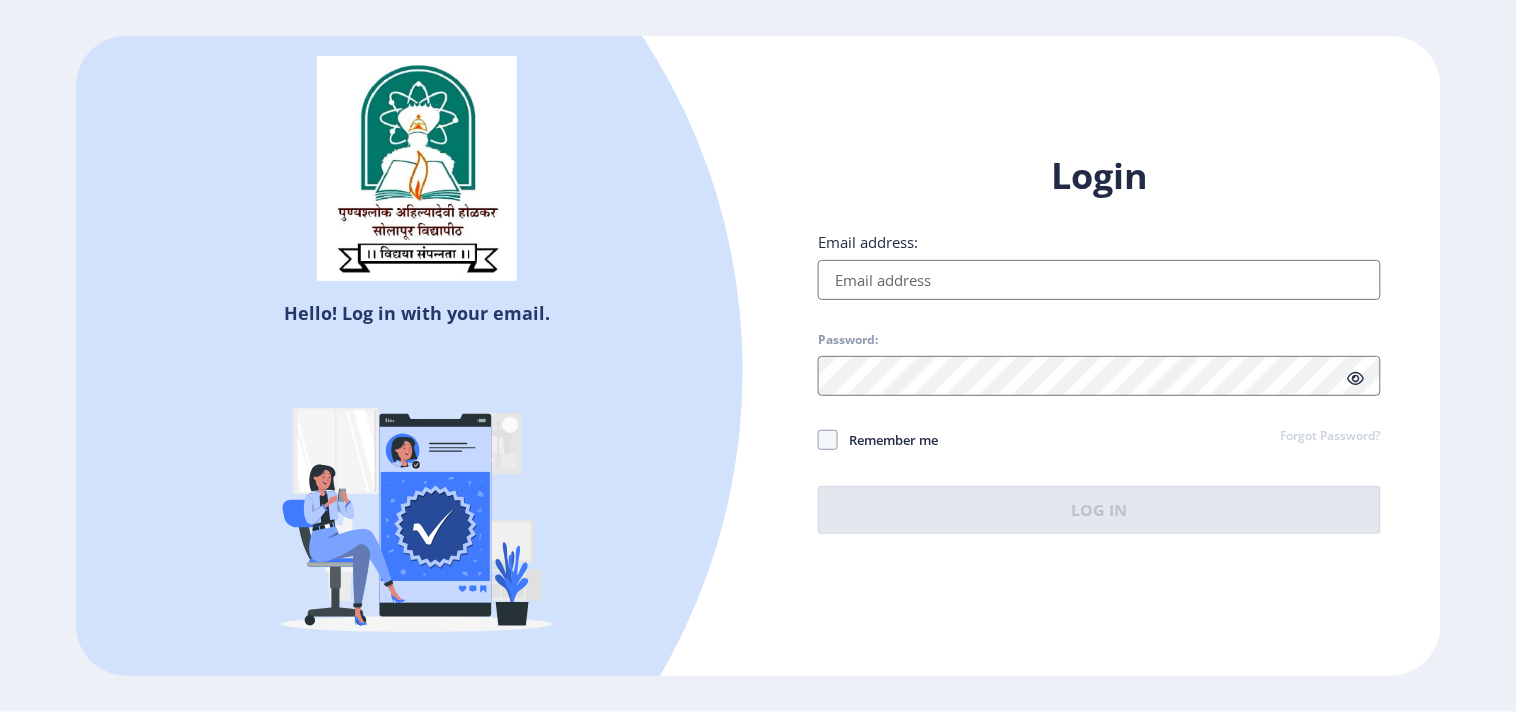 type on "[EMAIL_ADDRESS][DOMAIN_NAME]" 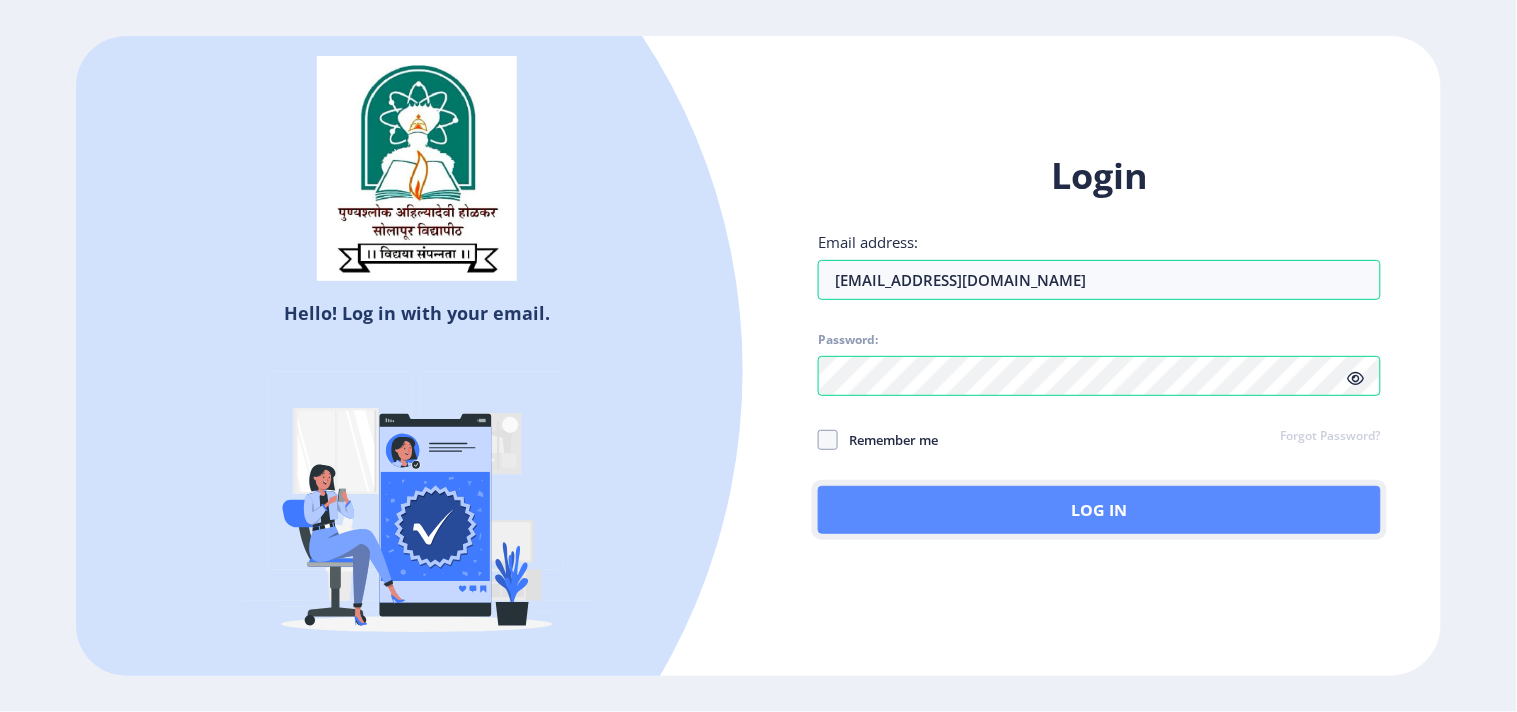 click on "Log In" 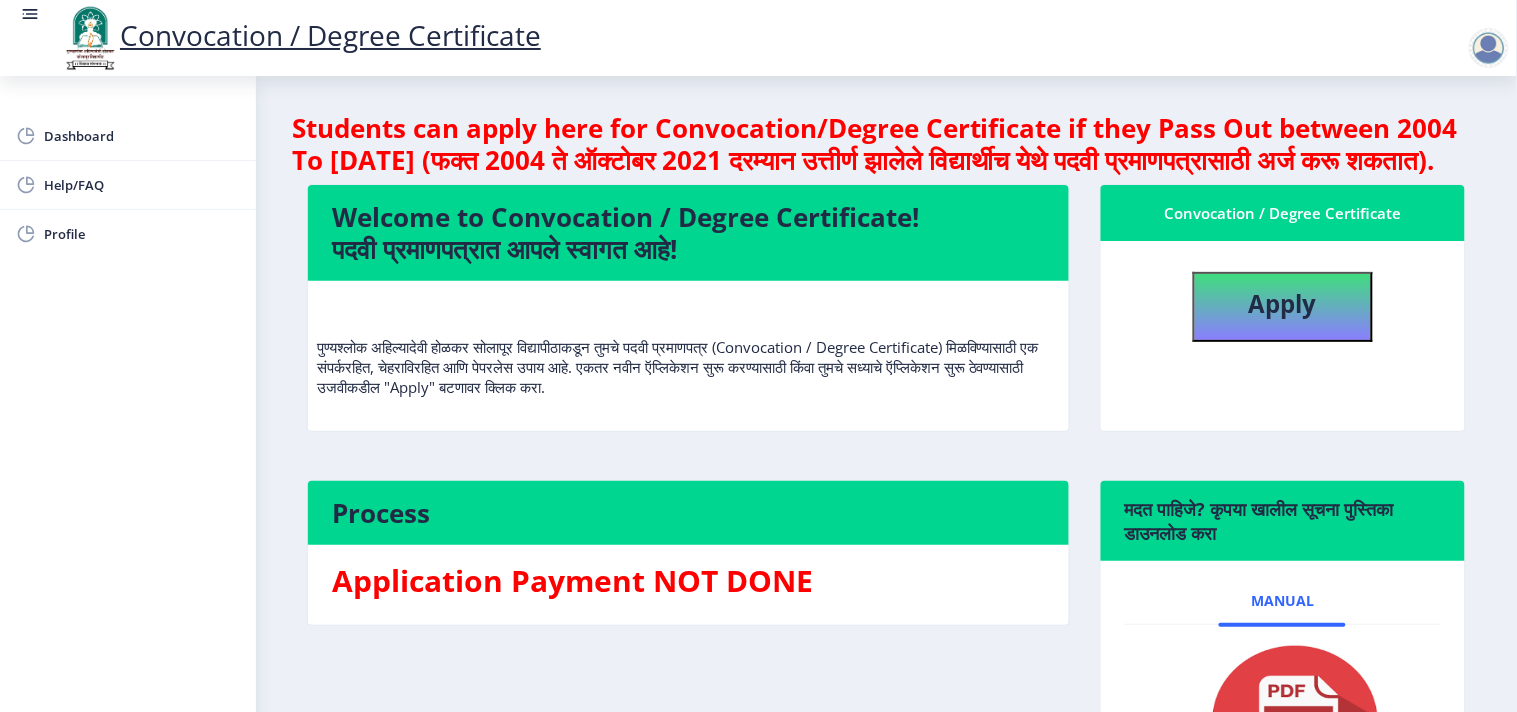 scroll, scrollTop: 111, scrollLeft: 0, axis: vertical 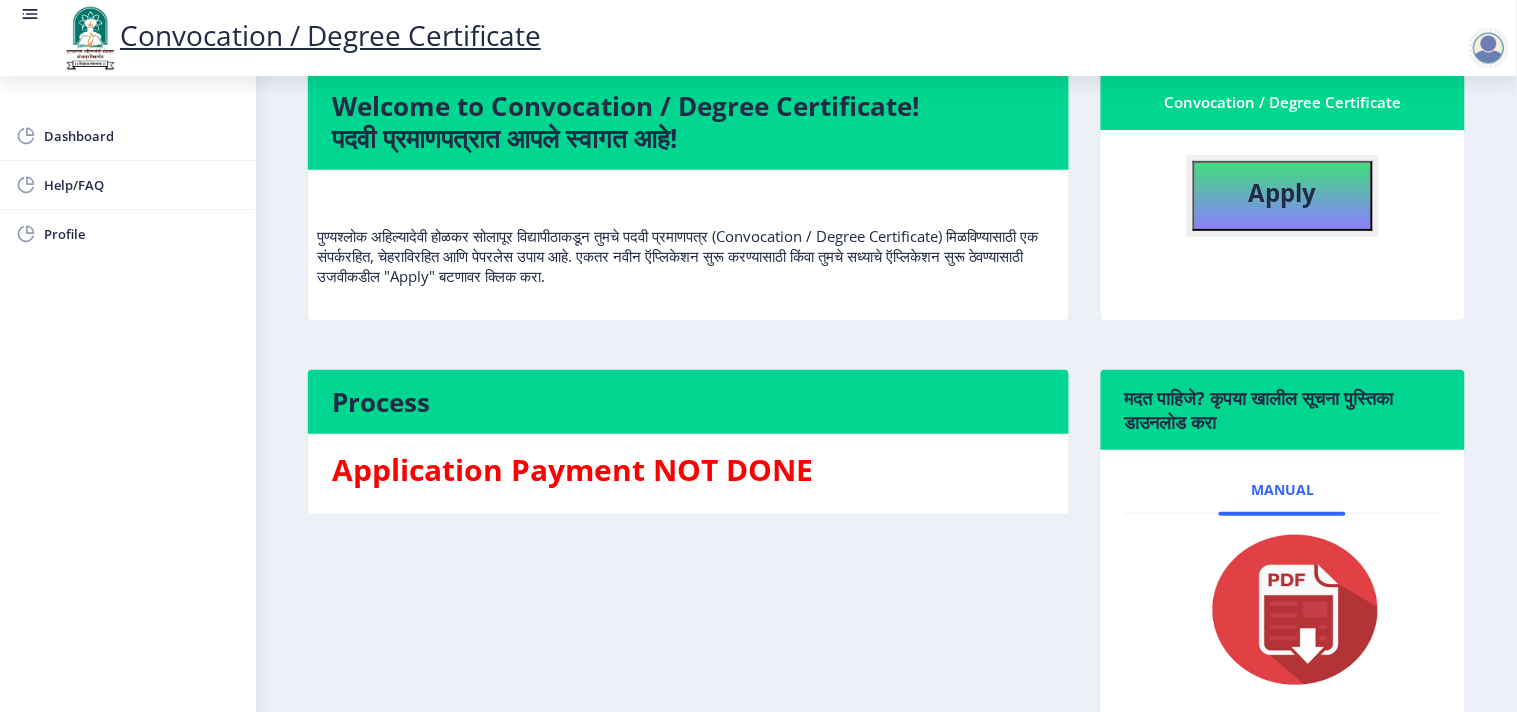 click on "Apply" 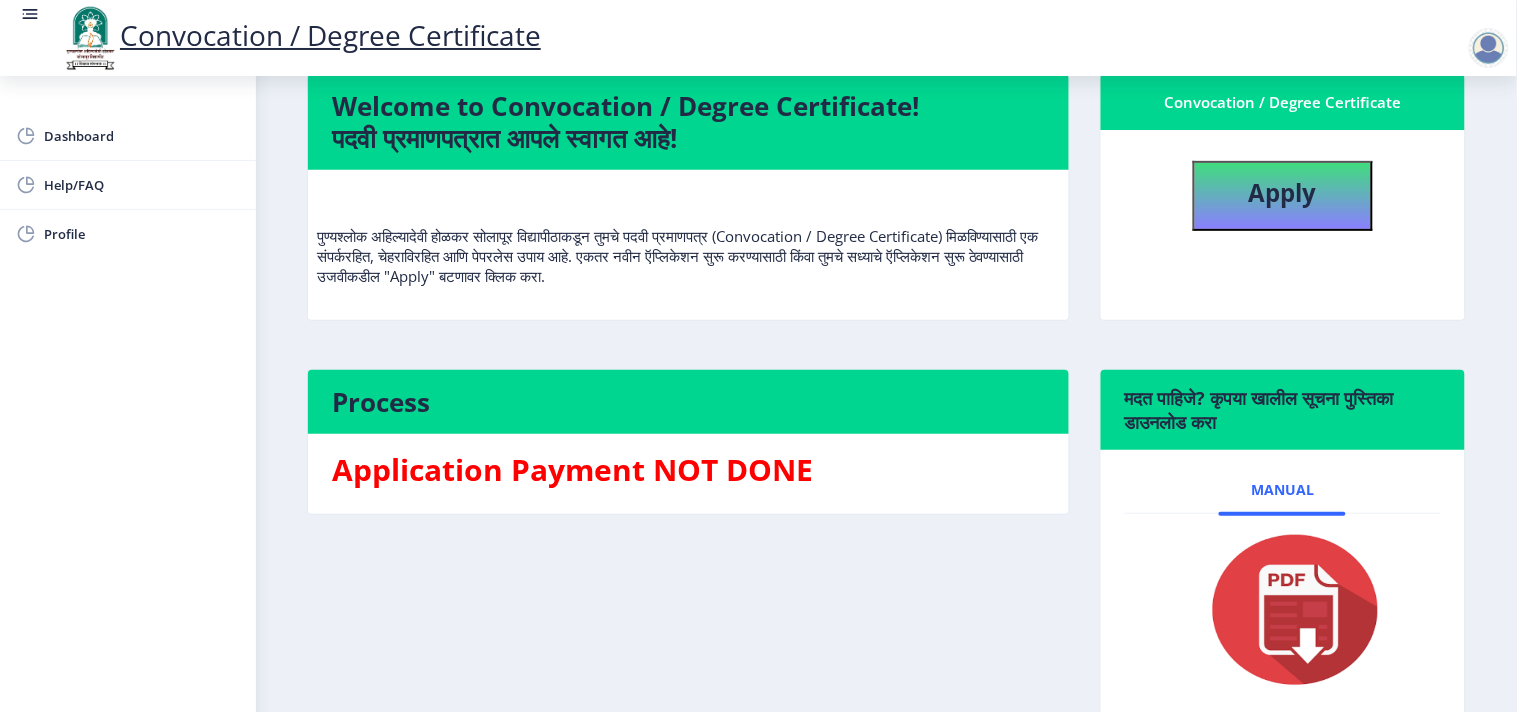 select 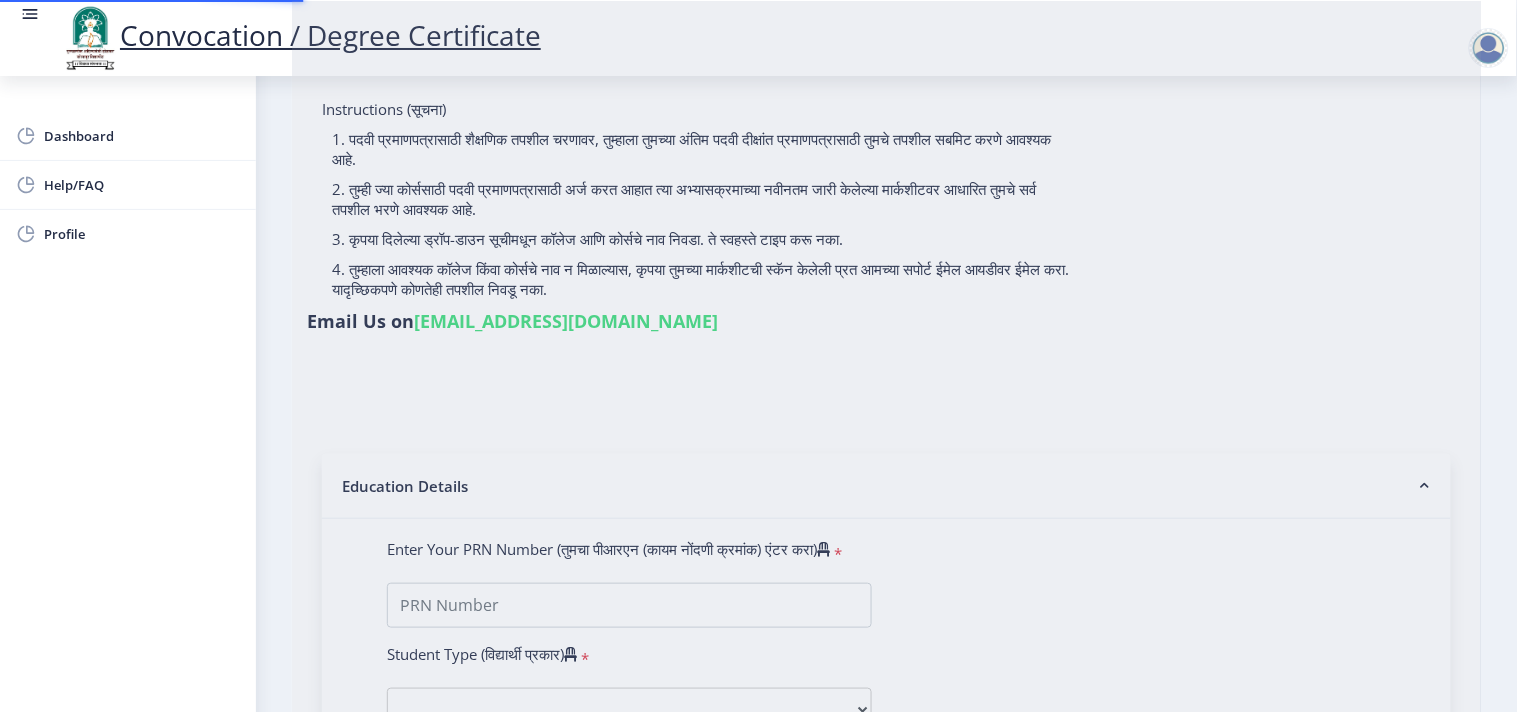 scroll, scrollTop: 0, scrollLeft: 0, axis: both 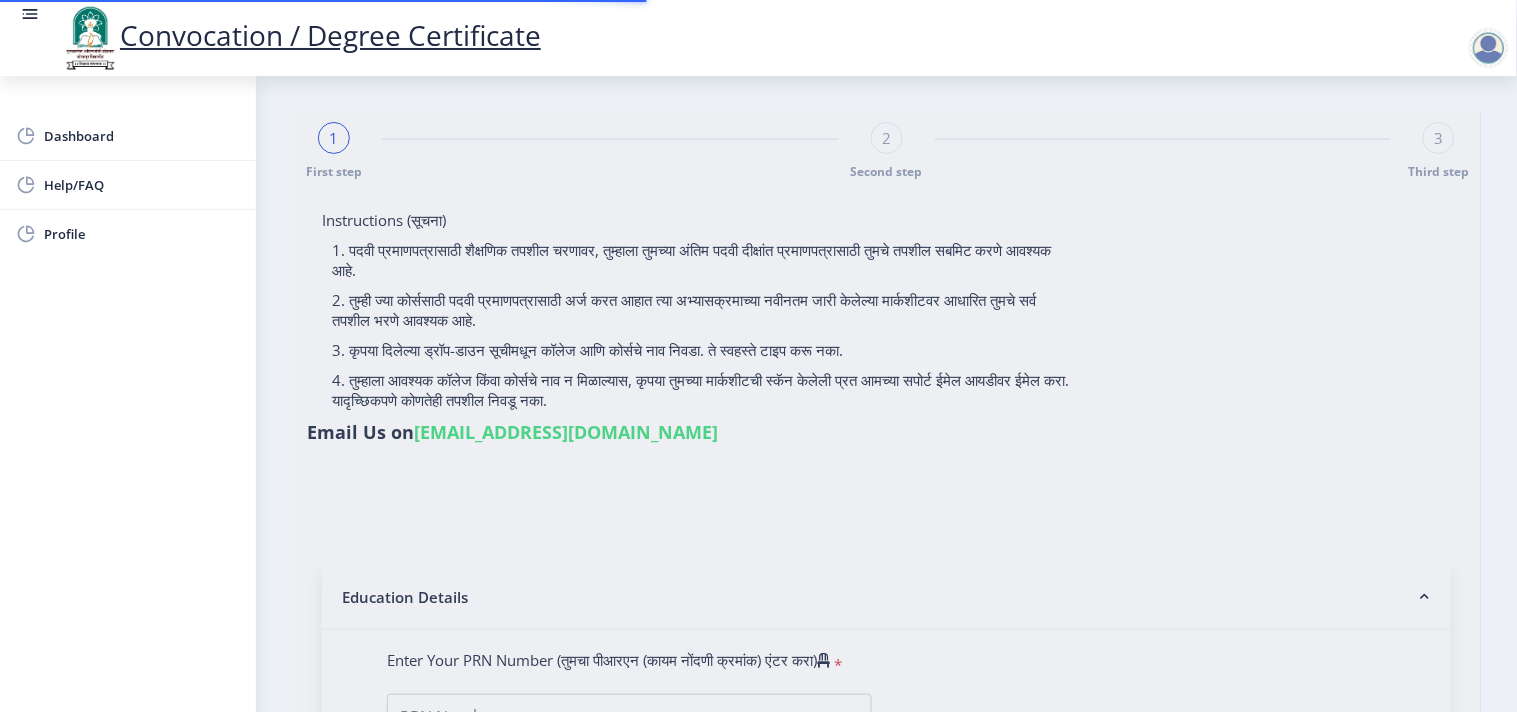 type on "[PERSON_NAME]" 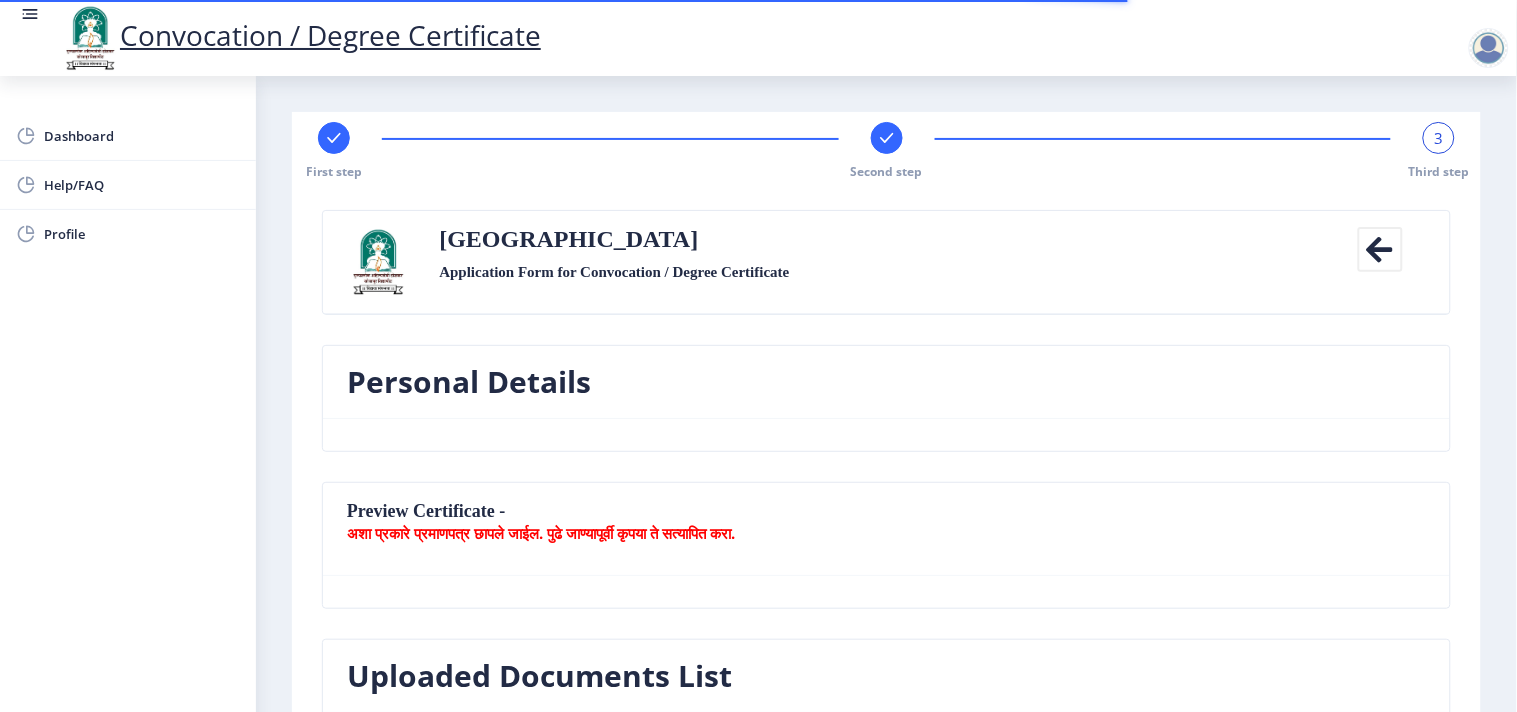 select 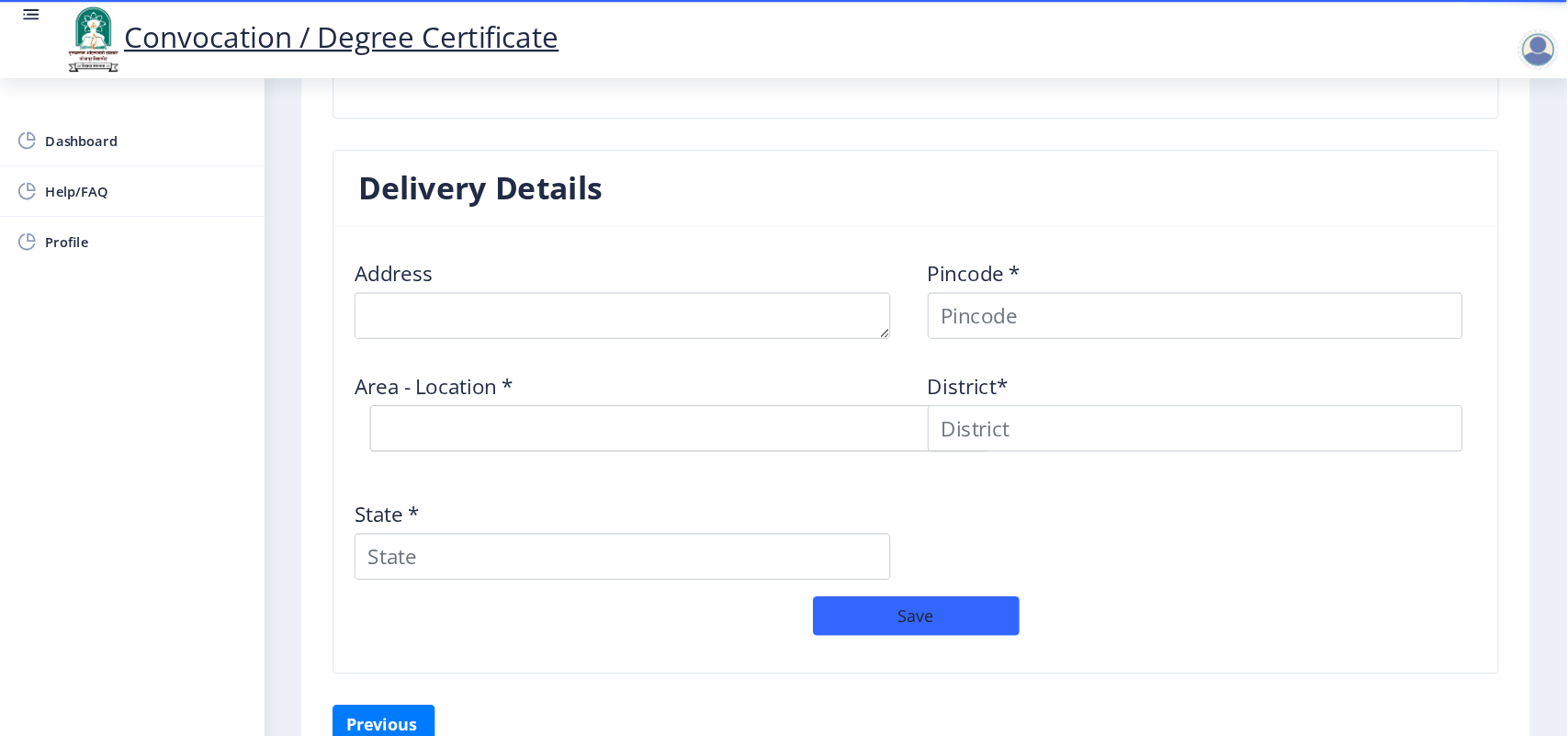 scroll, scrollTop: 1307, scrollLeft: 0, axis: vertical 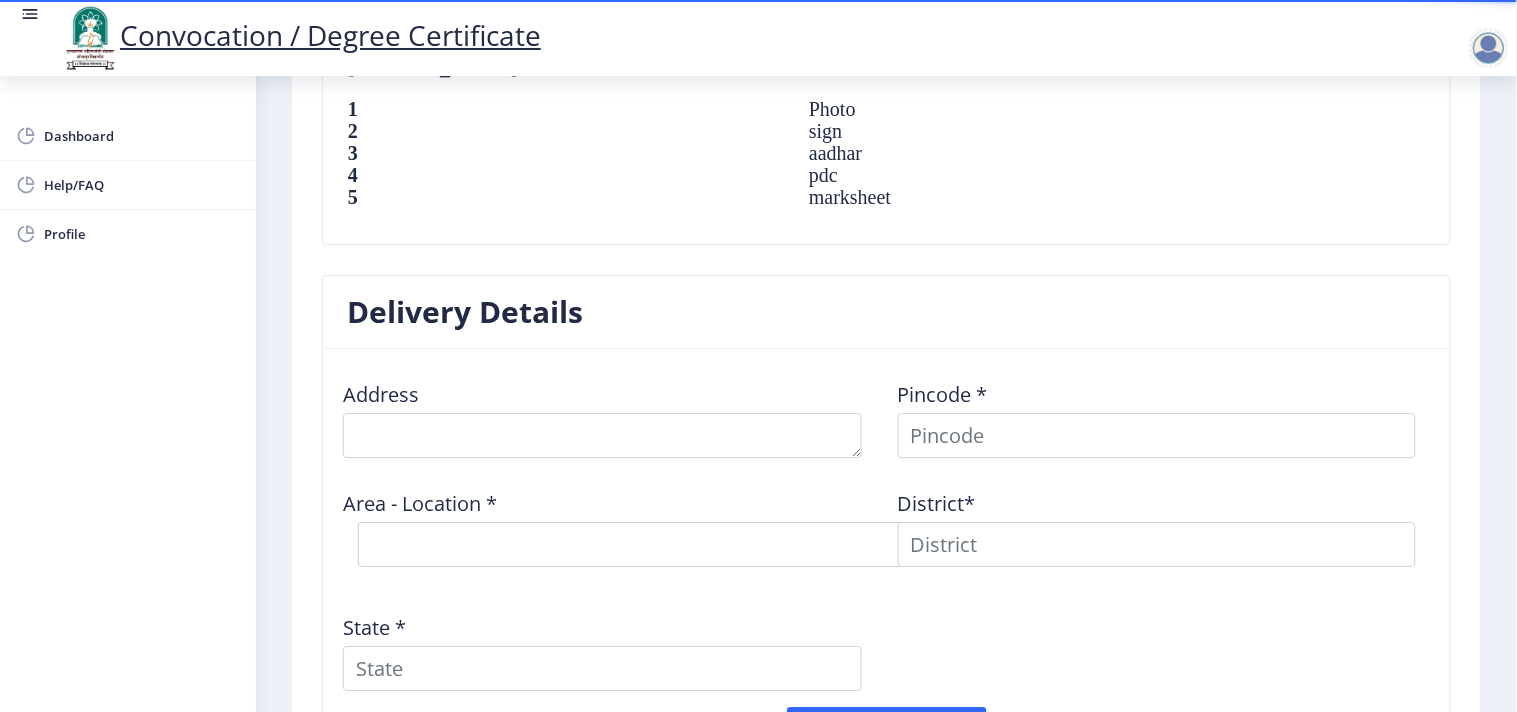 click on "Delivery Details Address    Pincode *  Area - Location *  Select Area Location District*  State *   Save" 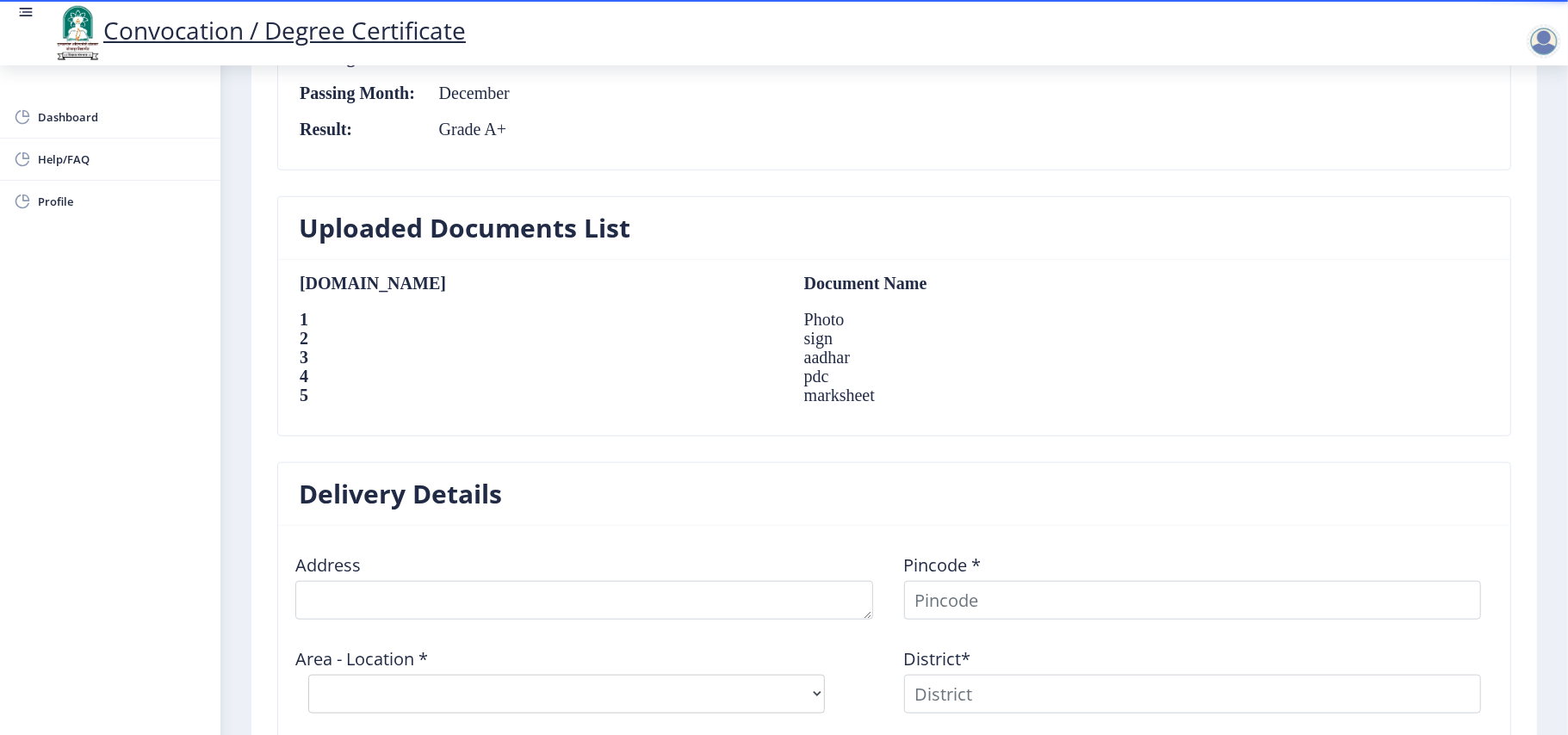scroll, scrollTop: 1023, scrollLeft: 0, axis: vertical 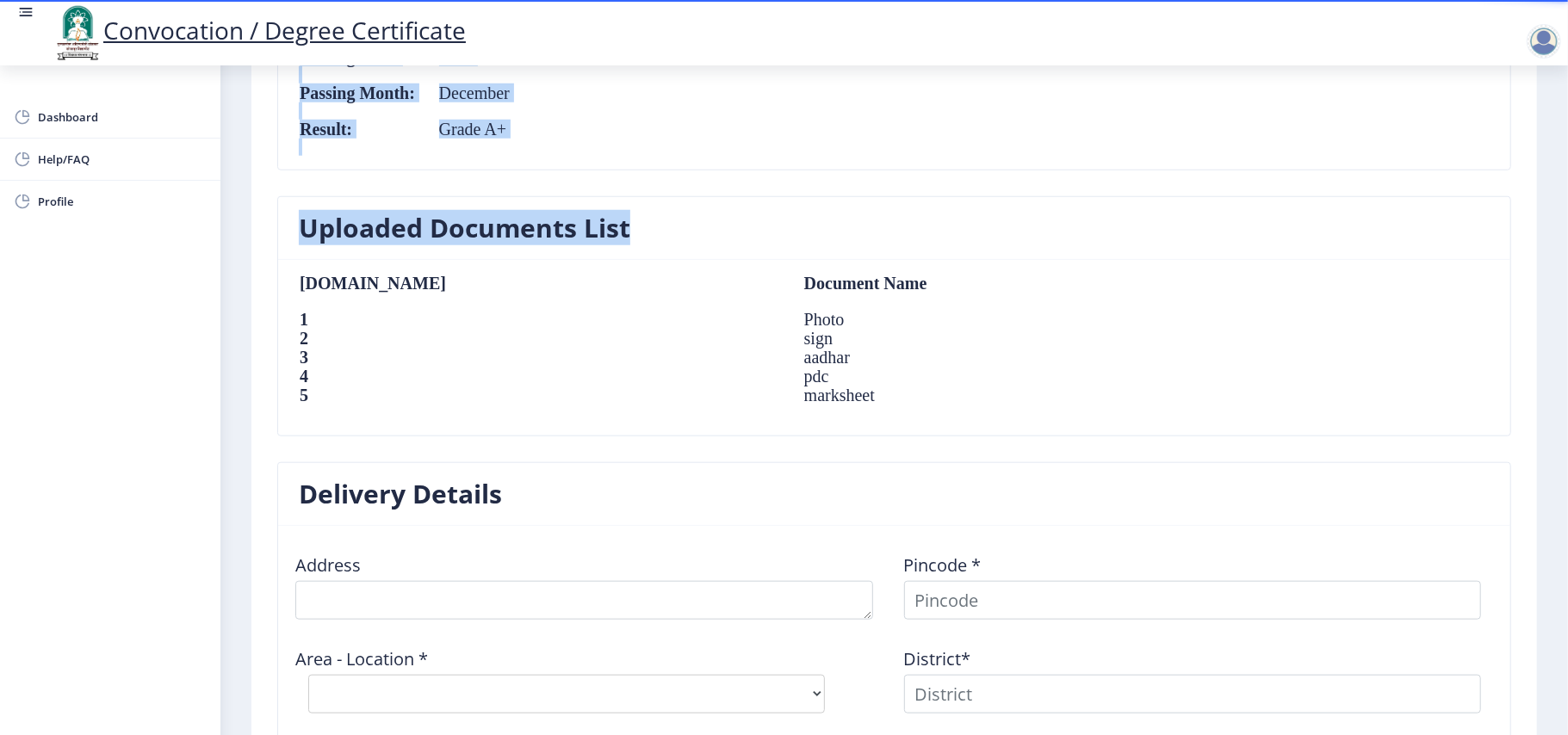 drag, startPoint x: 1567, startPoint y: 193, endPoint x: 1567, endPoint y: 294, distance: 101 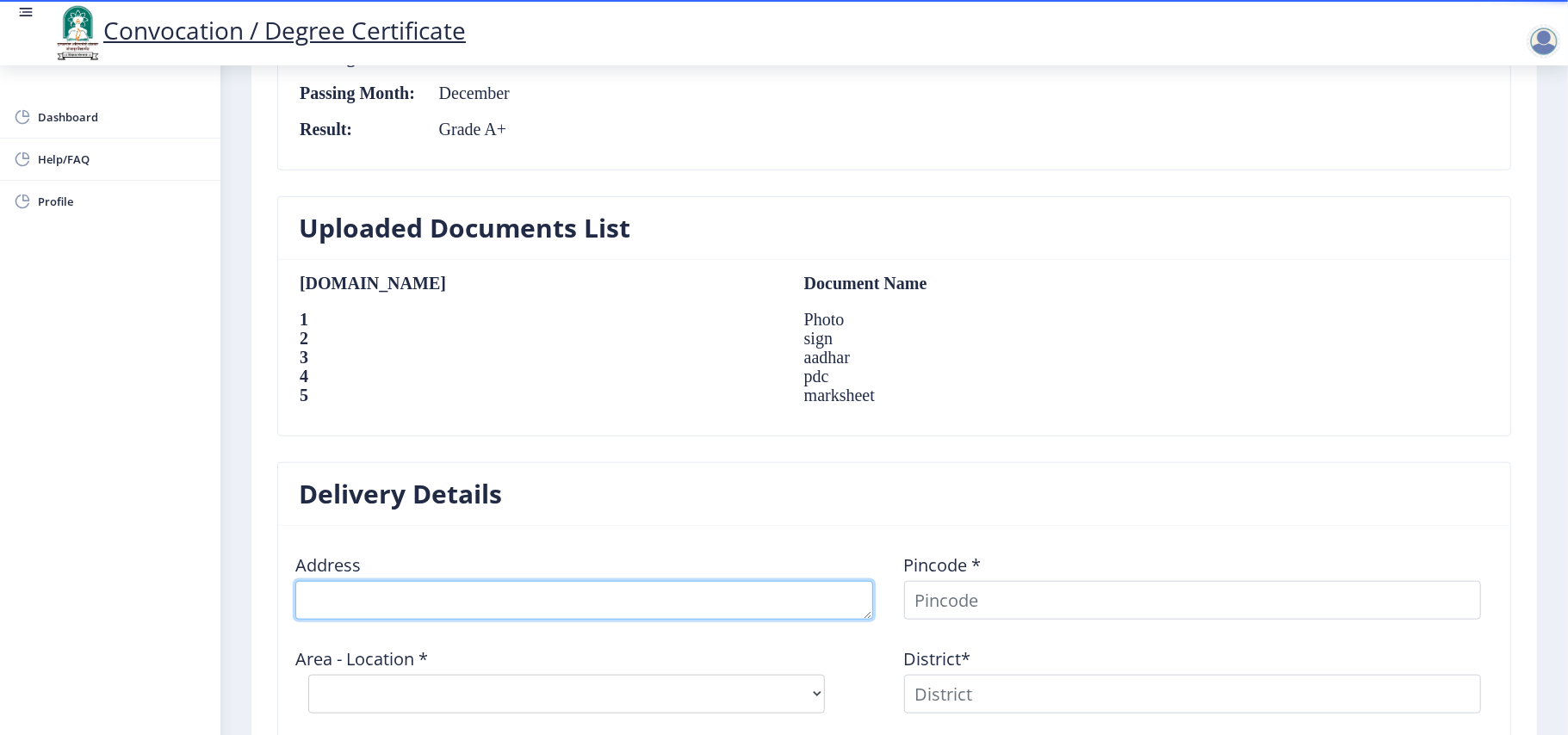 click at bounding box center (584, 600) 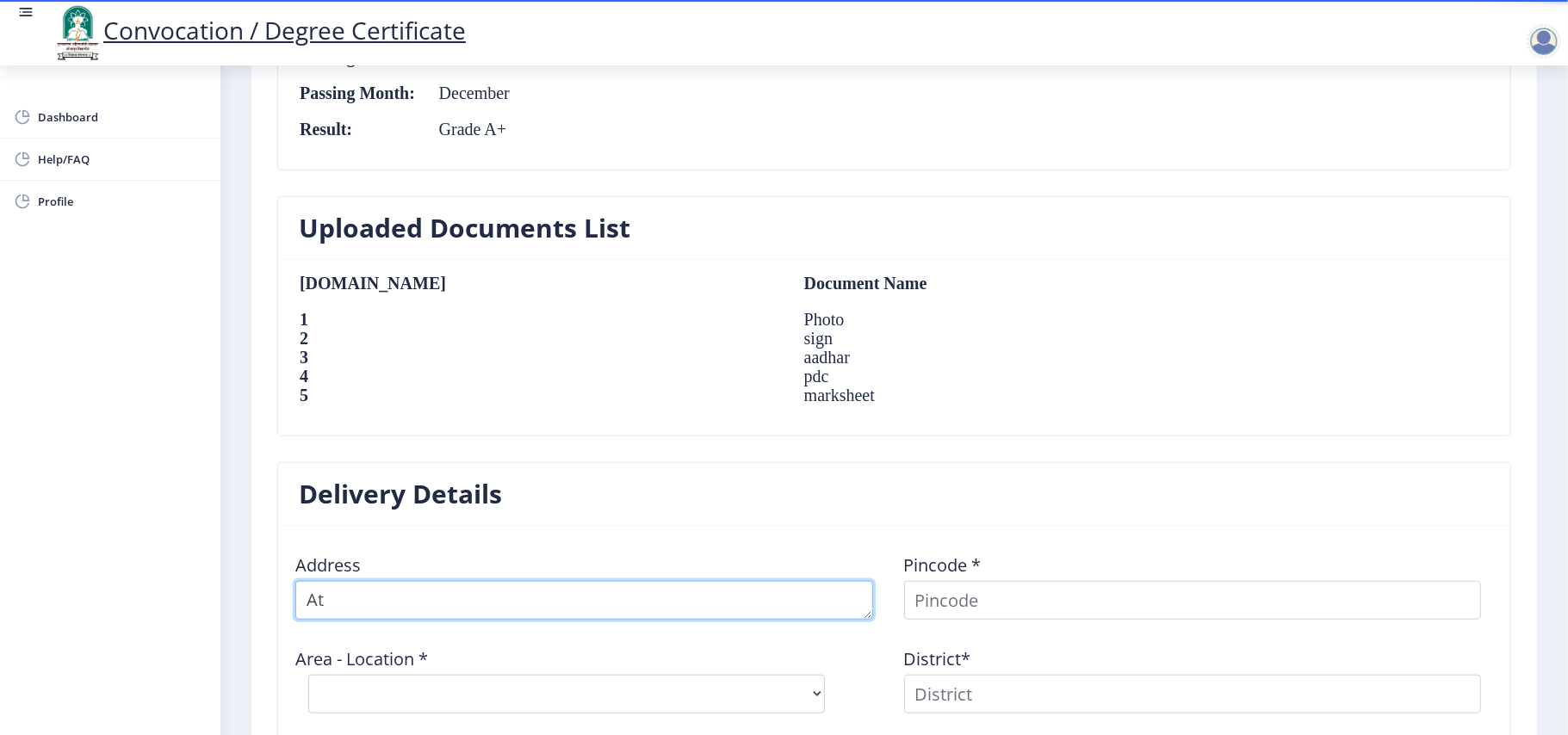 type on "A" 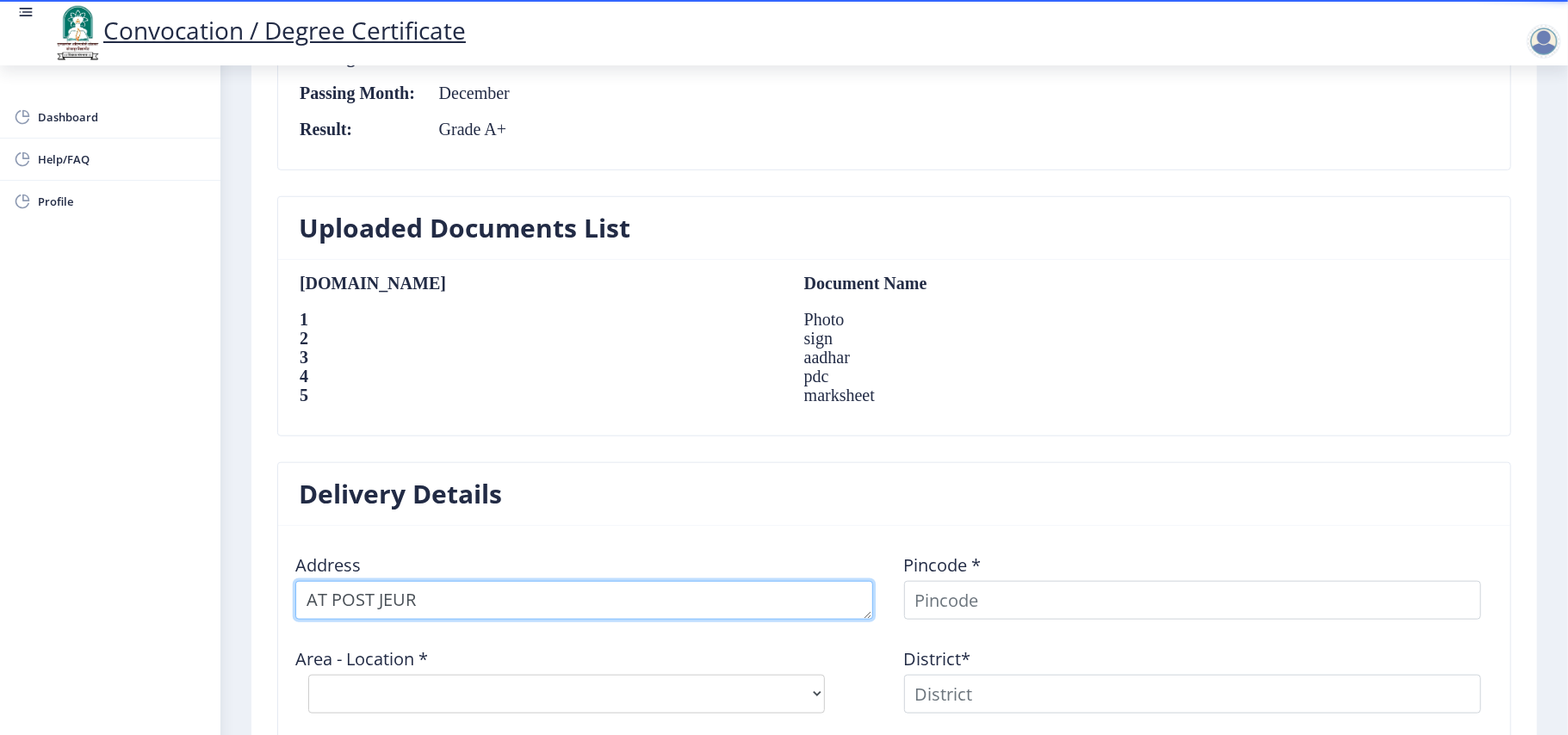 type on "AT POST JEUR" 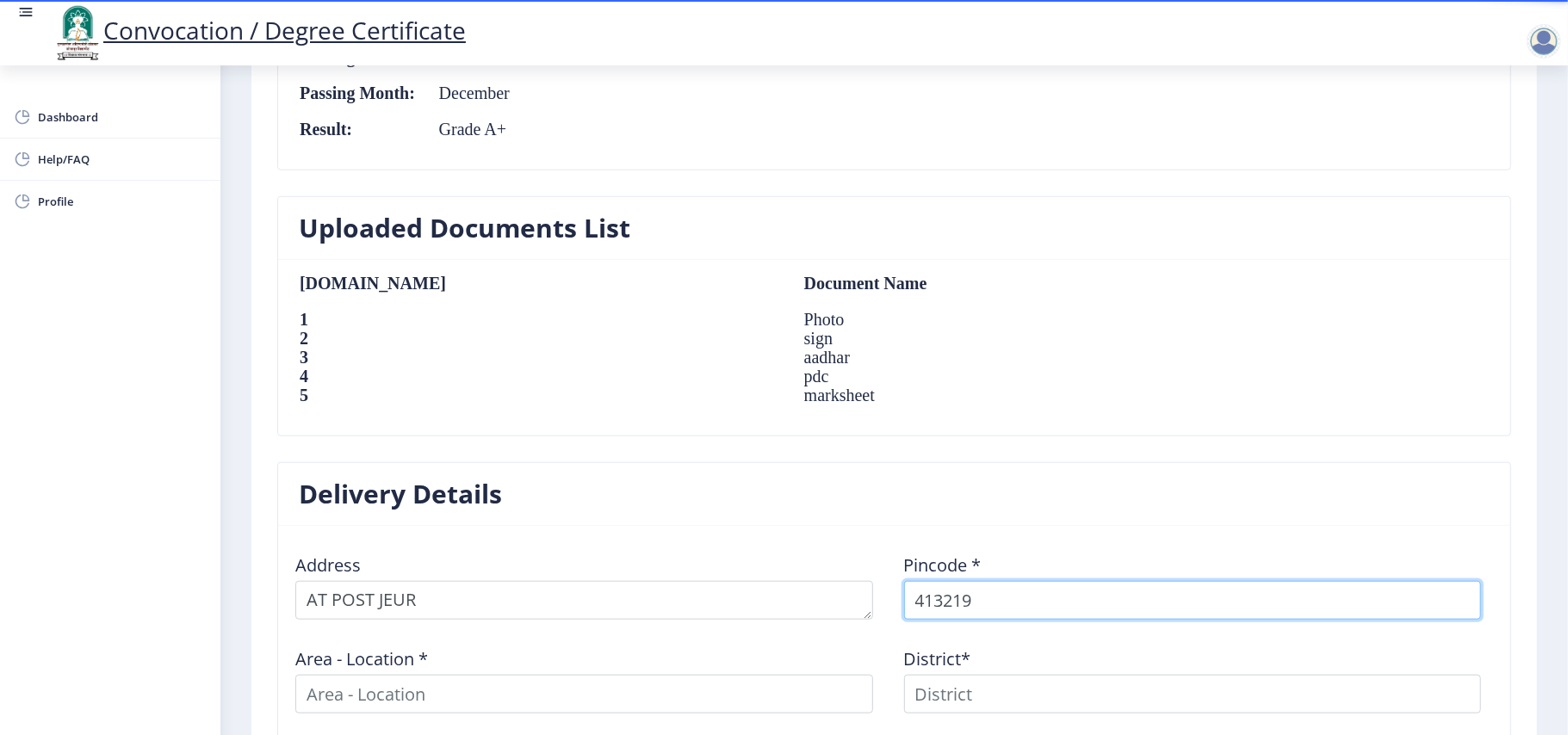 type on "413219" 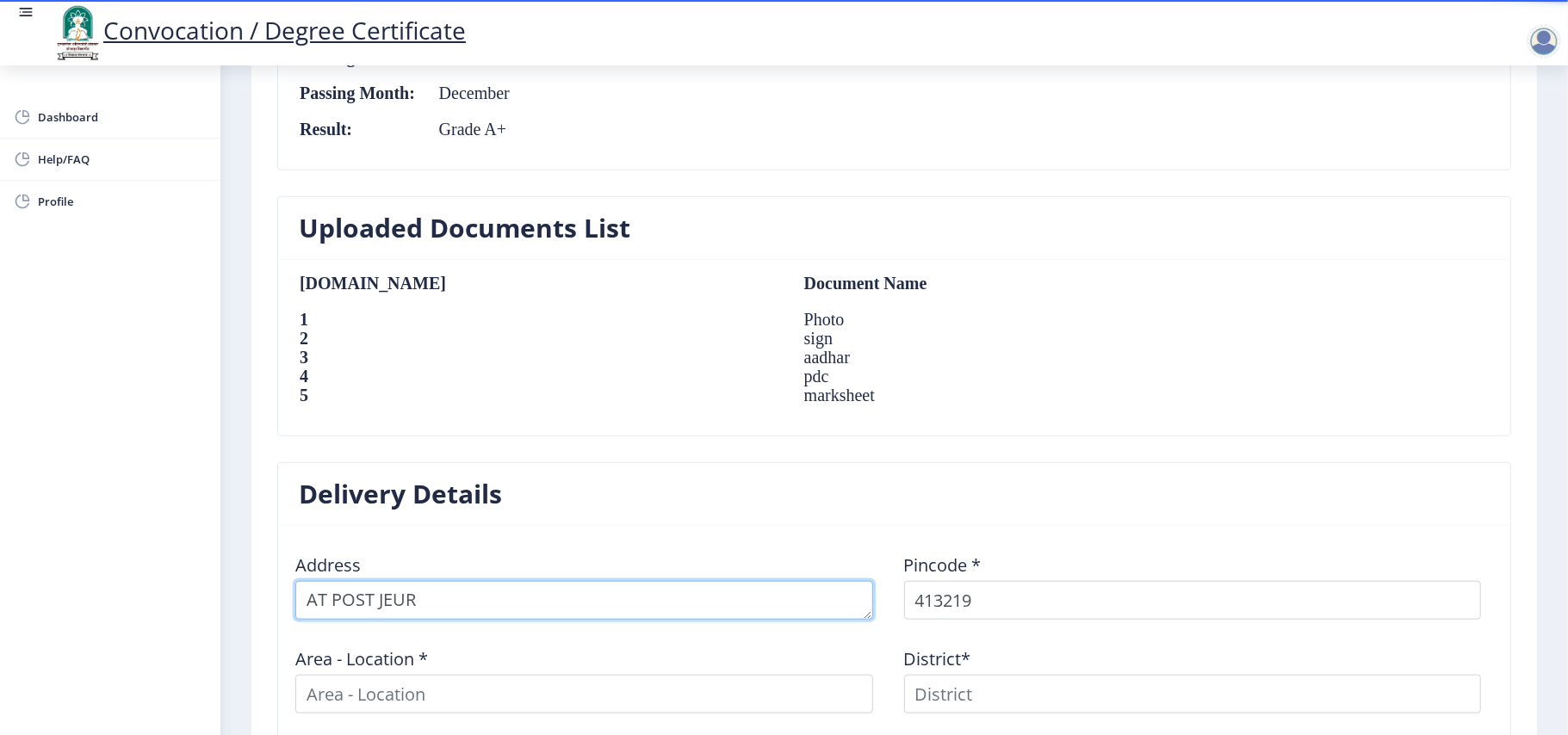 click at bounding box center [584, 600] 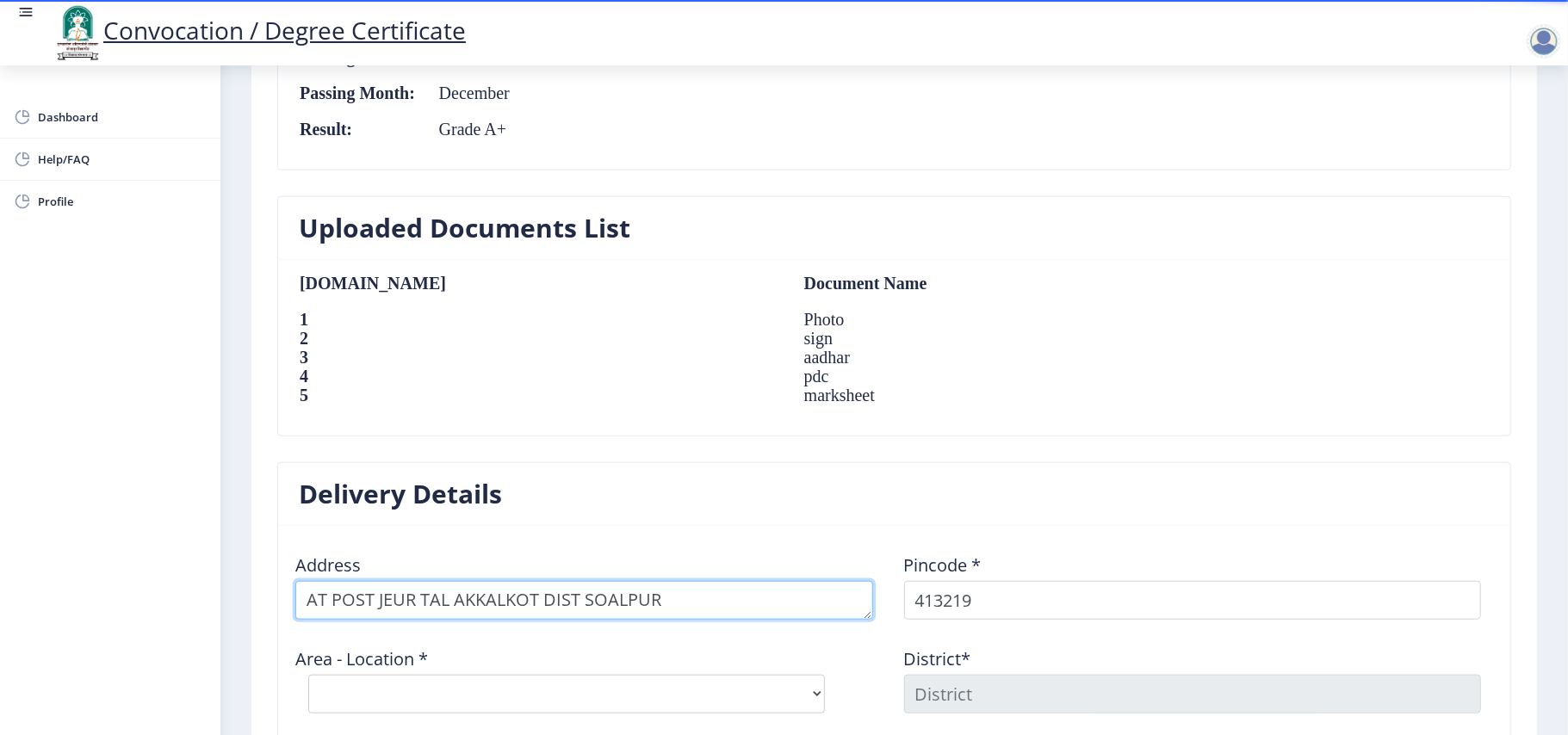 type on "AT POST JEUR TAL AKKALKOT DIST SOALPUR" 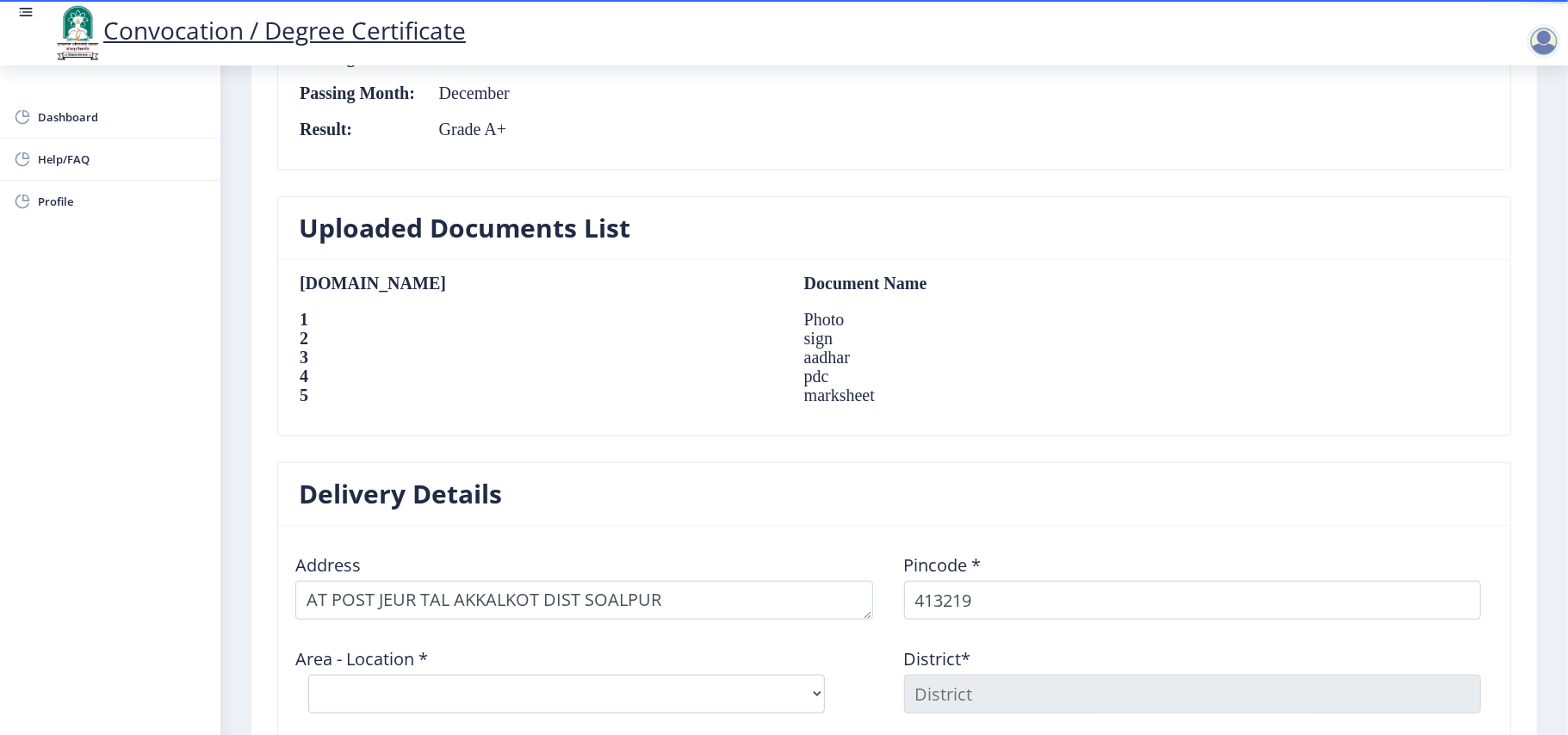 click on "Delivery Details" 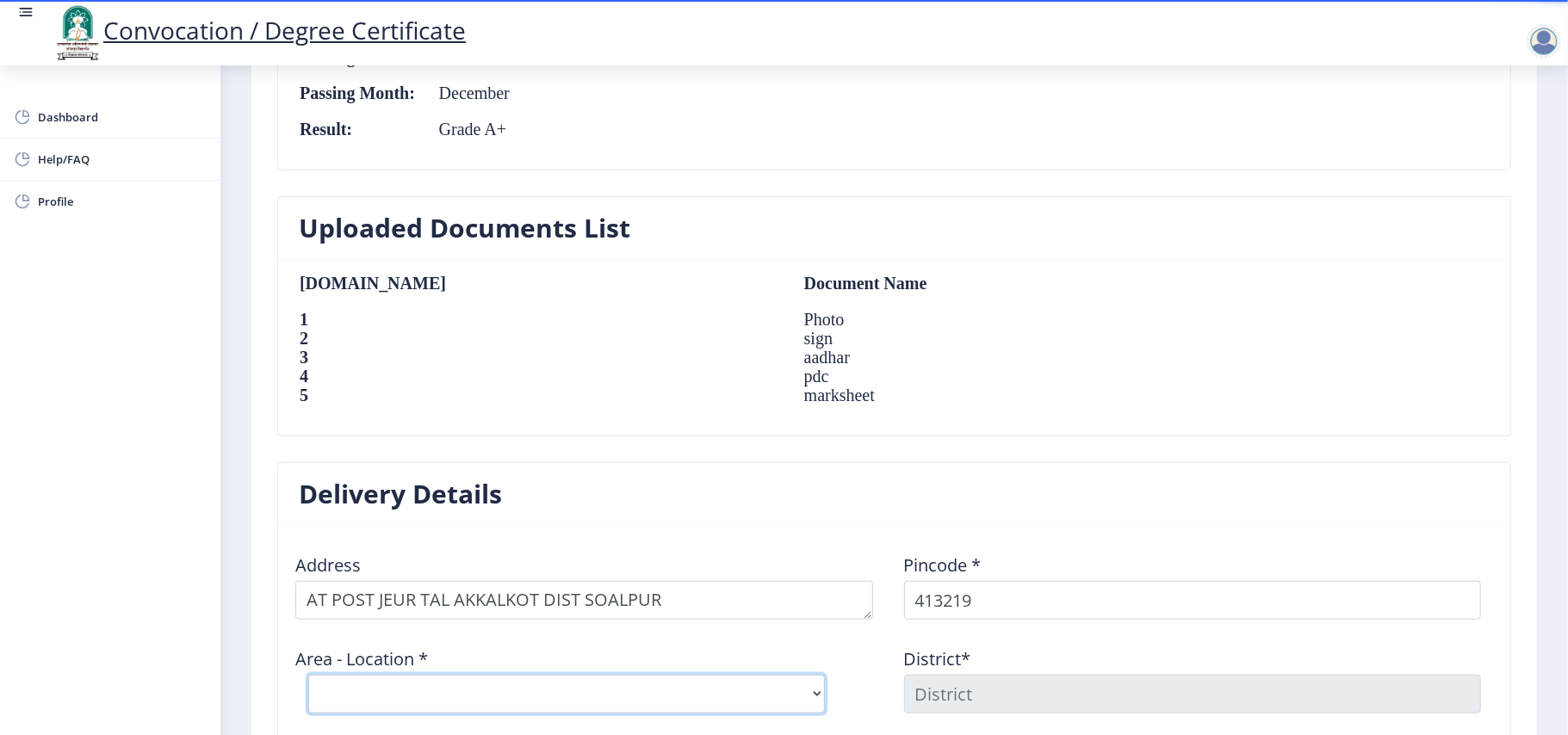 click on "Select Area Location Ankalge [PERSON_NAME]  ([GEOGRAPHIC_DATA]) [PERSON_NAME] S.O ([GEOGRAPHIC_DATA]) Korsegaon [PERSON_NAME] B.O Mhaisalge [PERSON_NAME] [PERSON_NAME]  (Hotagi) B.O" at bounding box center (567, 694) 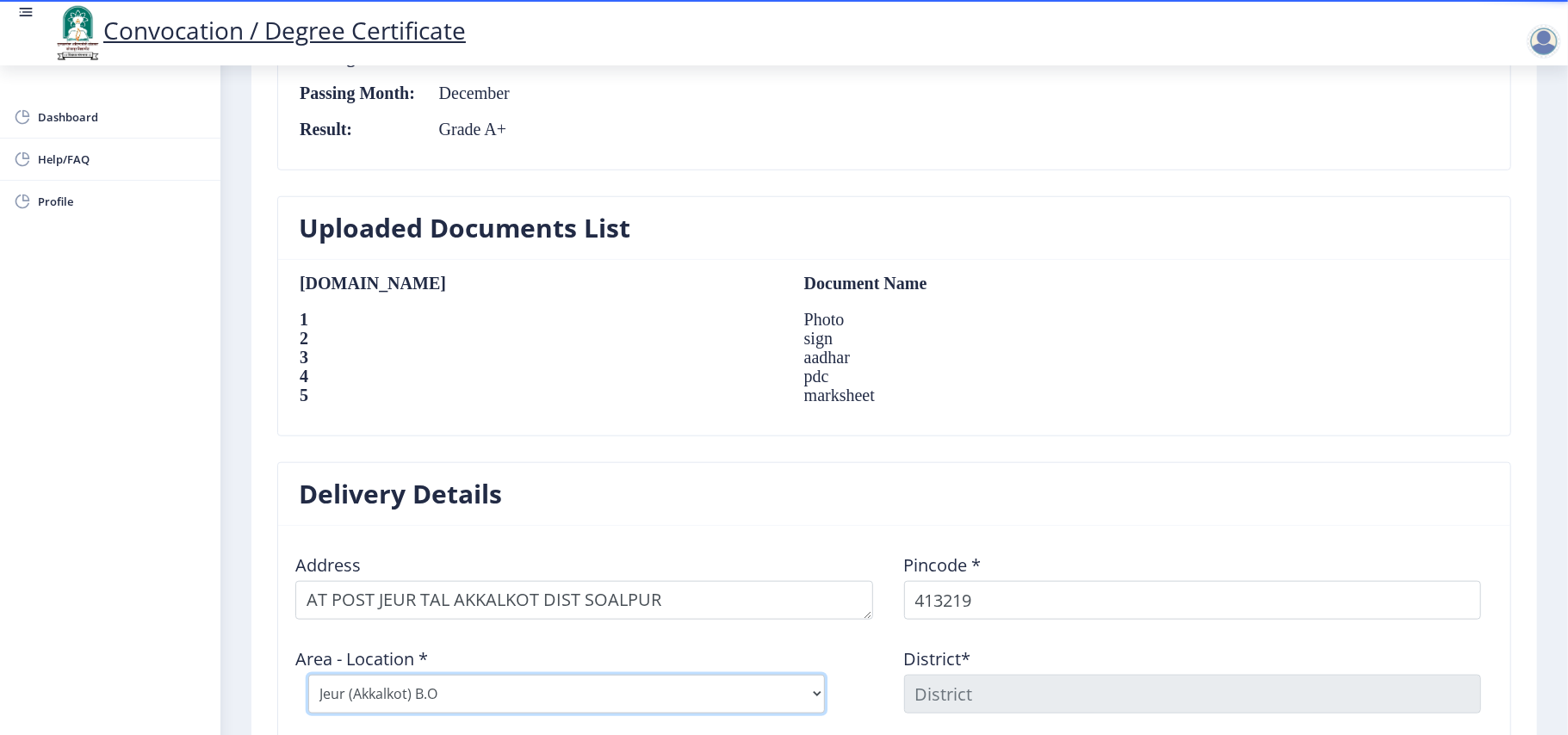 click on "Select Area Location Ankalge [PERSON_NAME]  ([GEOGRAPHIC_DATA]) [PERSON_NAME] S.O ([GEOGRAPHIC_DATA]) Korsegaon [PERSON_NAME] B.O Mhaisalge [PERSON_NAME] [PERSON_NAME]  (Hotagi) B.O" at bounding box center (567, 694) 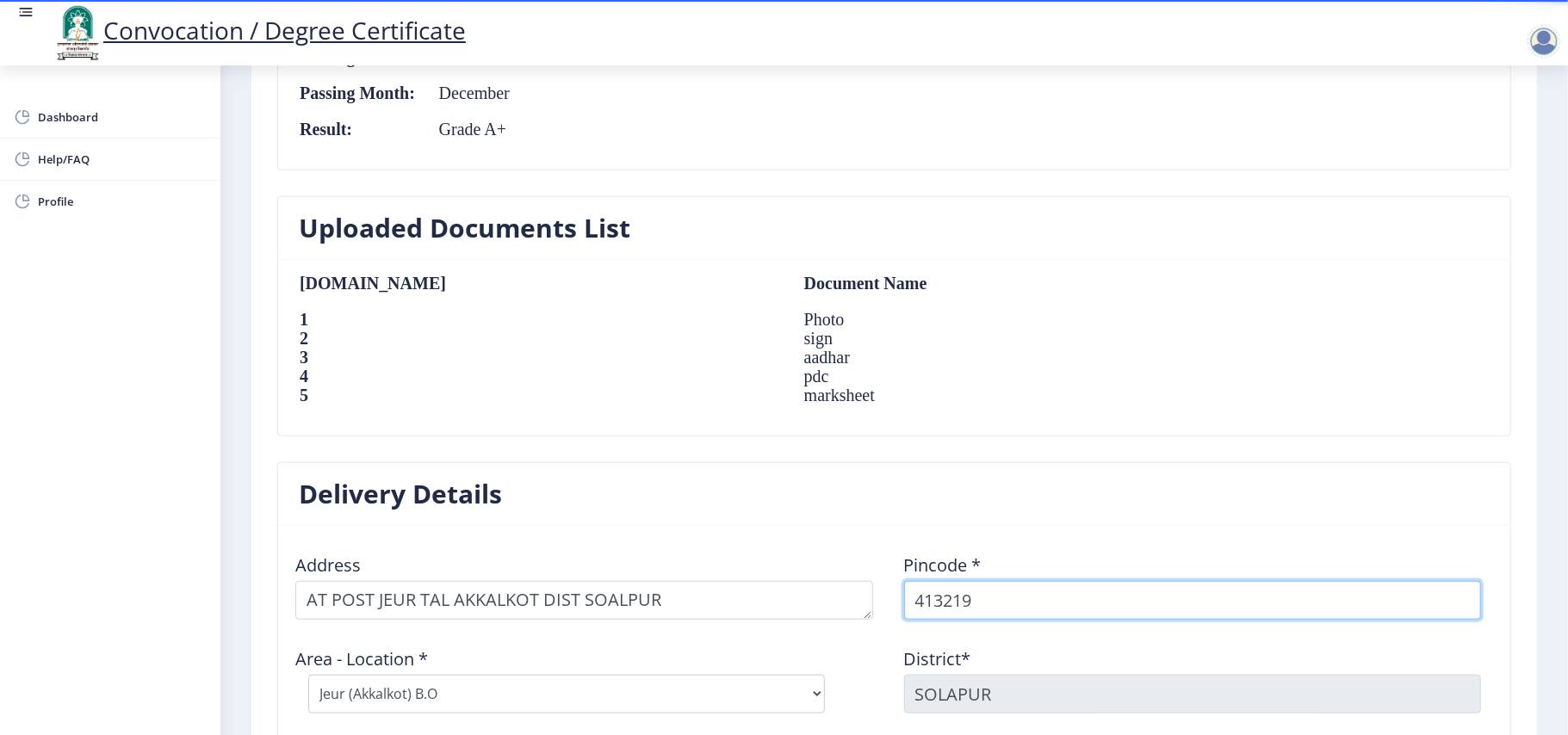 click on "413219" at bounding box center [1193, 600] 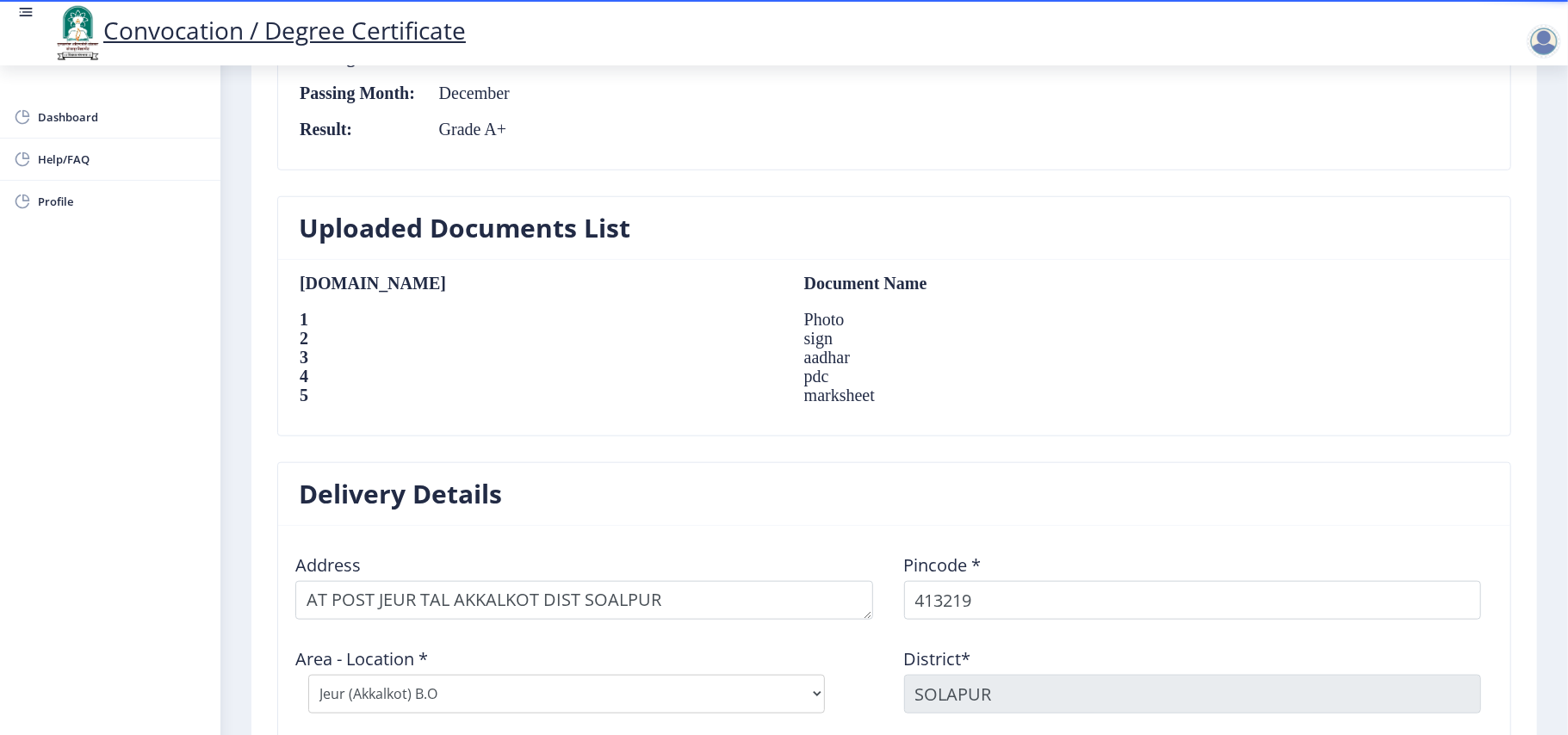 scroll, scrollTop: 1305, scrollLeft: 0, axis: vertical 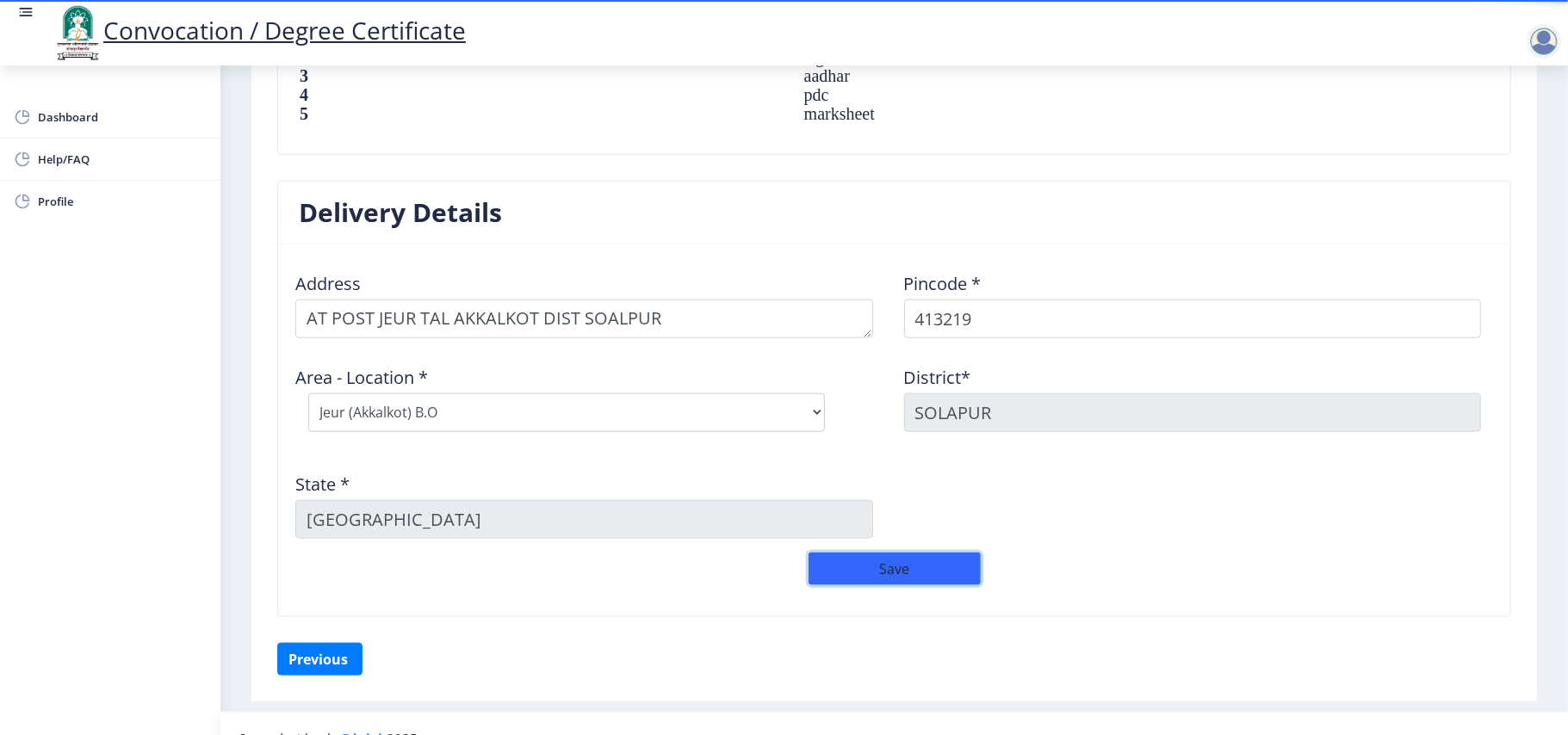 type 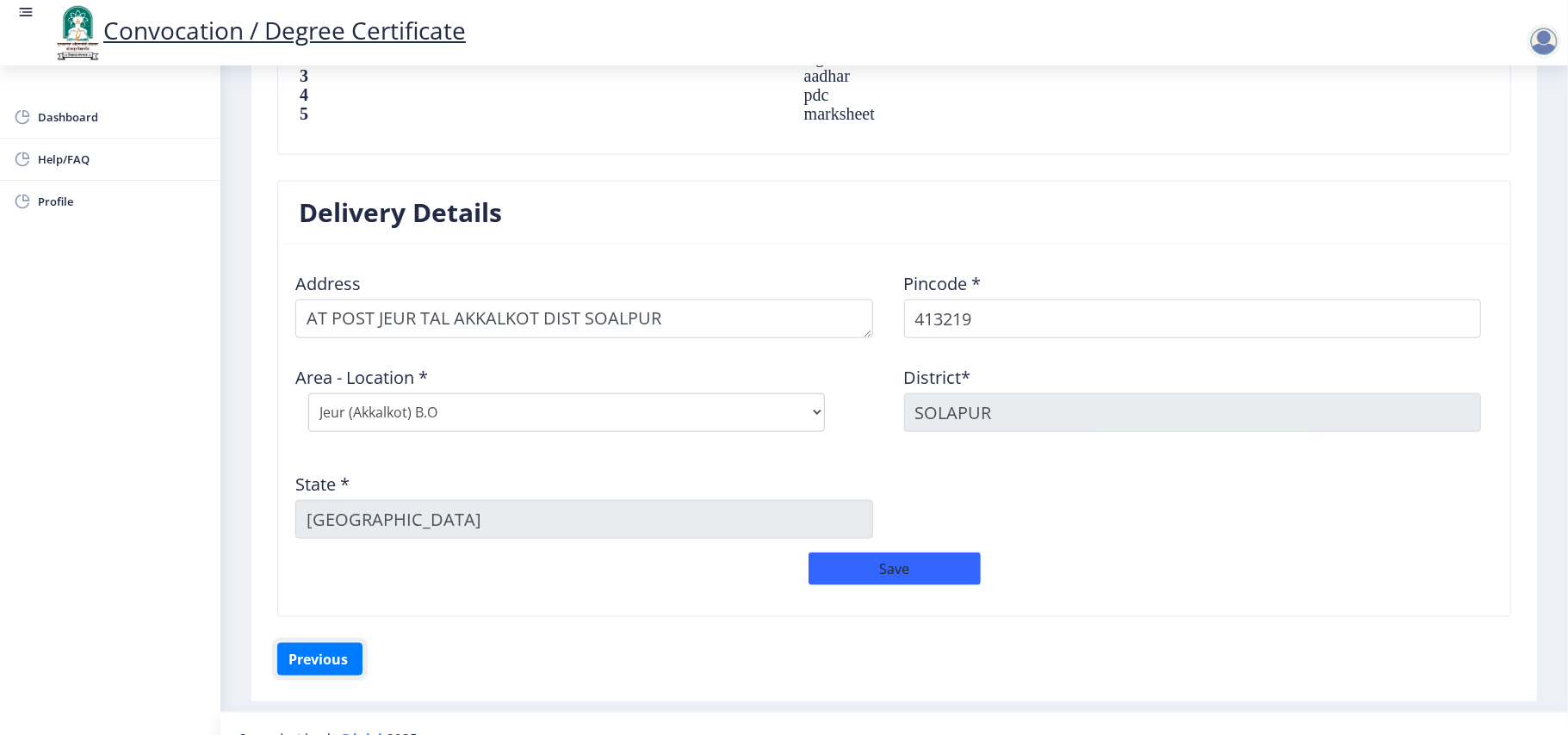 type 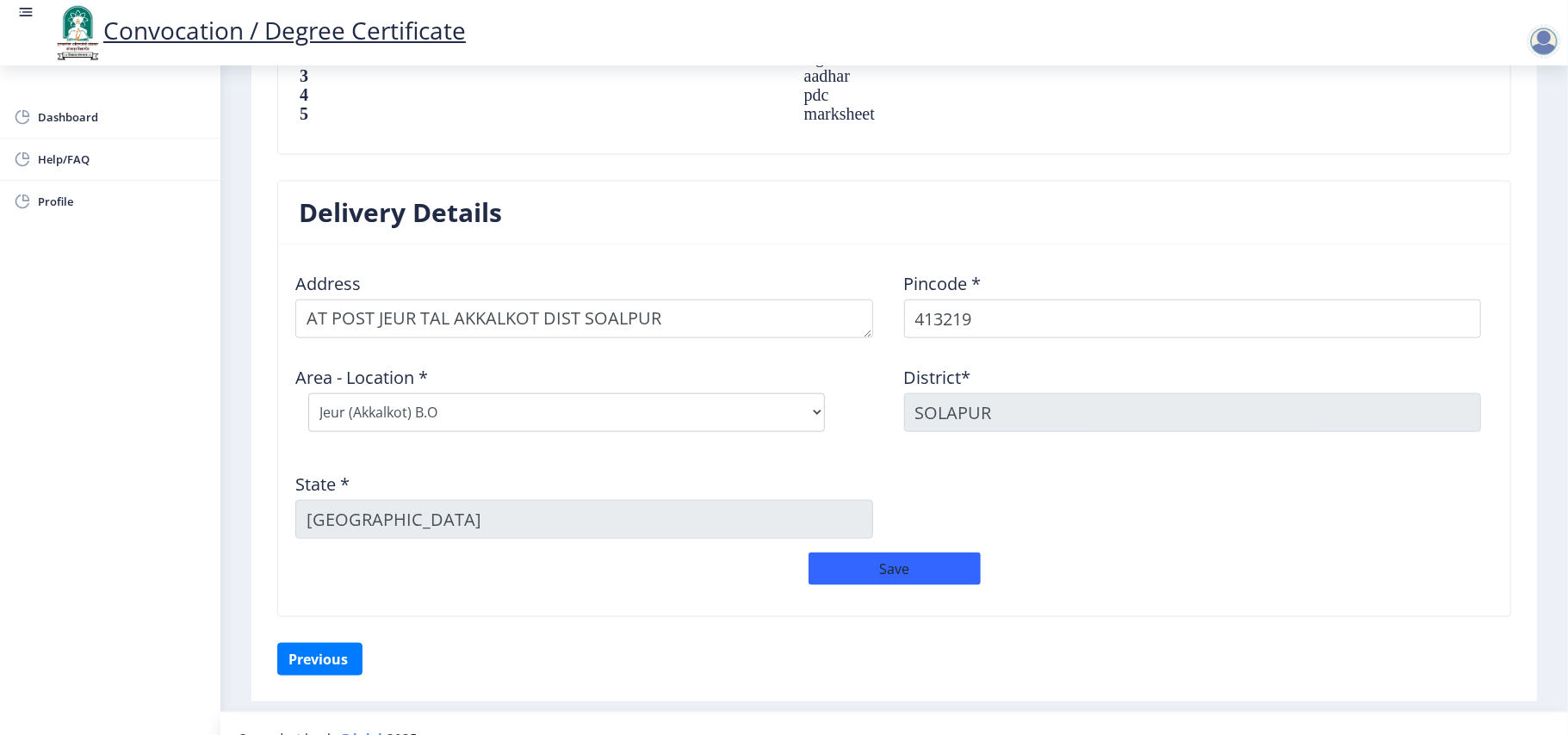 click on "Delivery Details Address    Pincode *  413219 Area - Location *  Select Area Location [GEOGRAPHIC_DATA] [PERSON_NAME]  ([GEOGRAPHIC_DATA]) [PERSON_NAME] S.O ([GEOGRAPHIC_DATA]) [GEOGRAPHIC_DATA] [PERSON_NAME] B.O Mhaisalge [PERSON_NAME] [PERSON_NAME]  ([GEOGRAPHIC_DATA]) B.O District*  [GEOGRAPHIC_DATA] *  [GEOGRAPHIC_DATA]  Save" 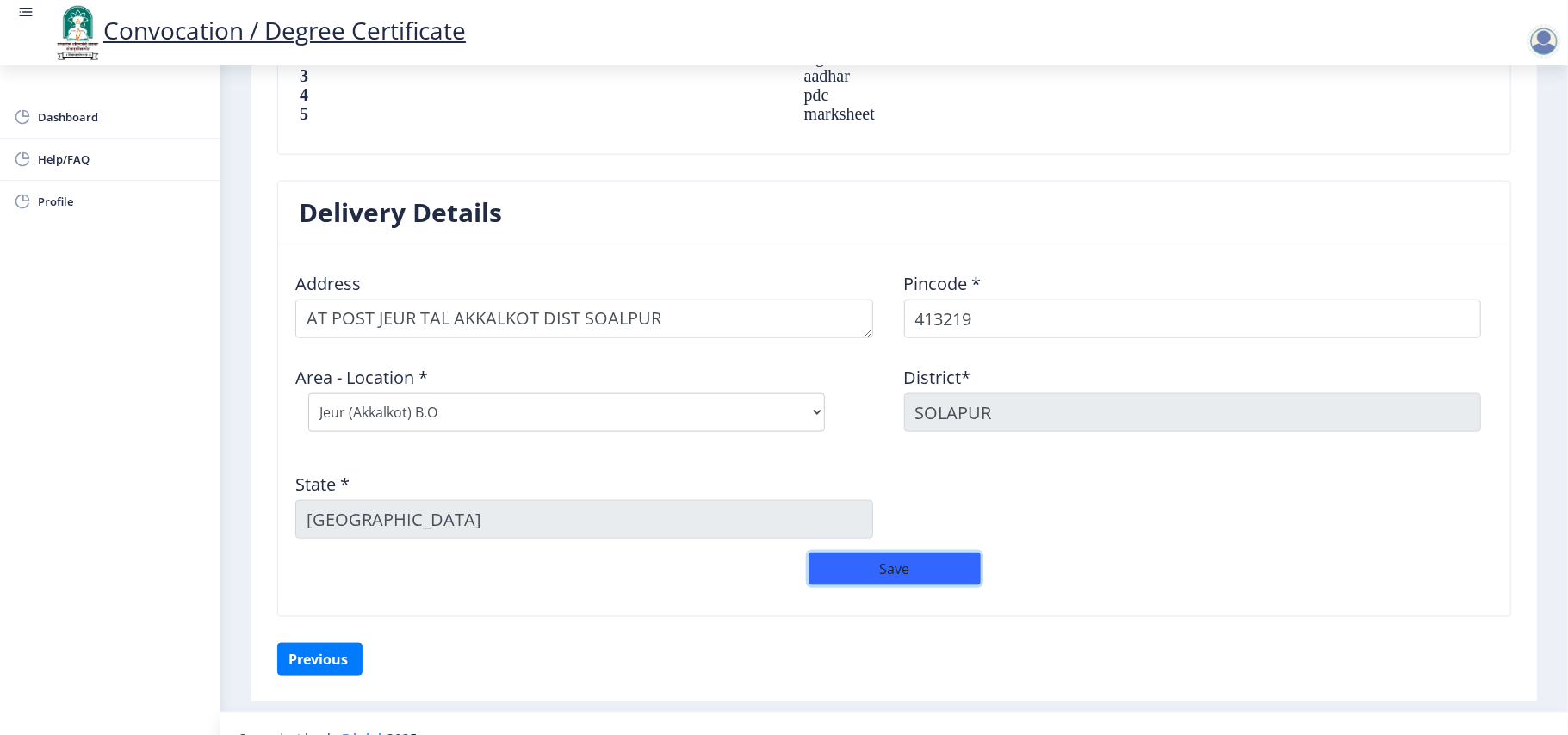 click on "Save" 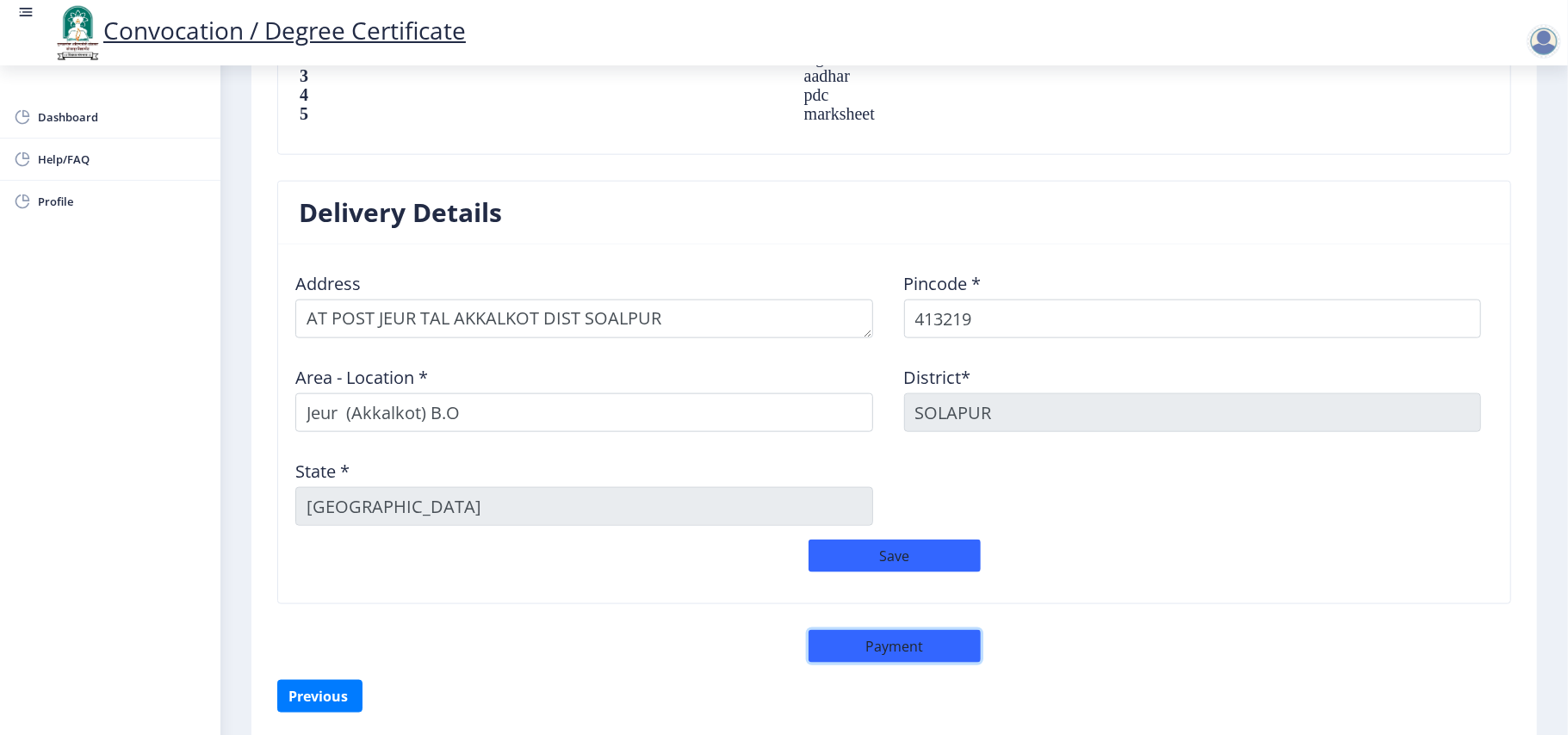 click on "Payment" 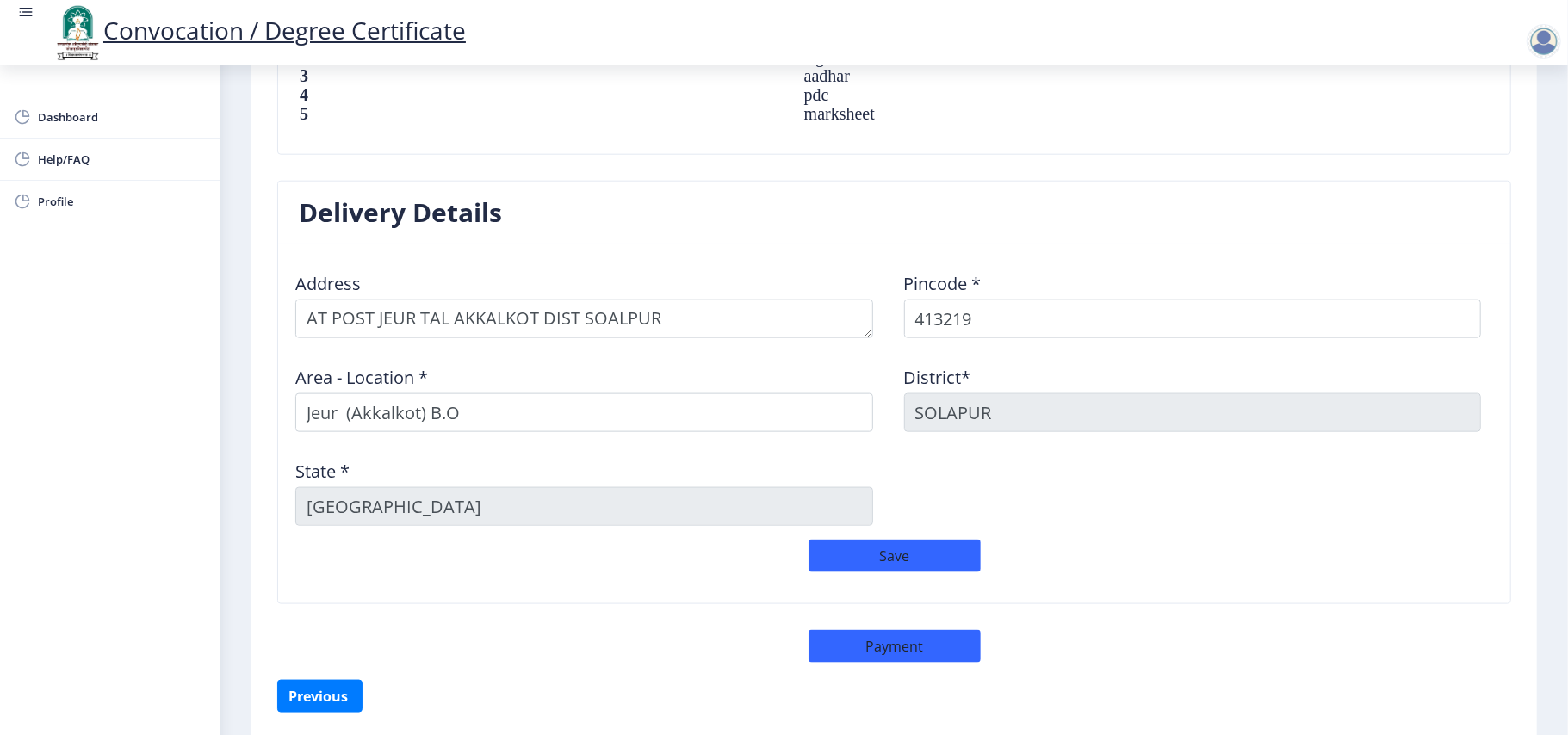 select on "sealed" 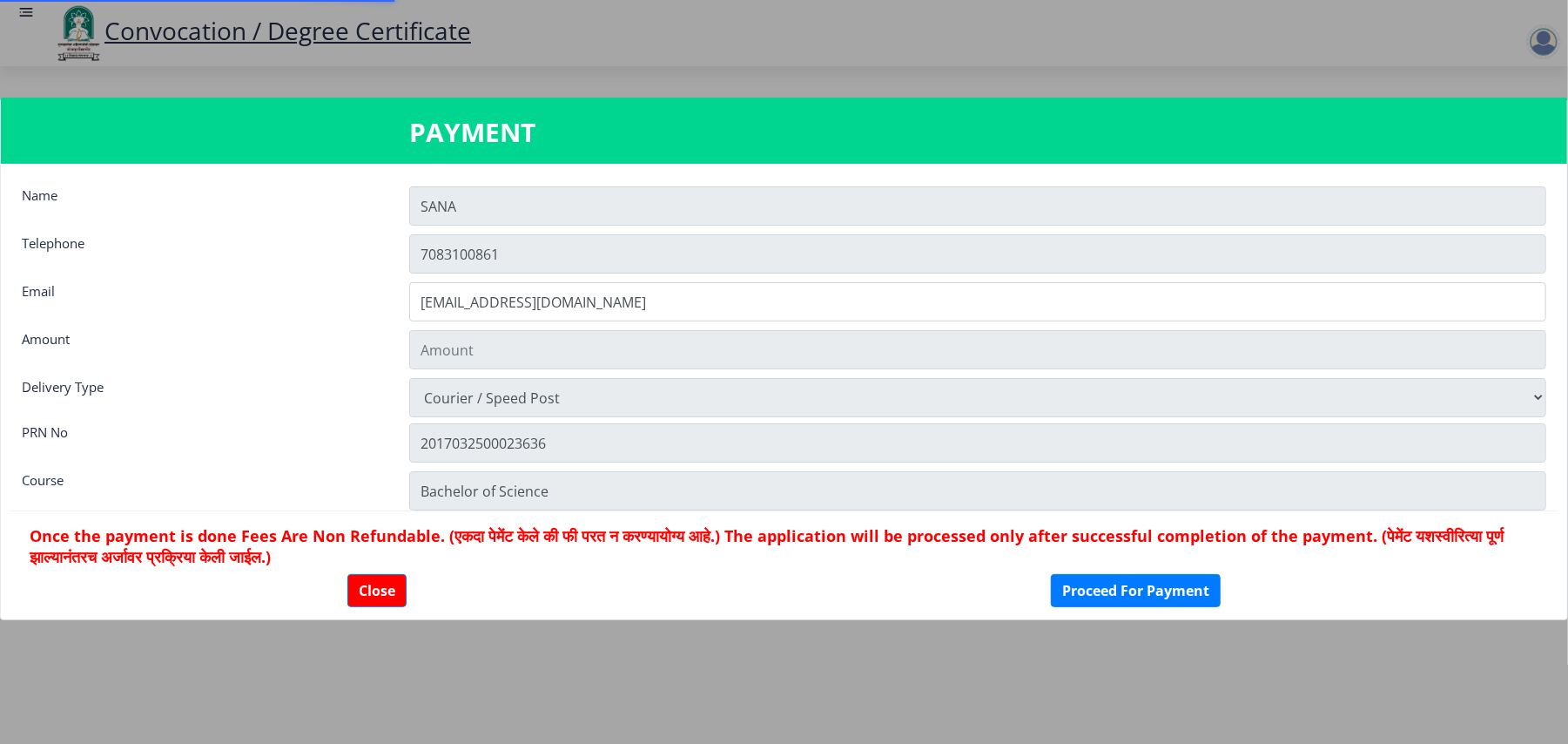 type on "600" 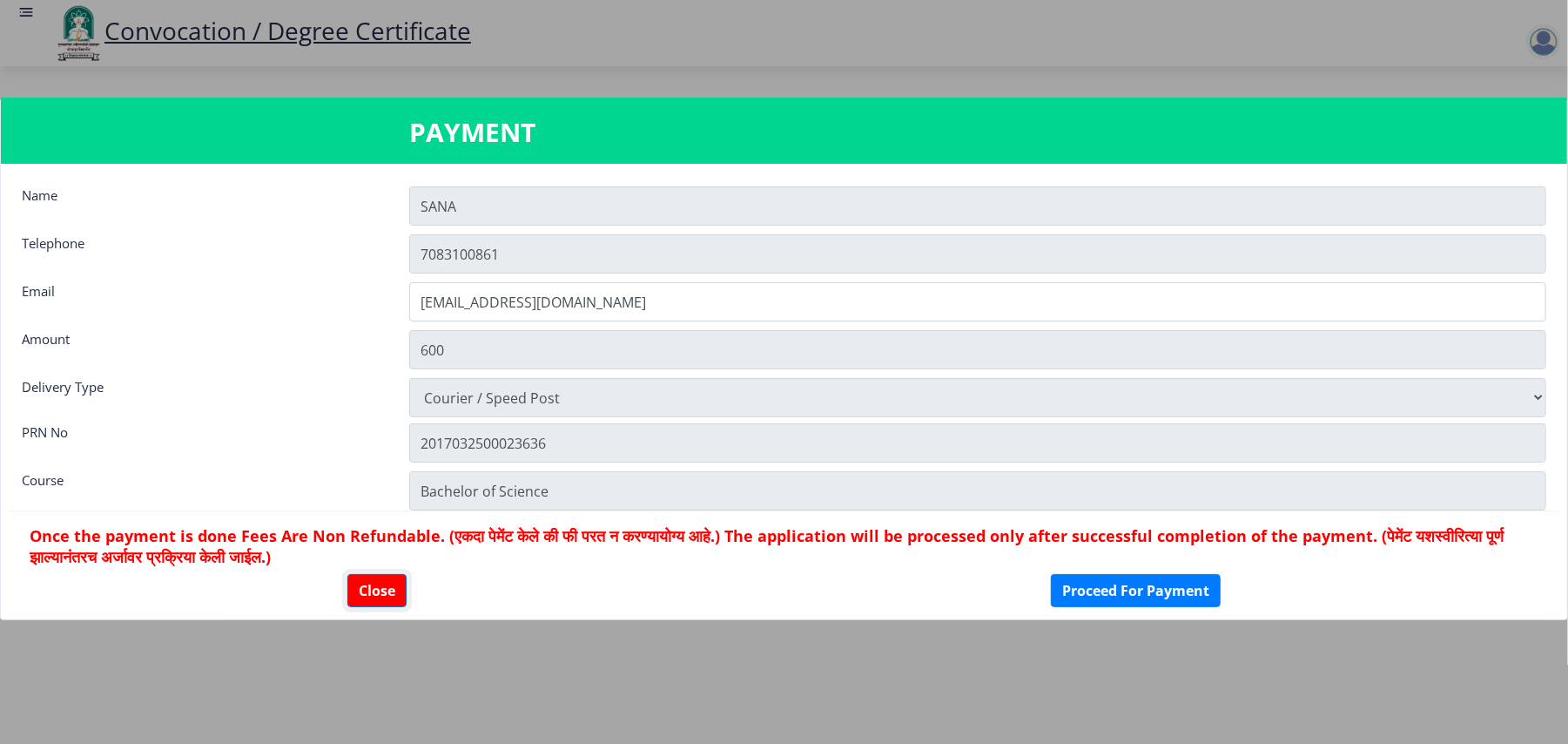 click on "Close" 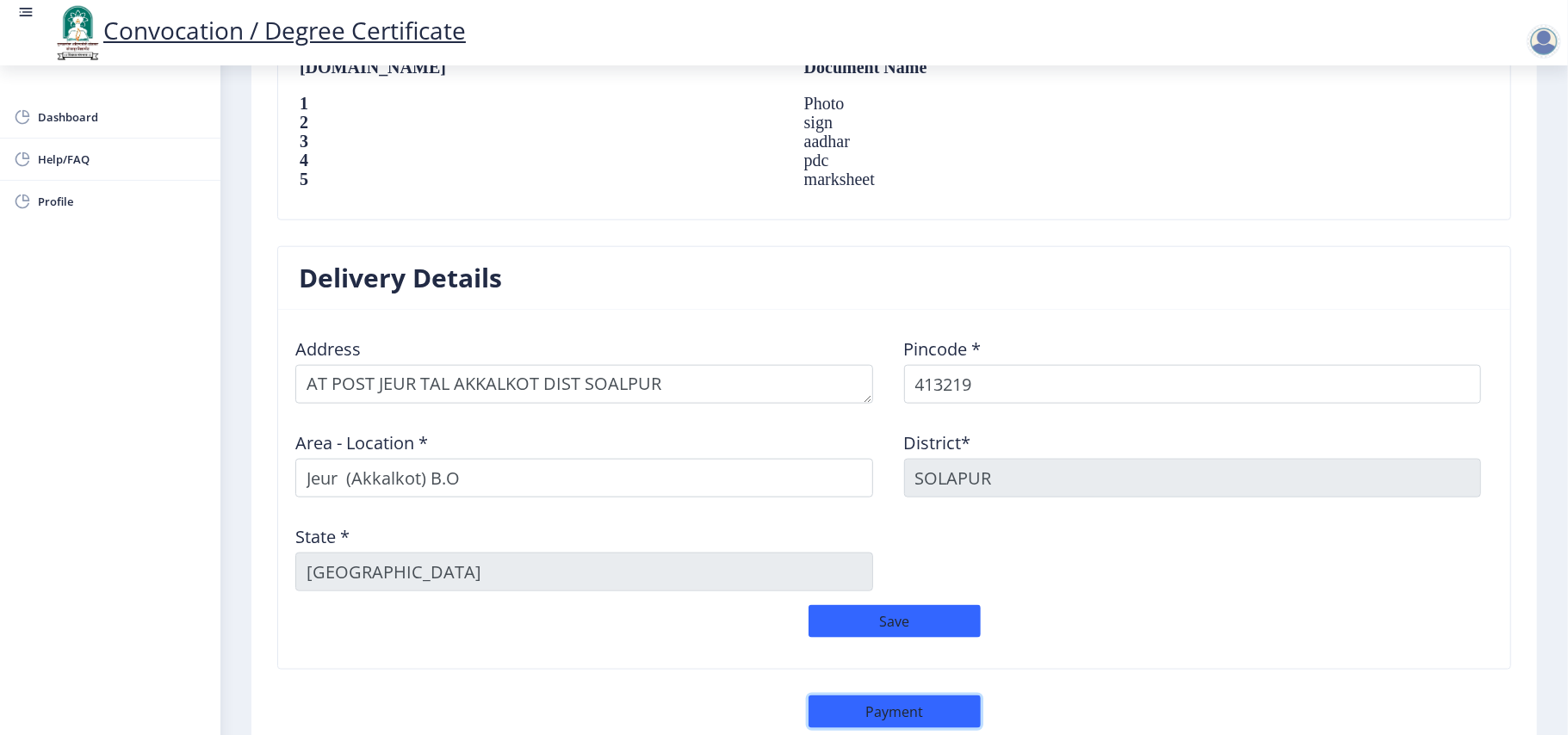 scroll, scrollTop: 1227, scrollLeft: 0, axis: vertical 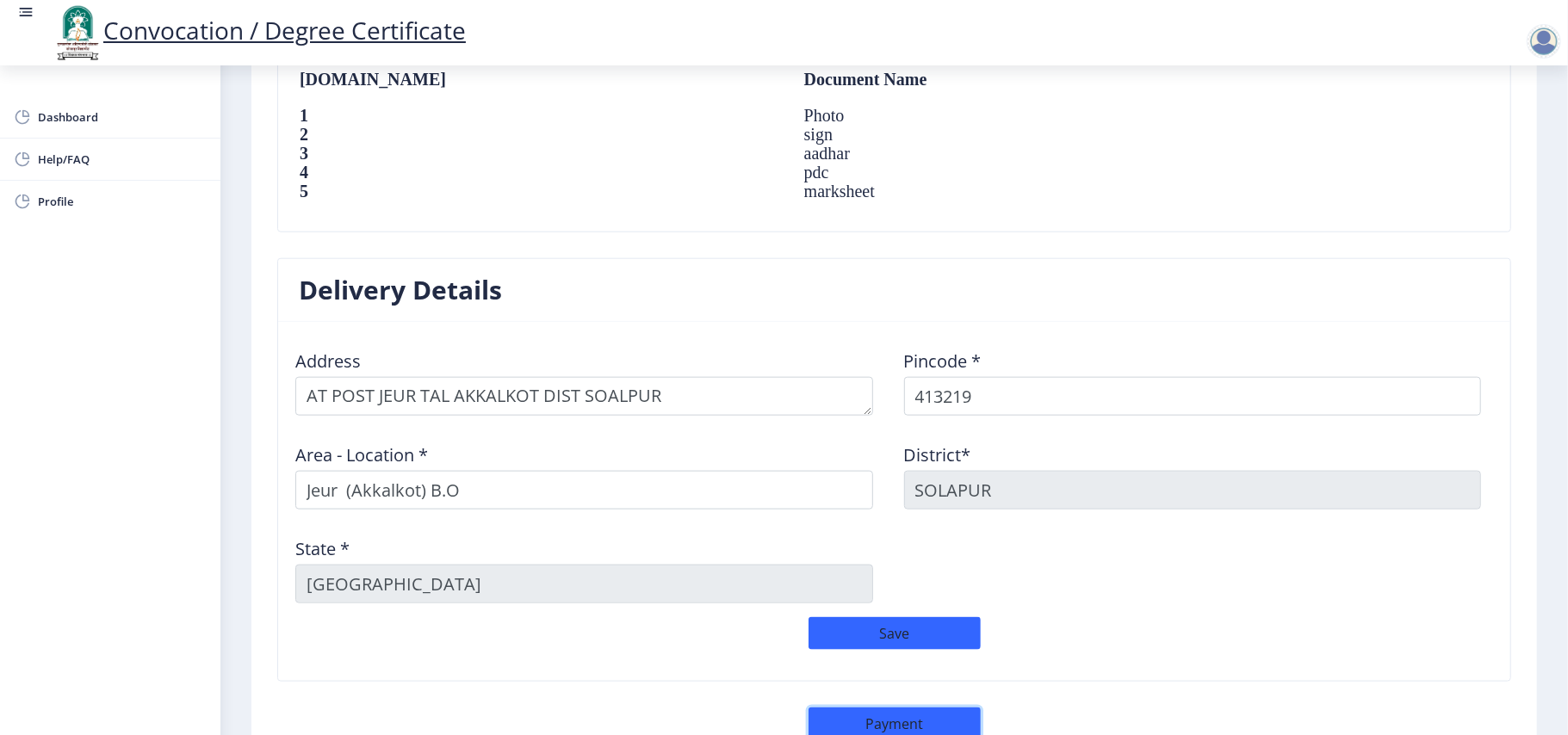 click on "Payment" 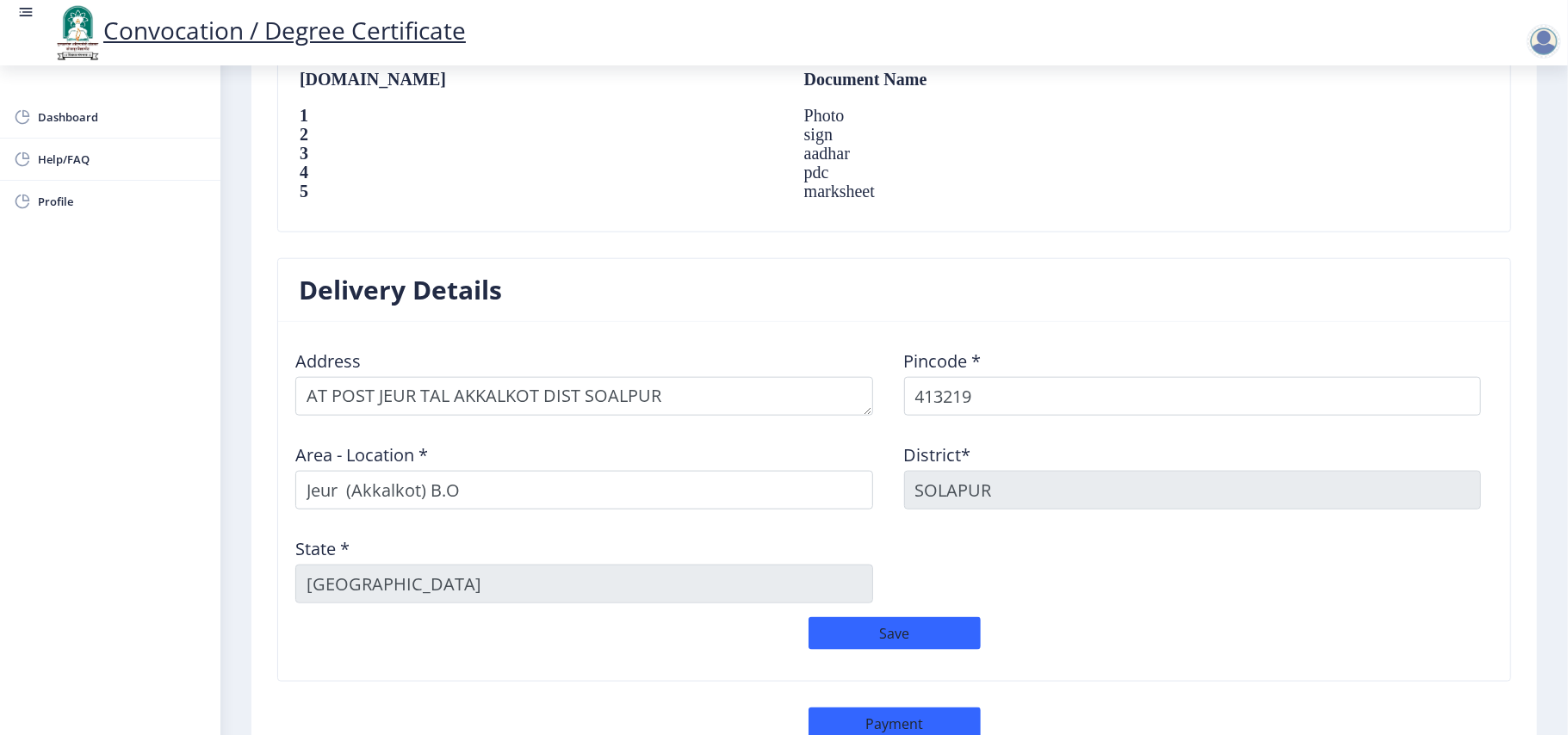 select on "sealed" 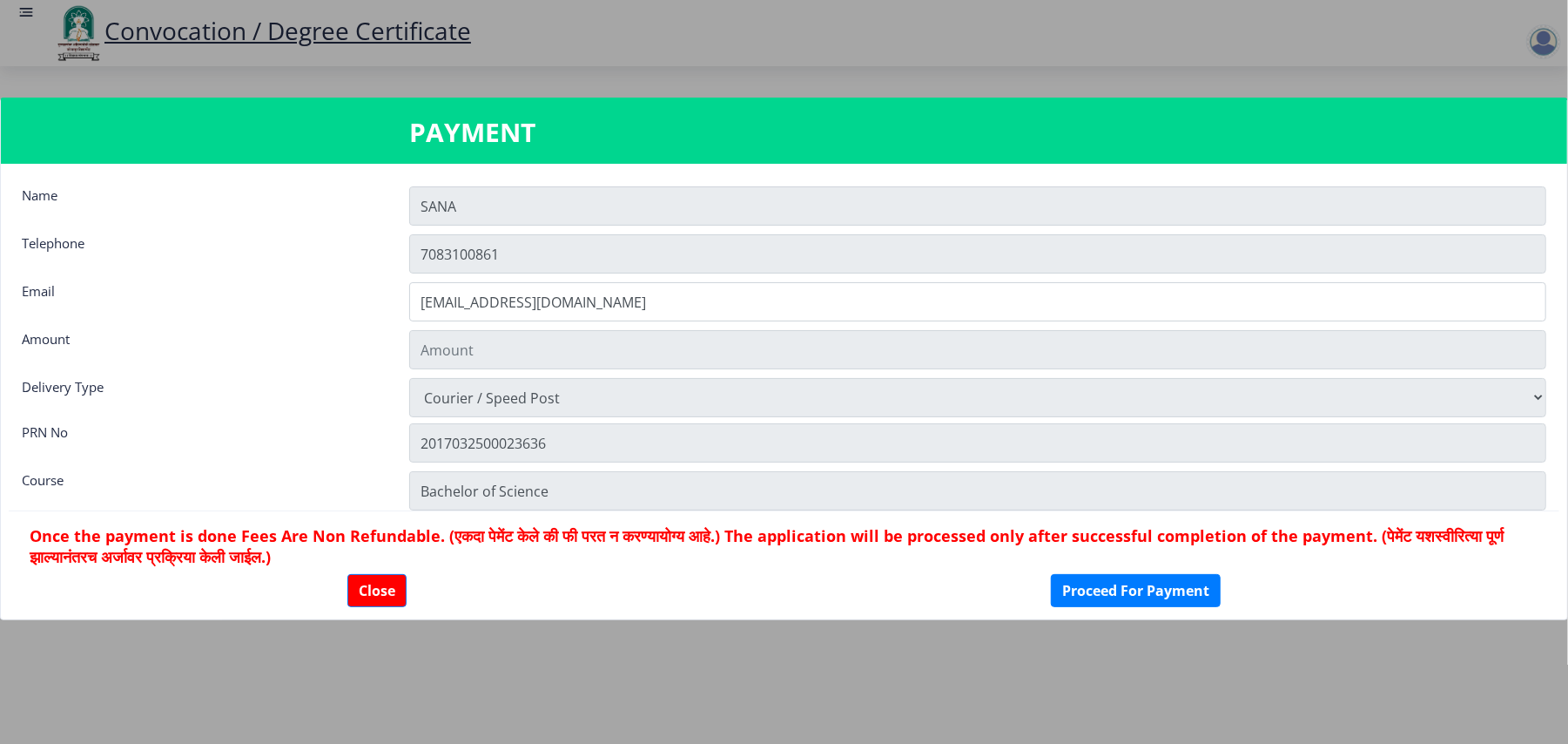 type on "600" 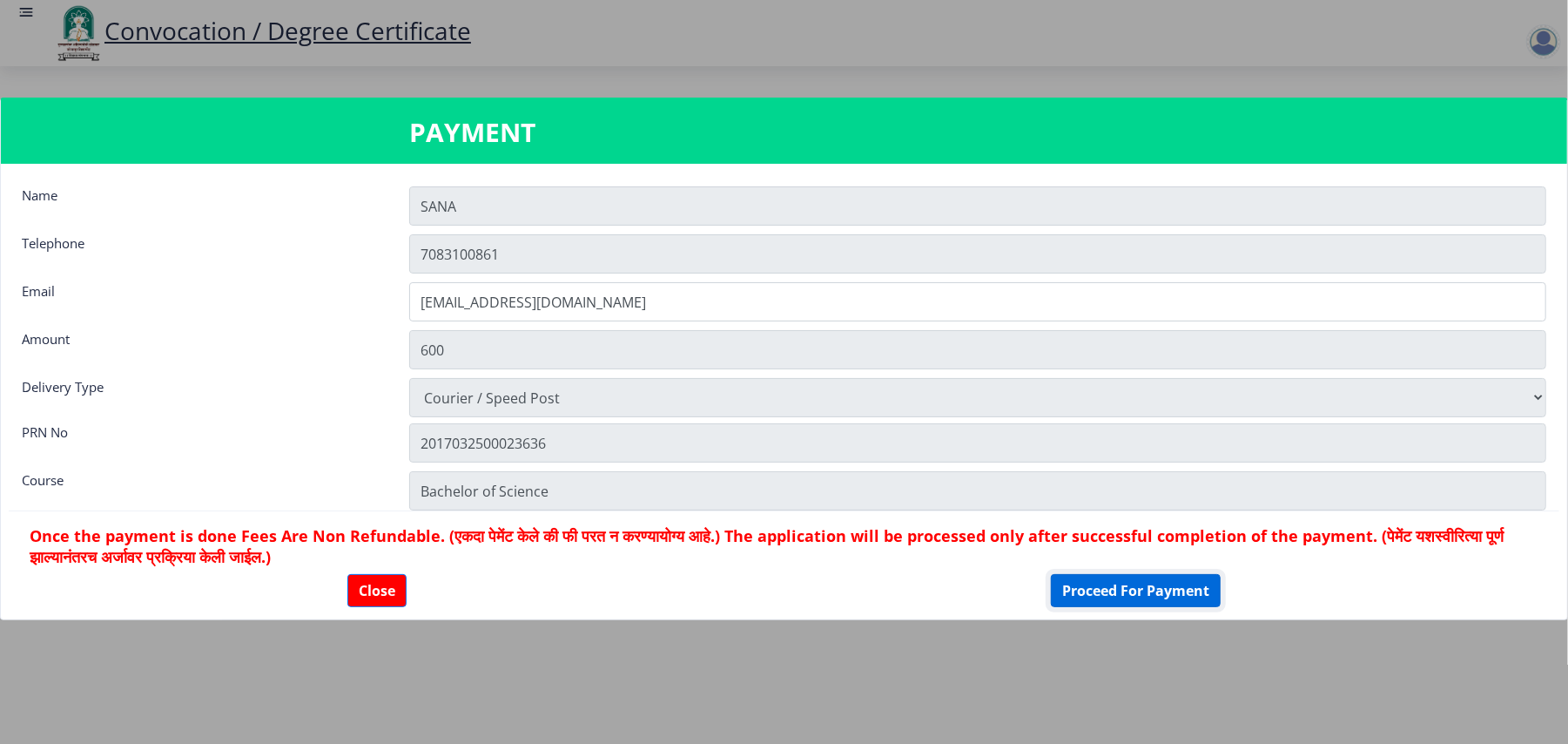 click on "Proceed For Payment" 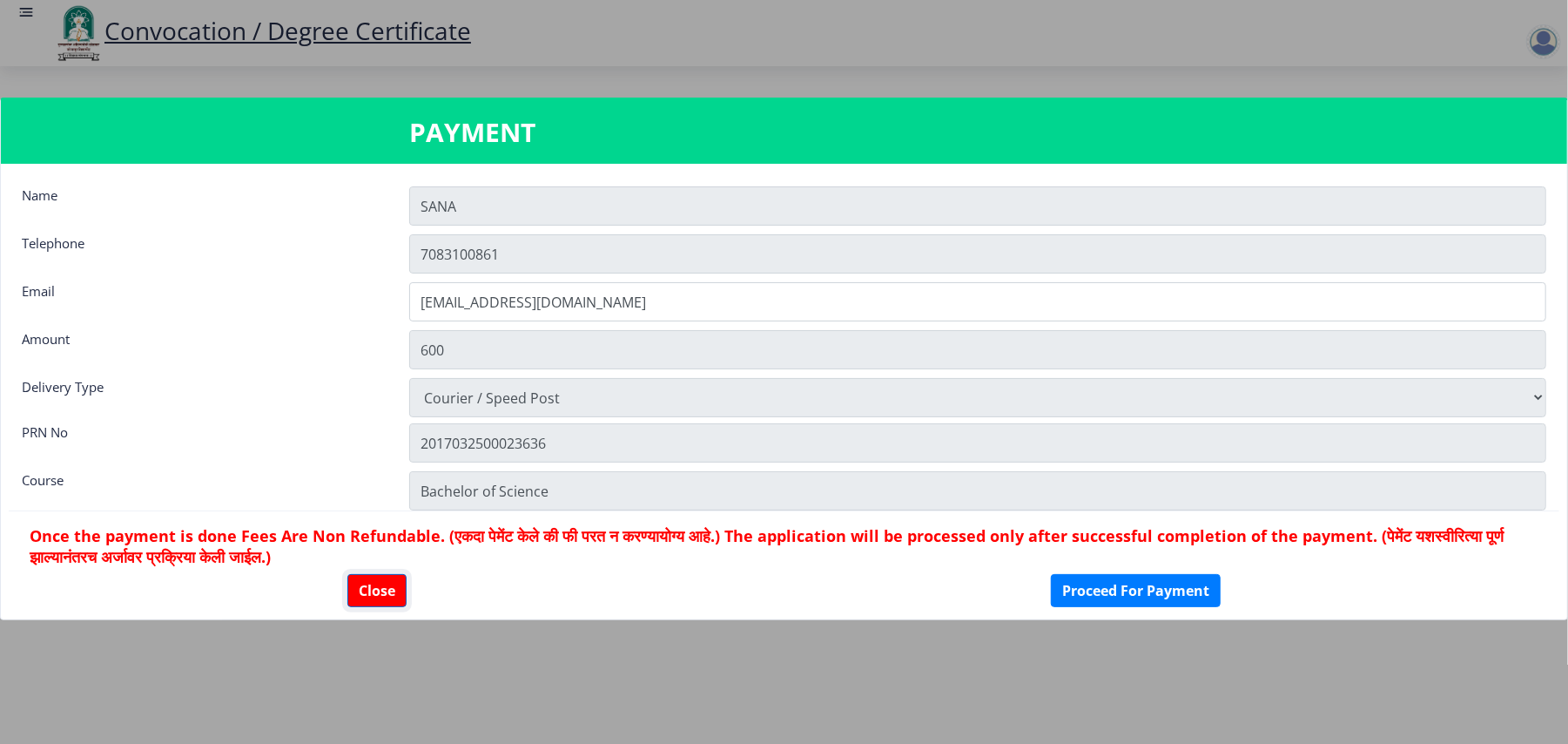 click on "Close" 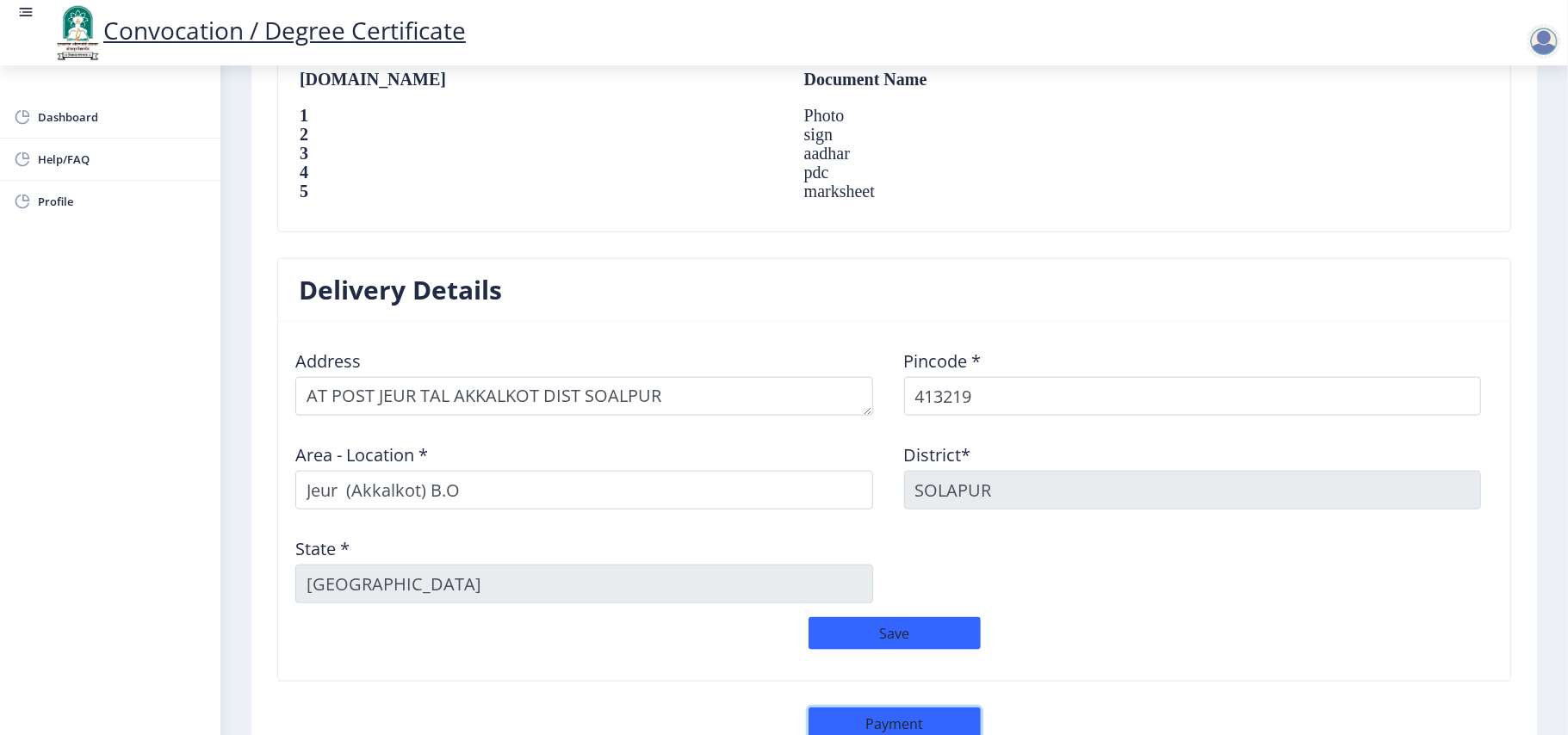 click on "Payment" 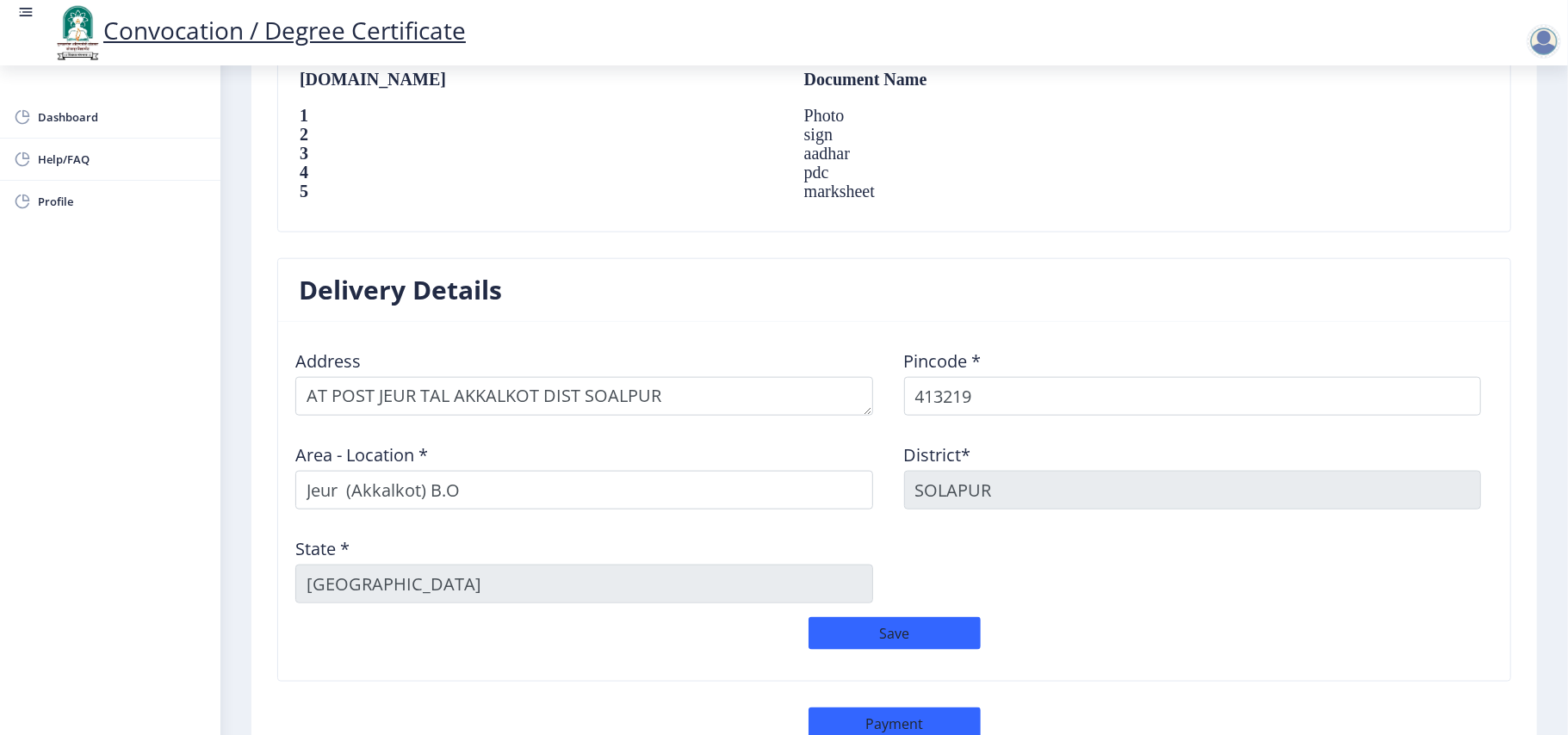 select on "sealed" 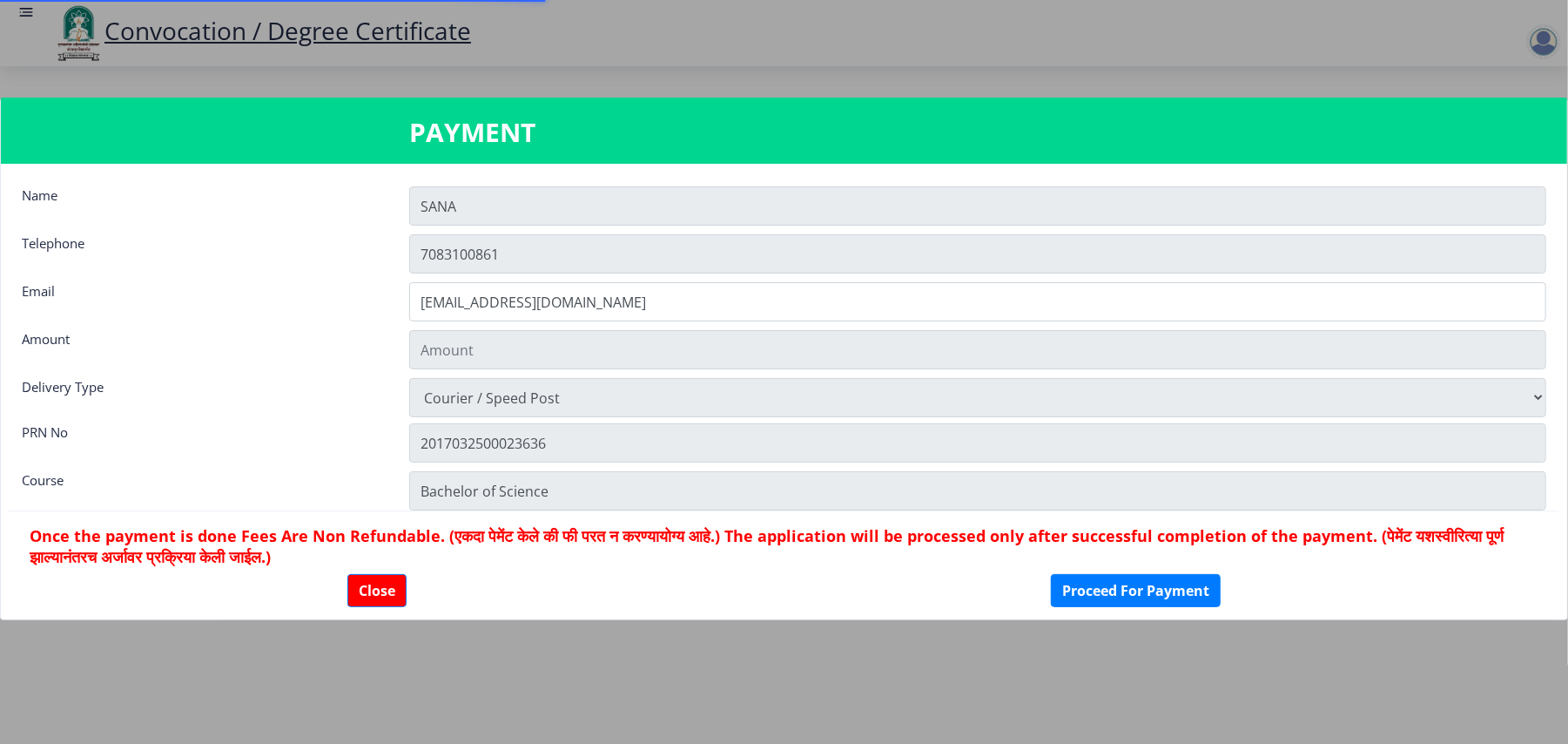 type on "600" 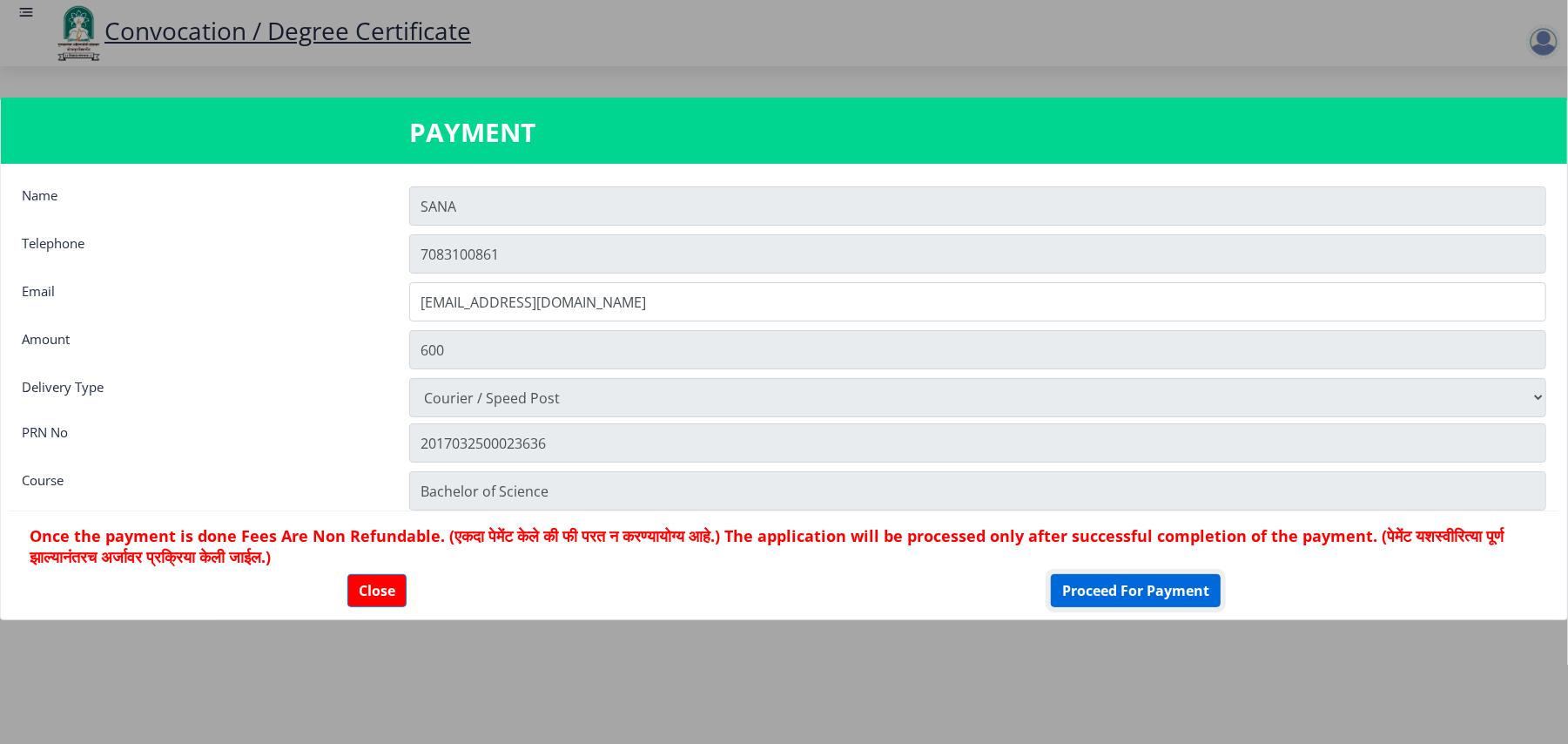 click on "Proceed For Payment" 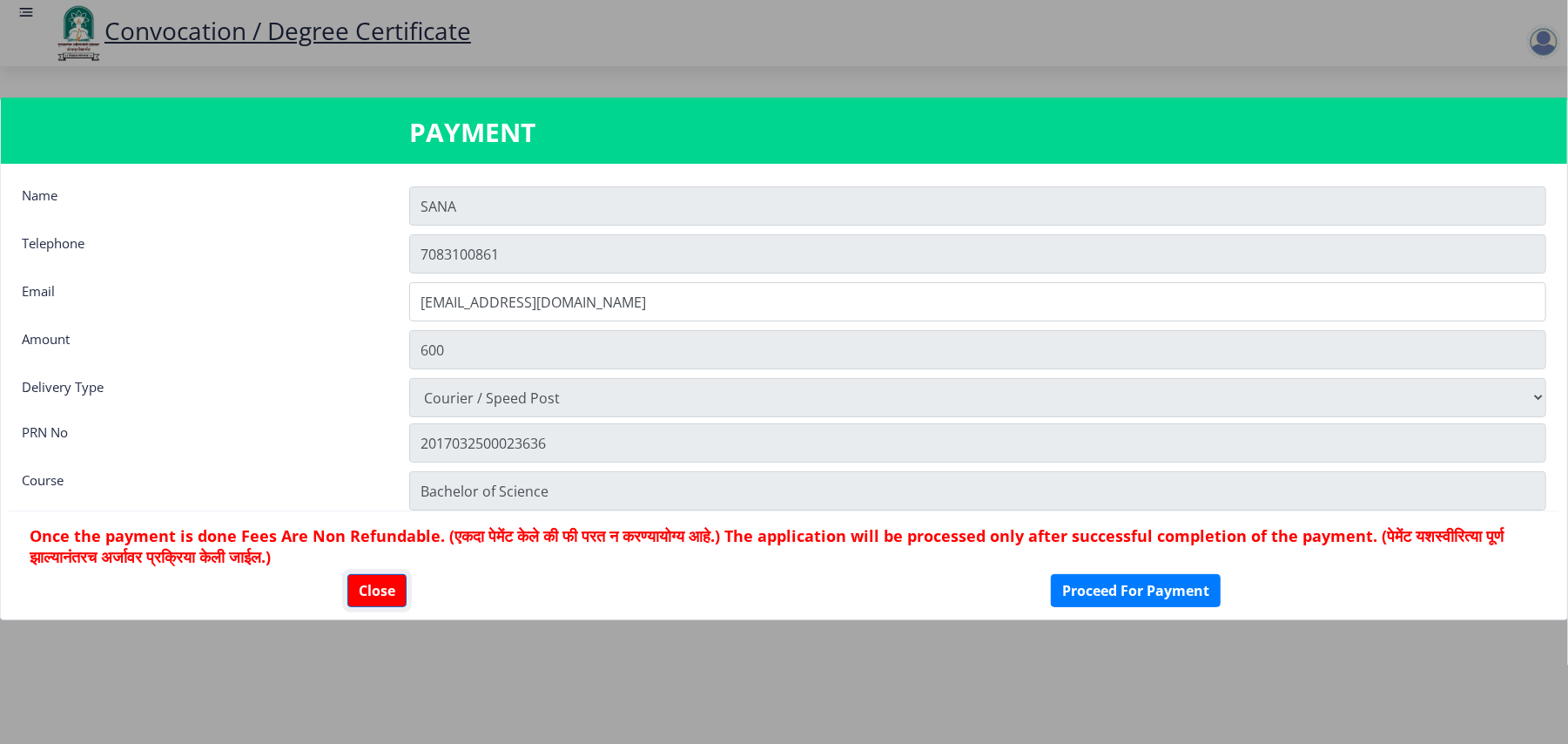 click on "Close" 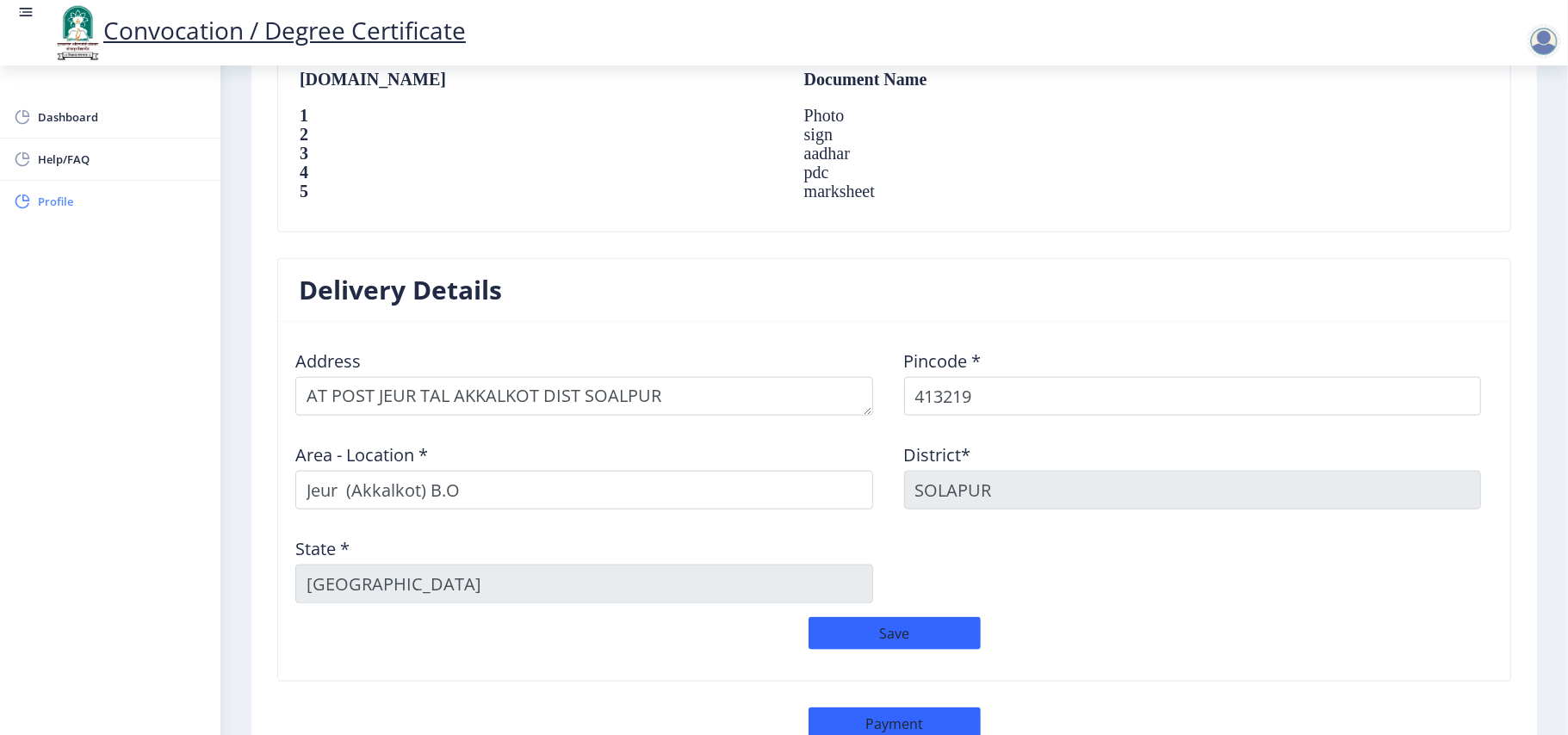 click on "Profile" 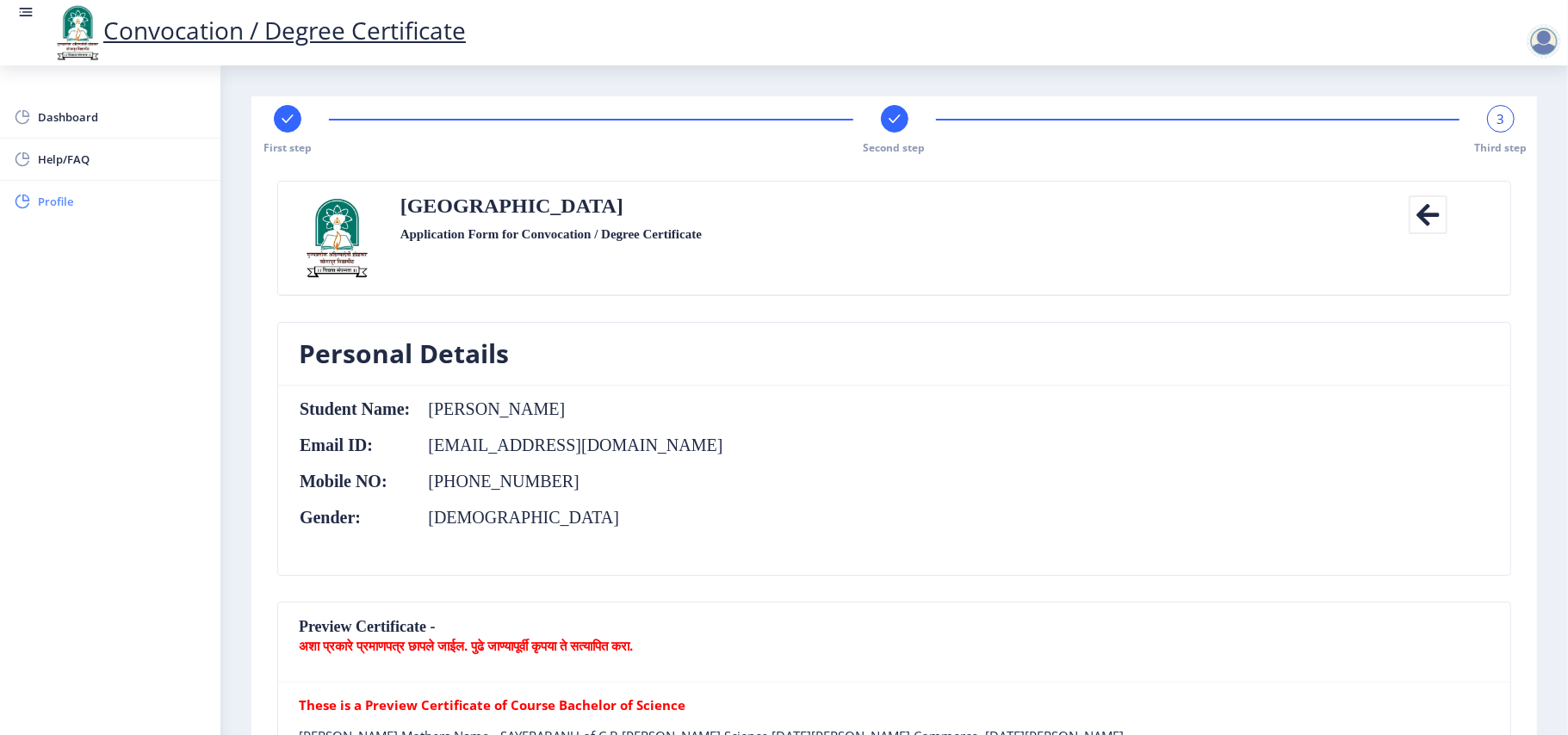 select 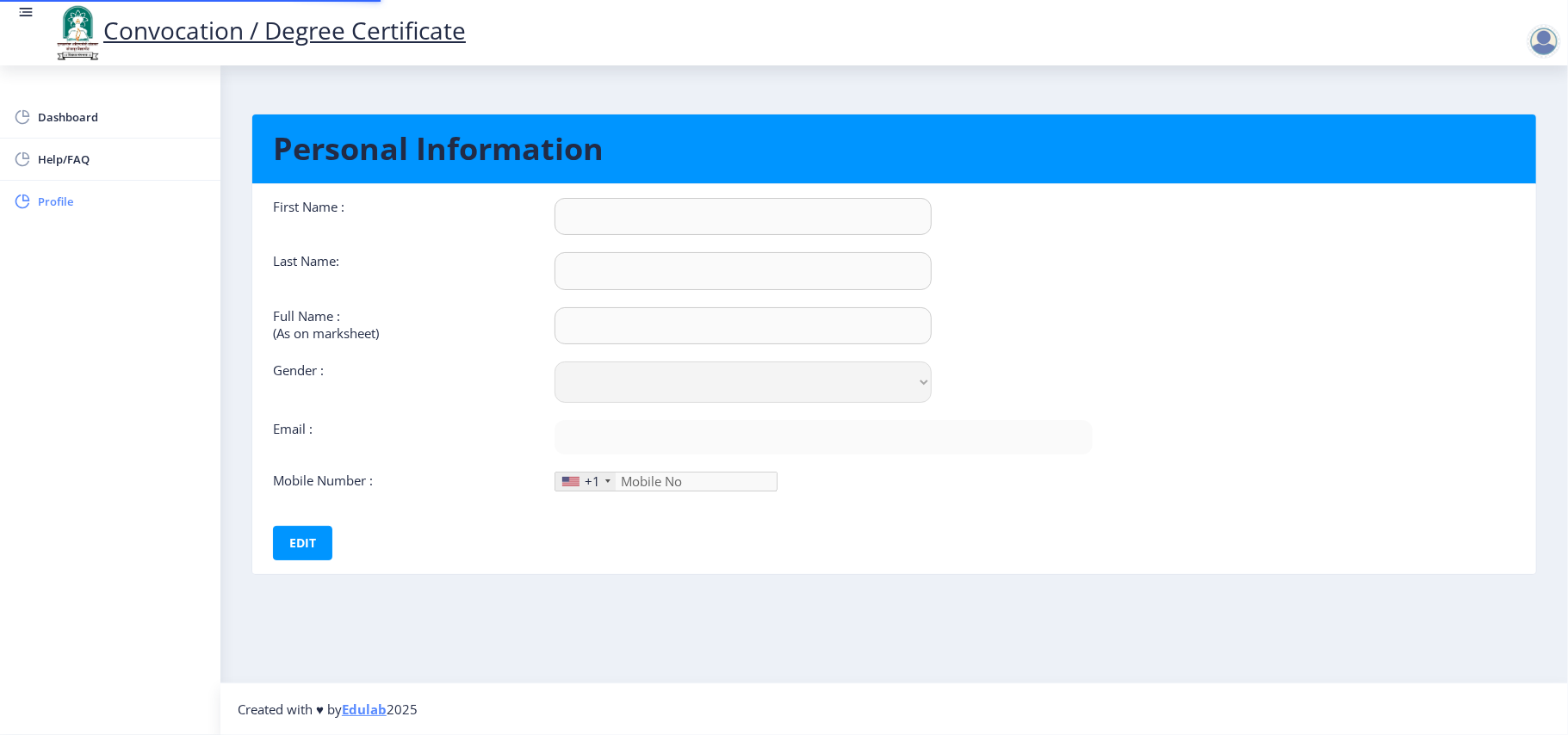 type on "SANA" 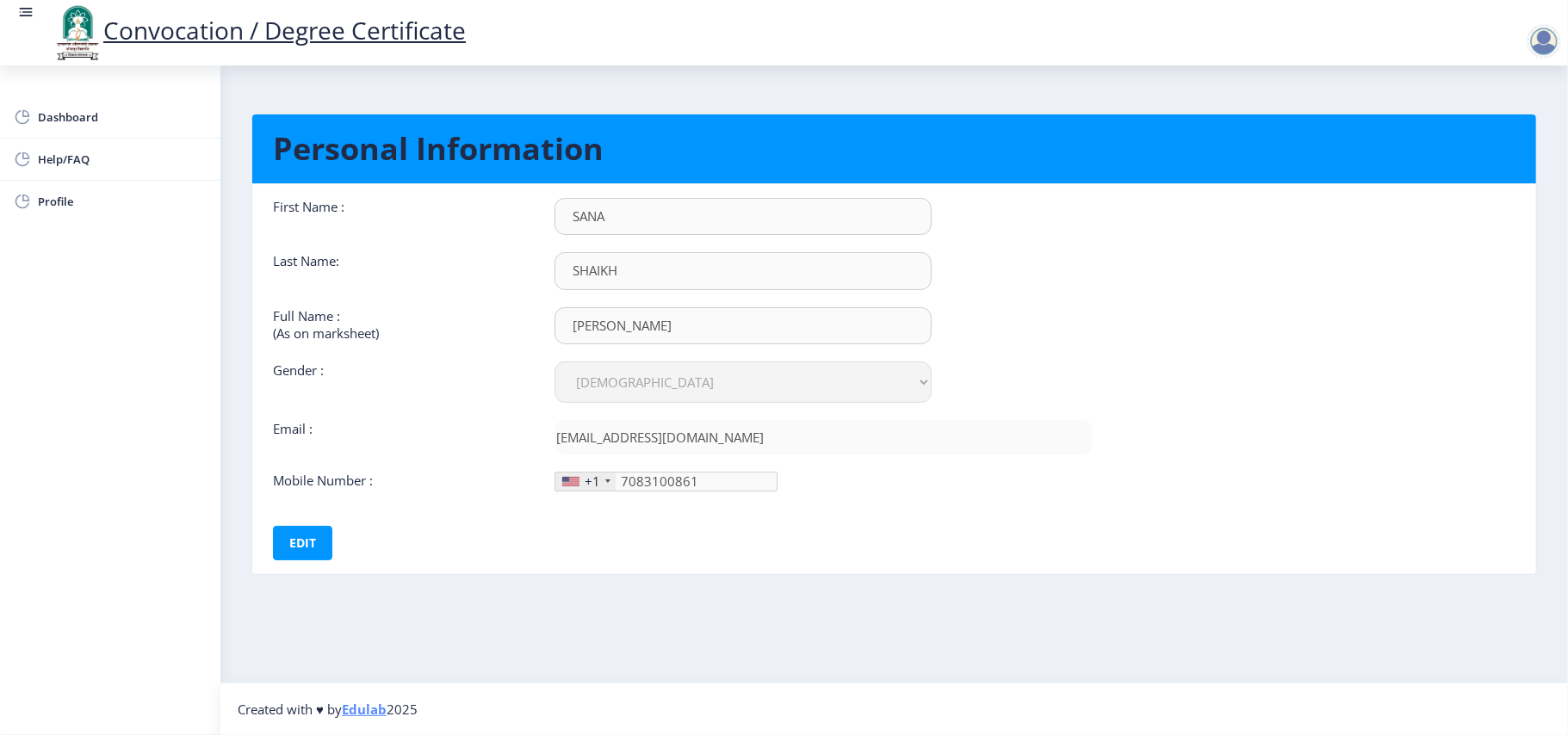 click 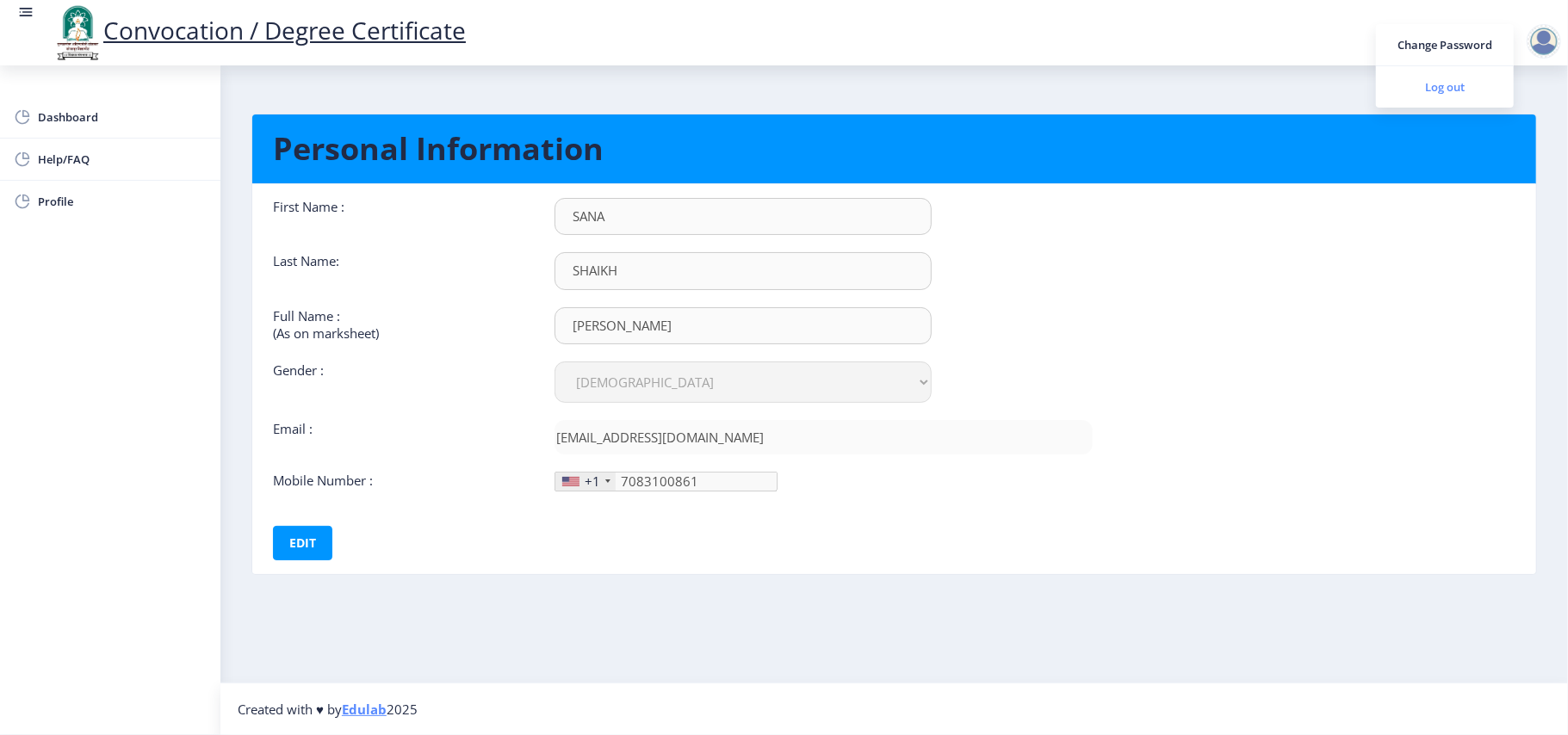 click on "Log out" at bounding box center [1445, 87] 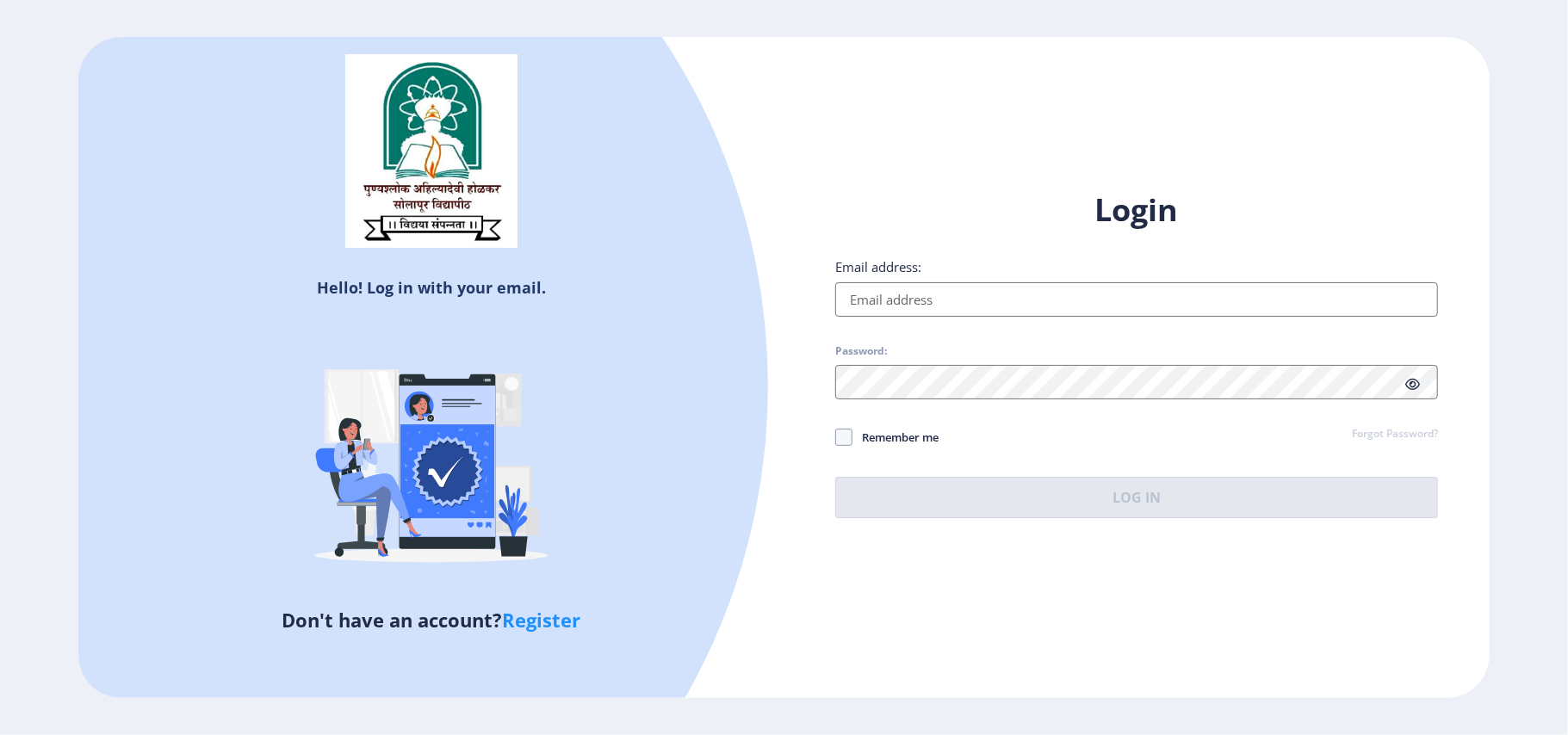 click on "Email address:" at bounding box center [1136, 300] 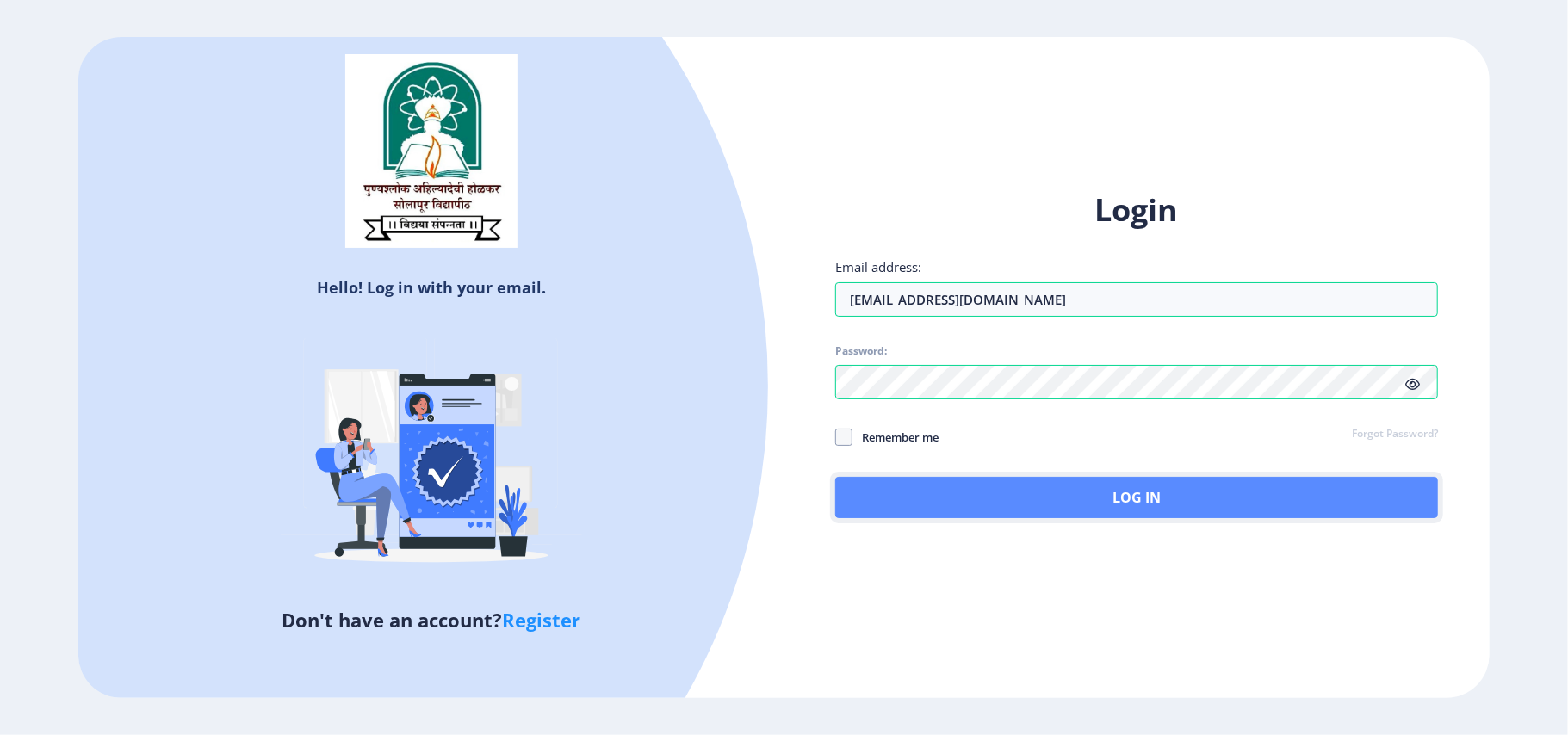 click on "Log In" 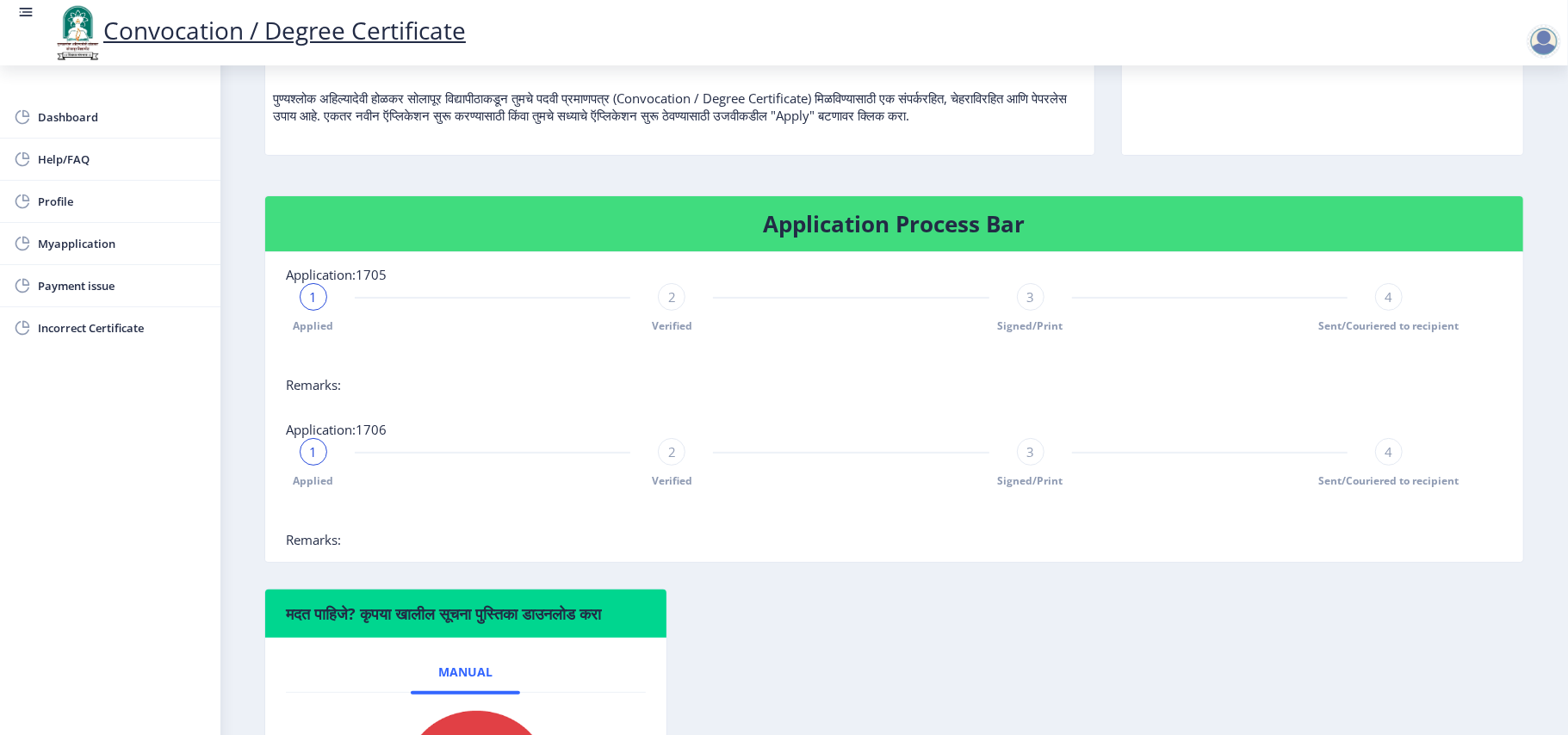 scroll, scrollTop: 229, scrollLeft: 0, axis: vertical 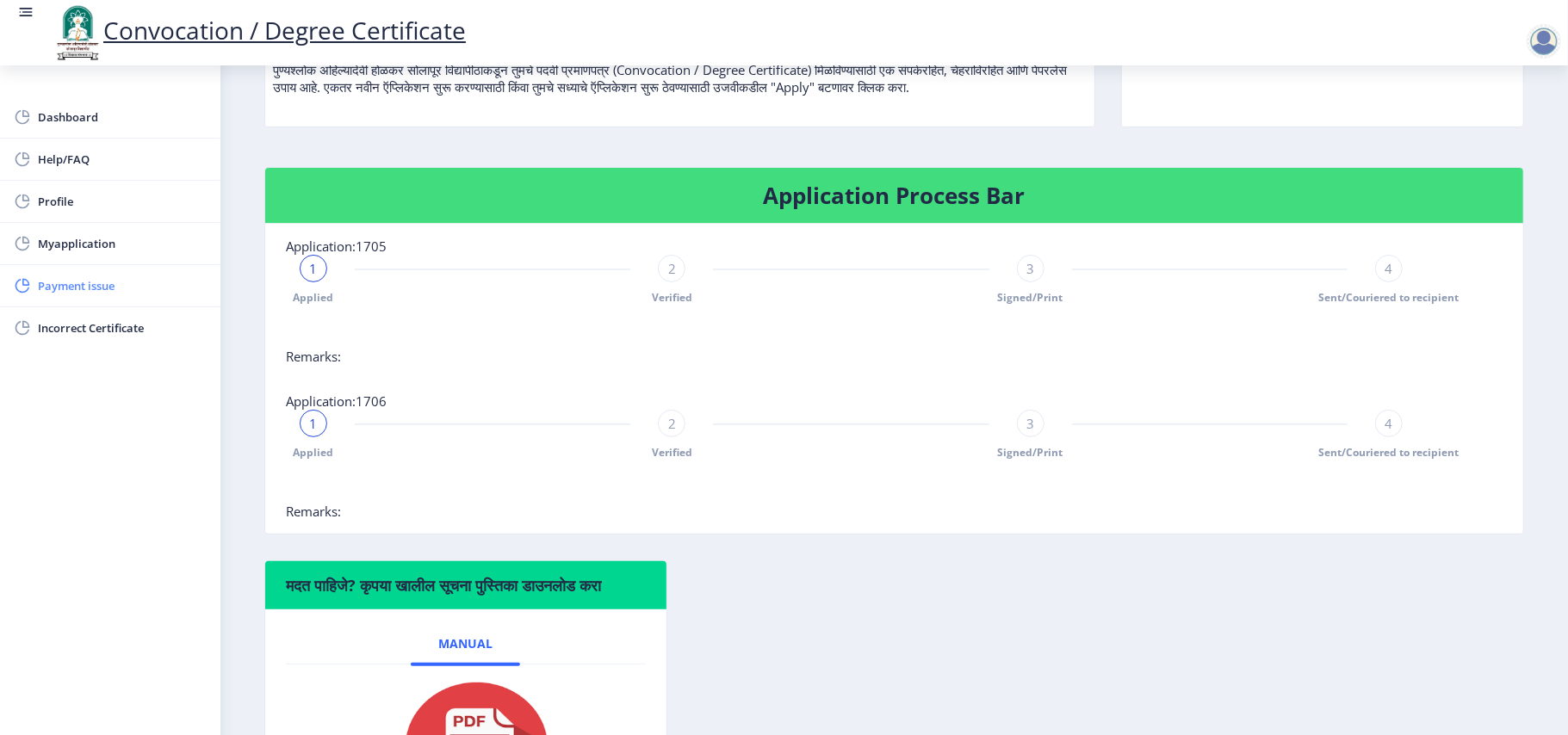 click on "Payment issue" 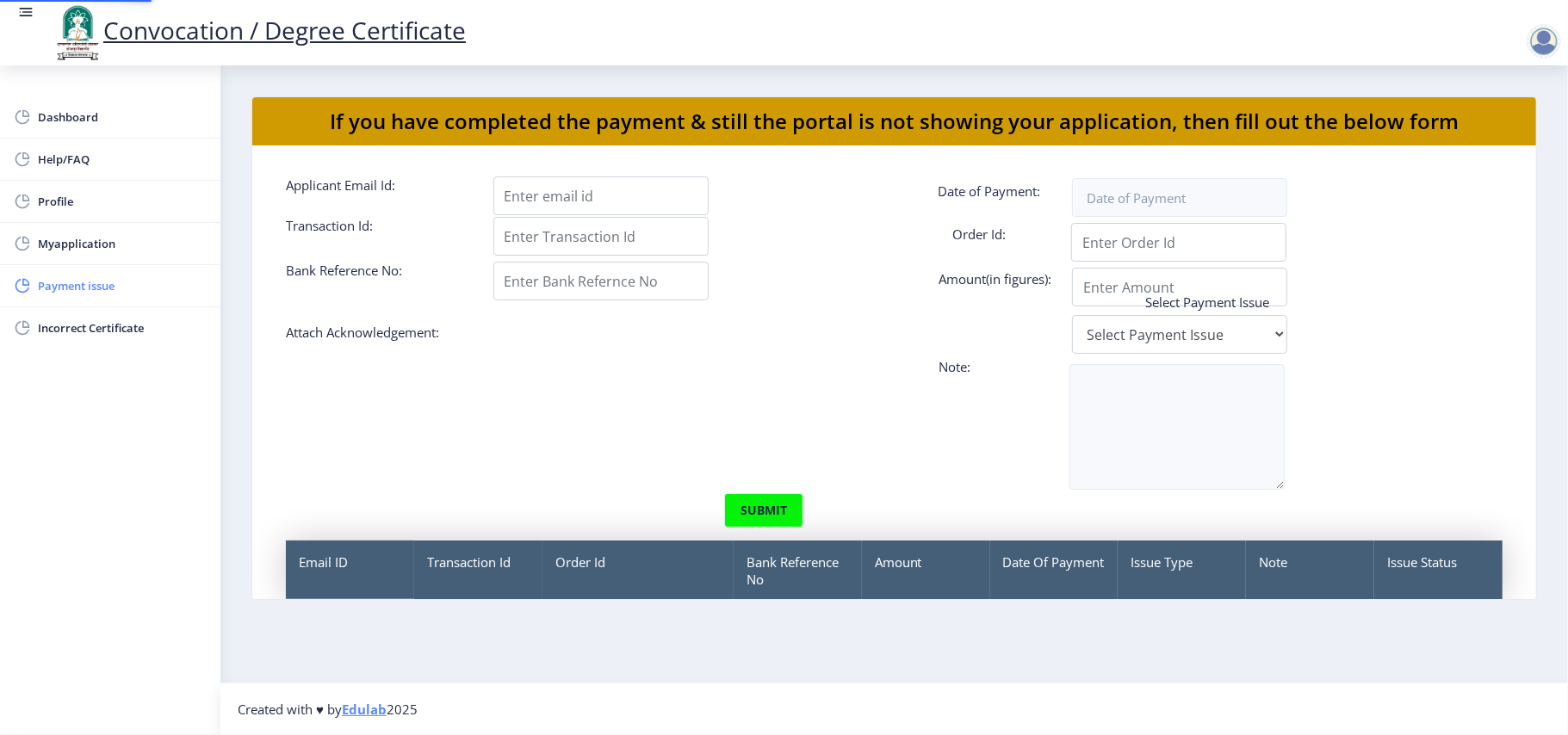 scroll, scrollTop: 0, scrollLeft: 0, axis: both 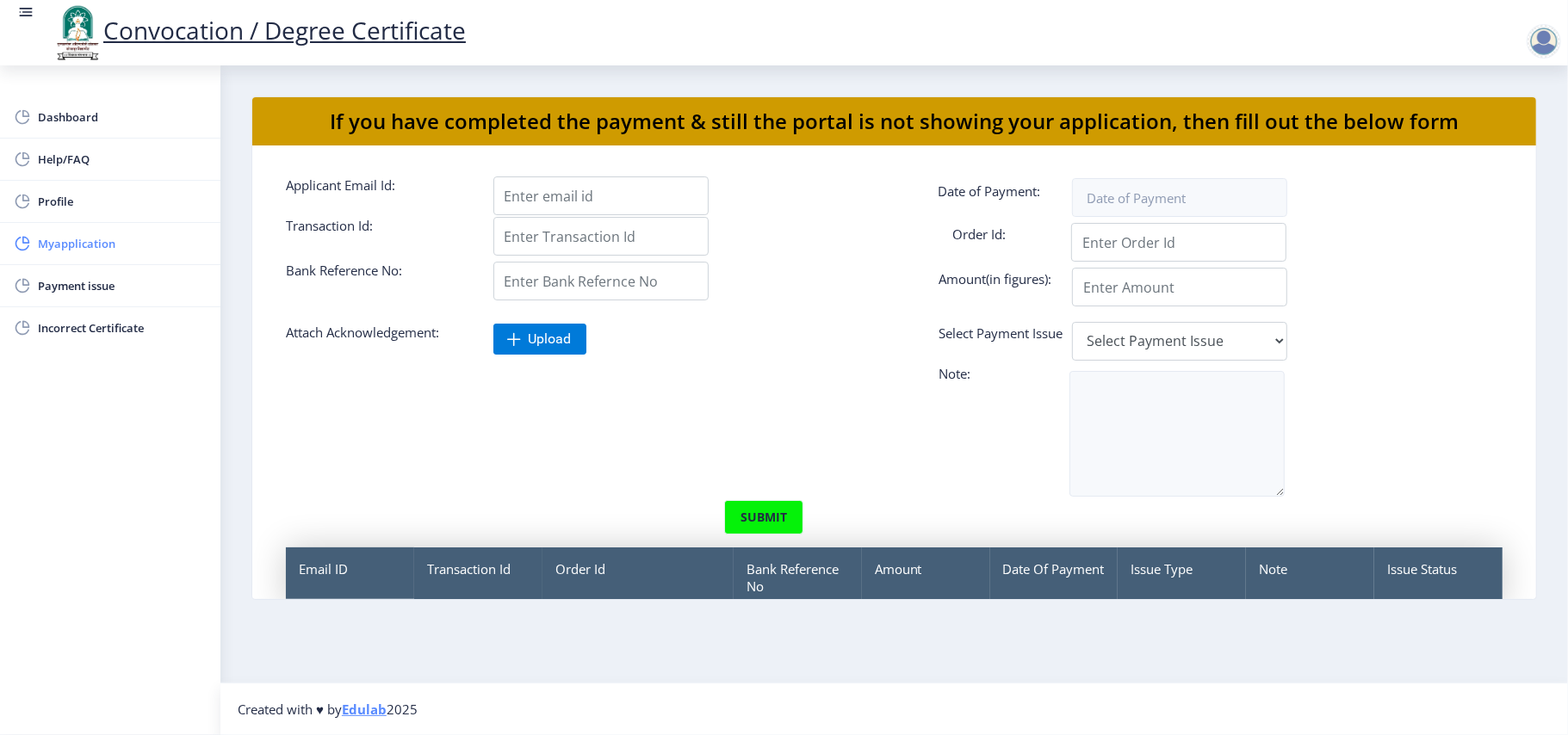 click on "Myapplication" 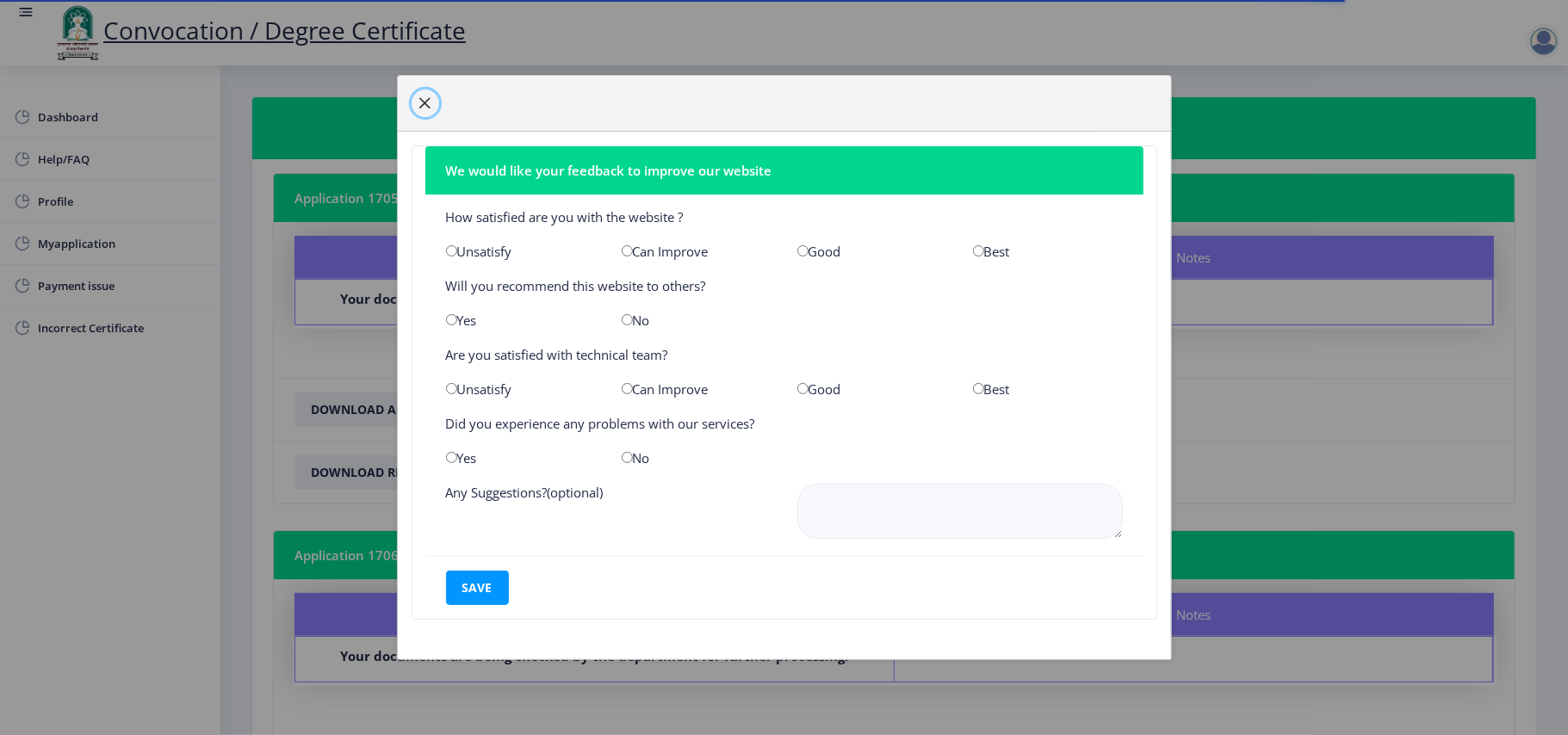click 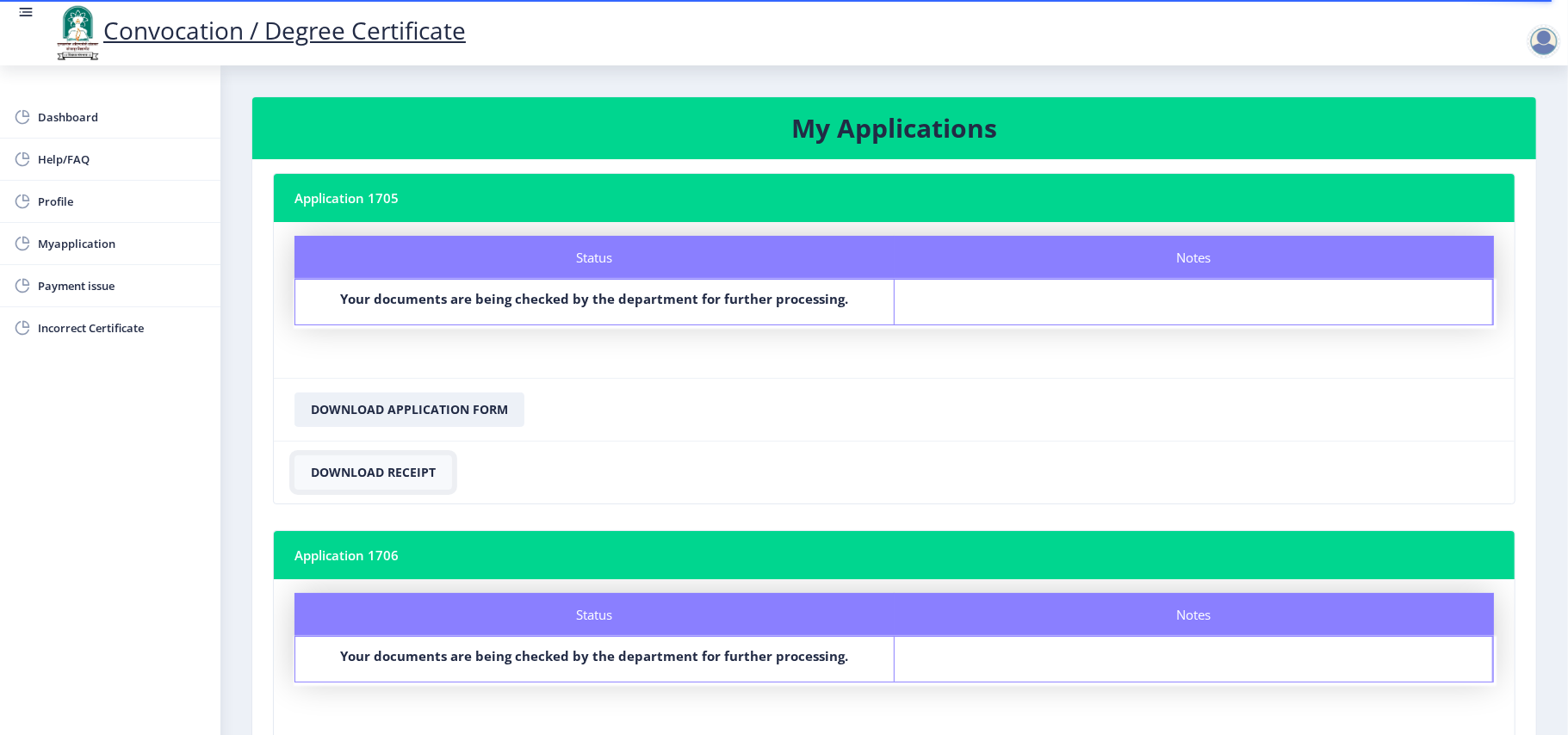 click on "Download Receipt" 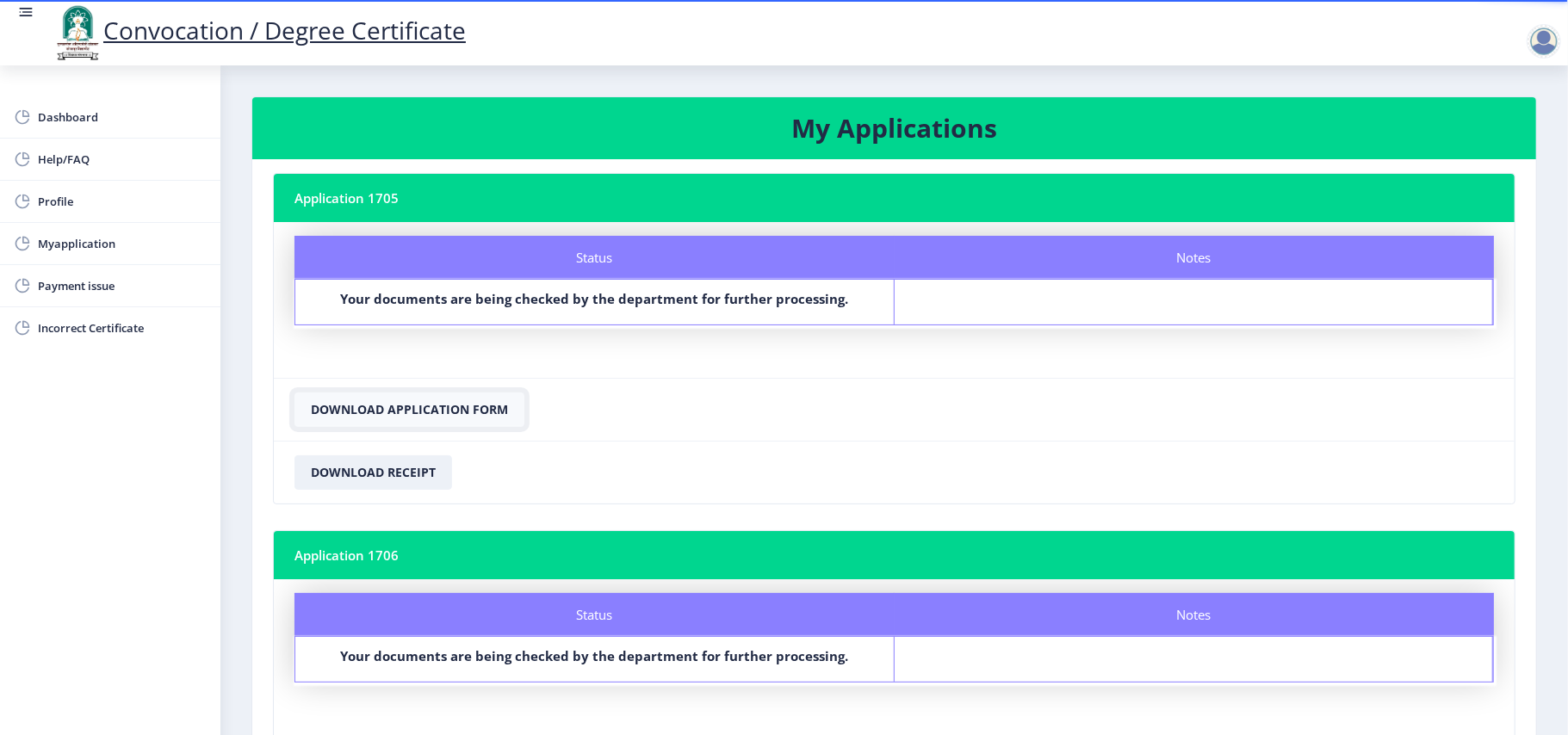 click on "Download Application Form" 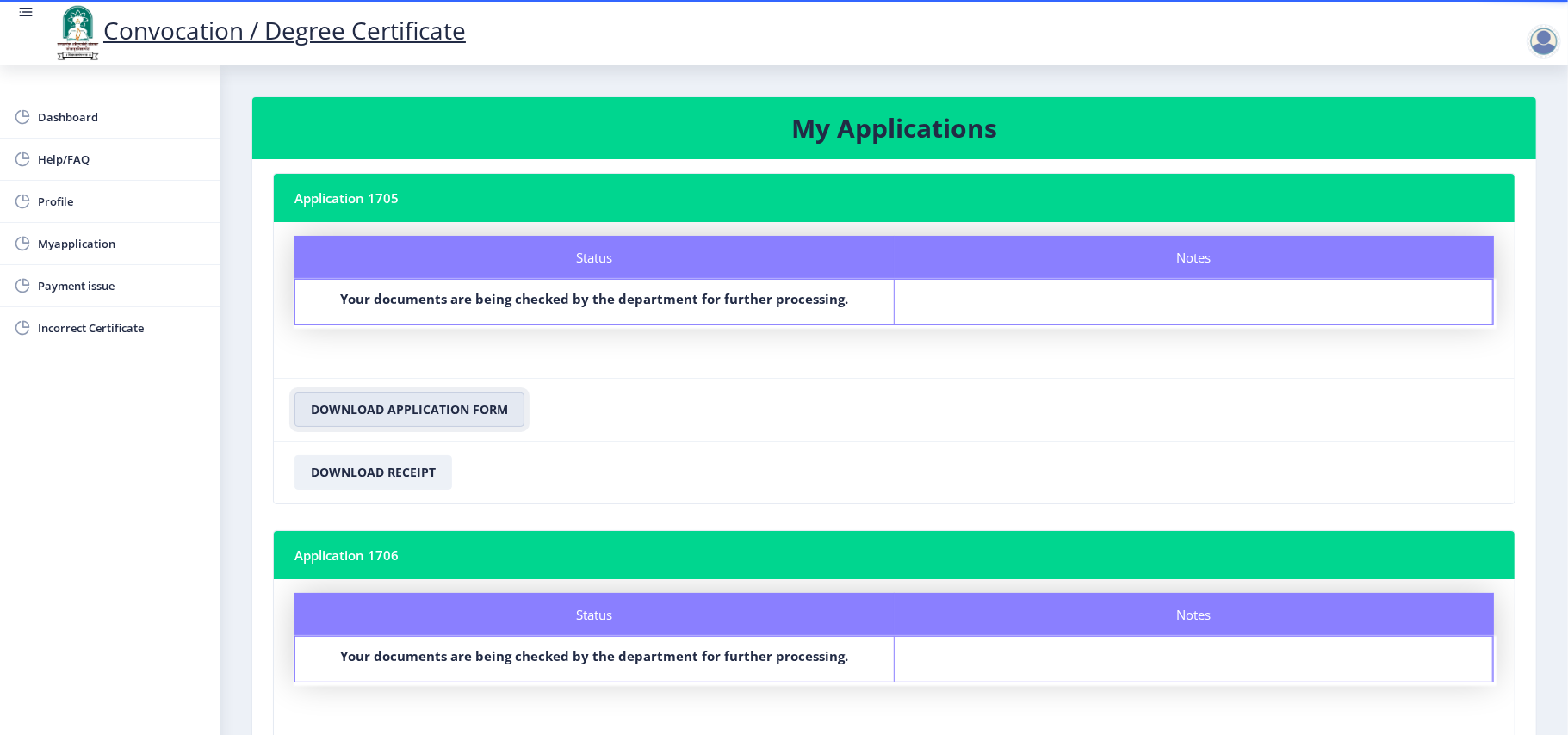 scroll, scrollTop: 262, scrollLeft: 0, axis: vertical 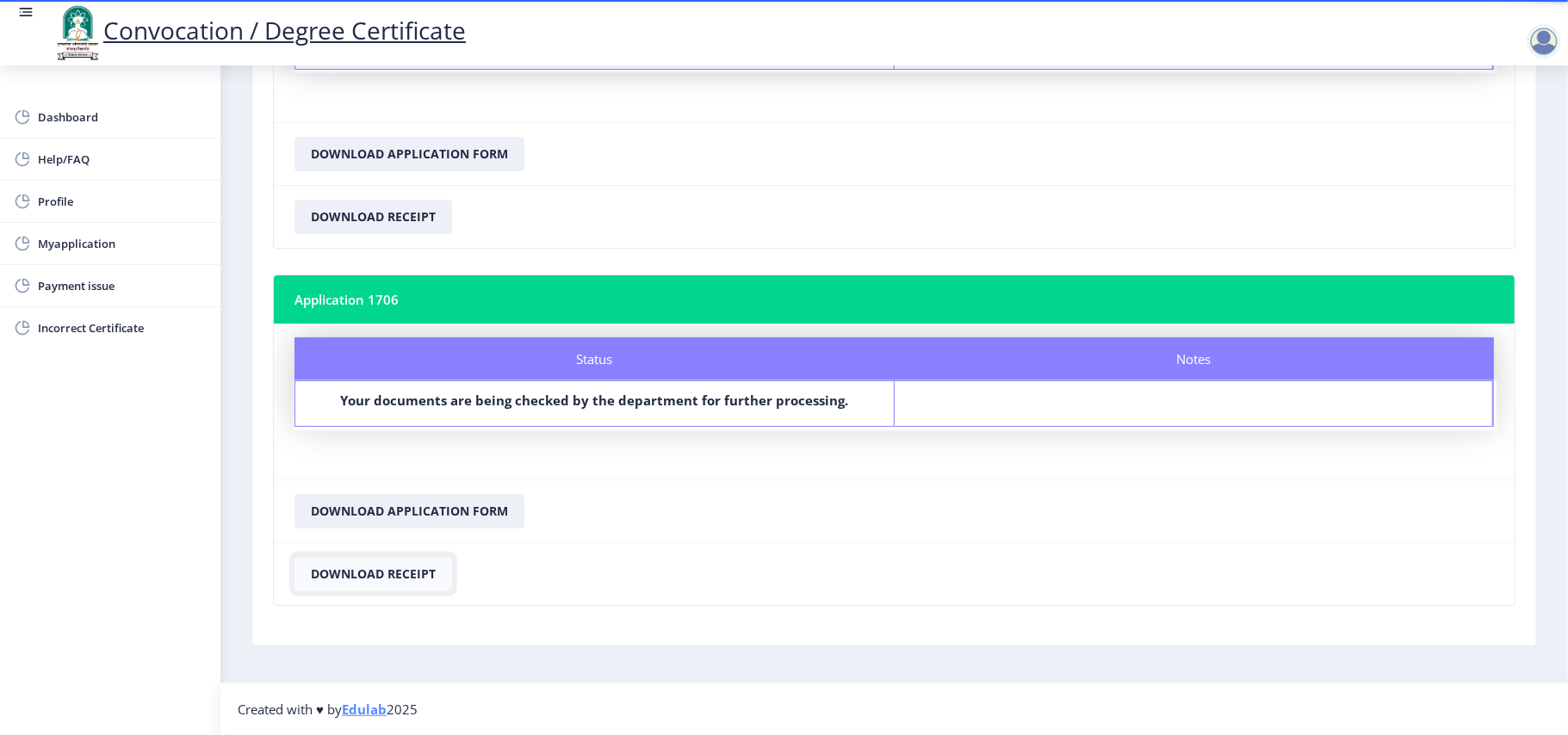 click on "Download Receipt" 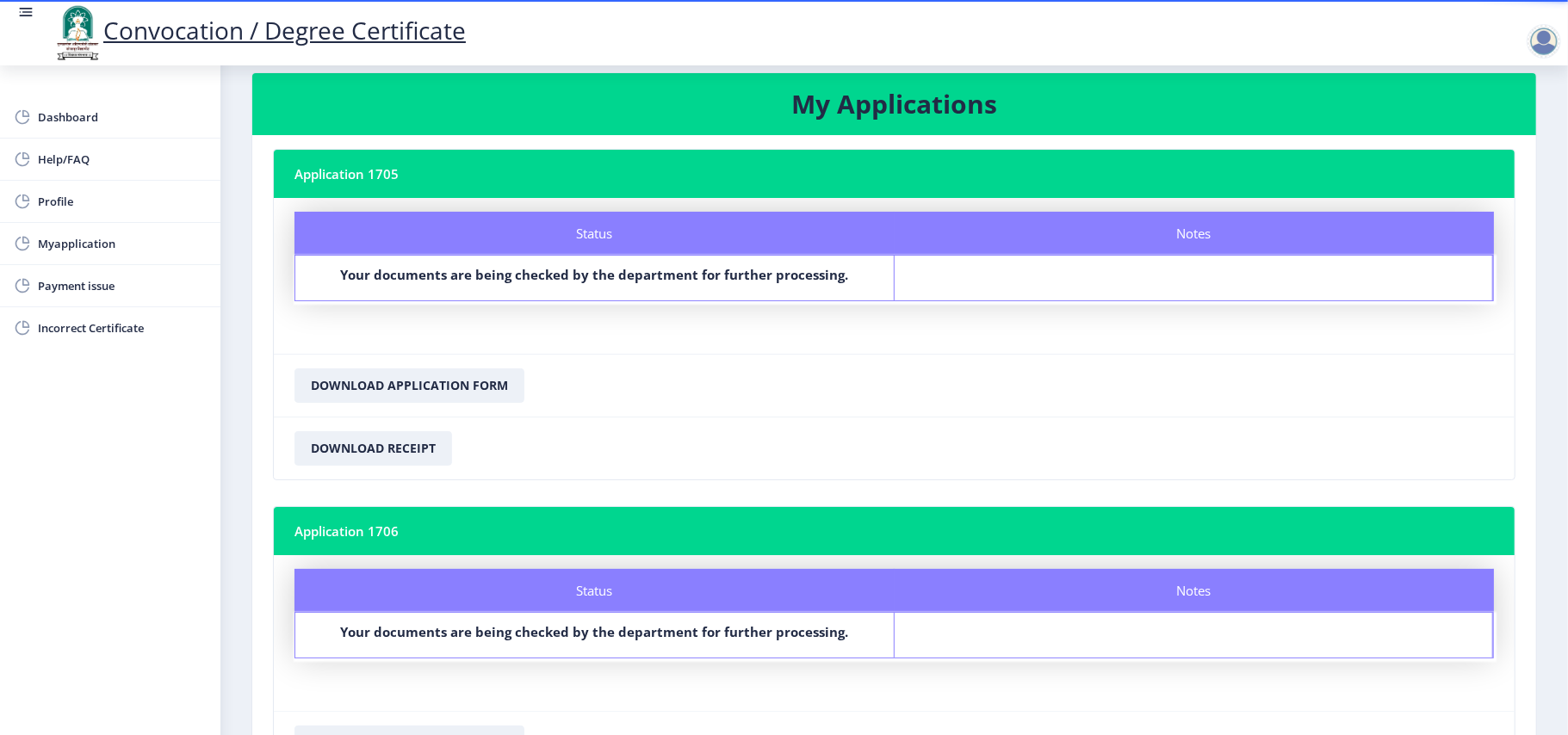 scroll, scrollTop: 0, scrollLeft: 0, axis: both 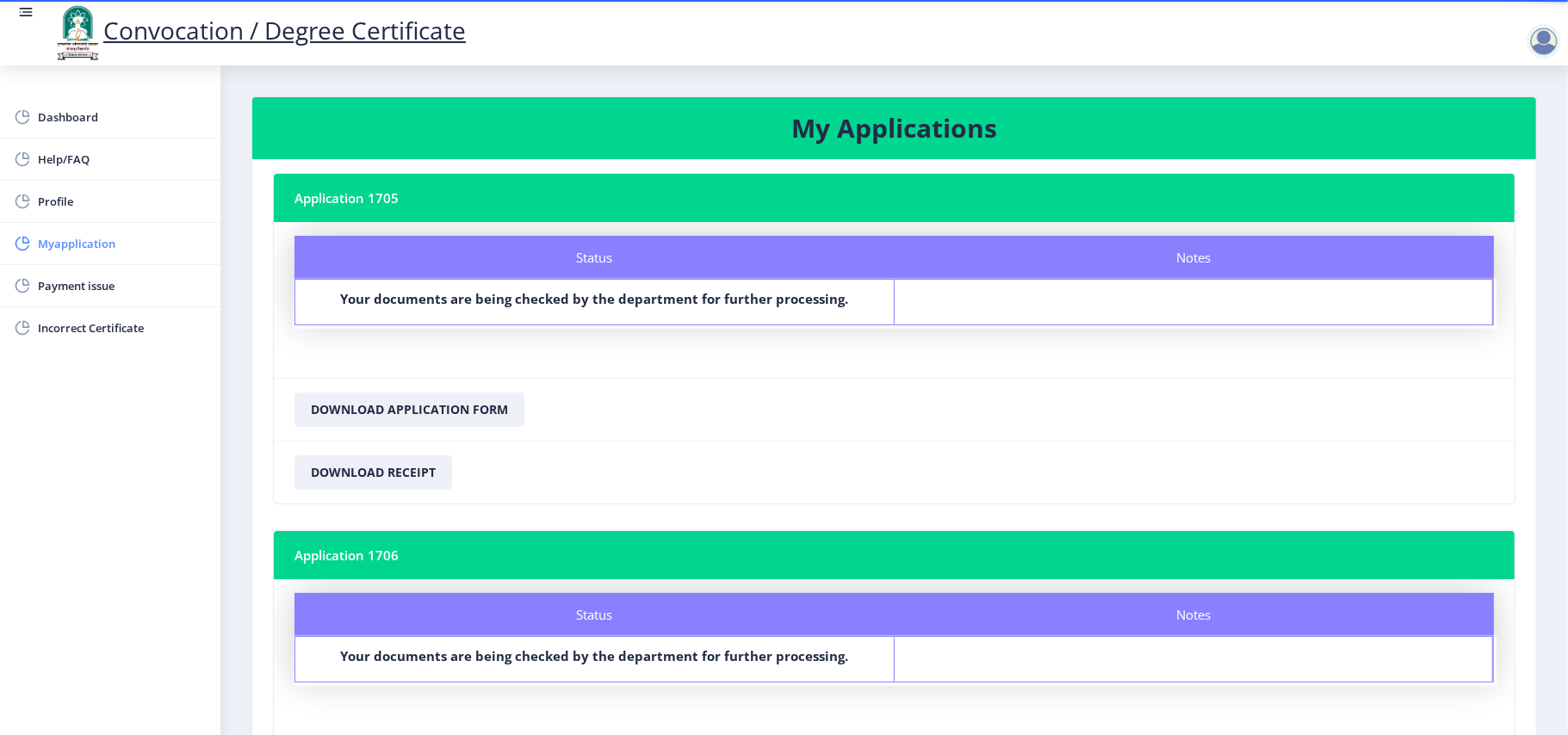 click on "Myapplication" 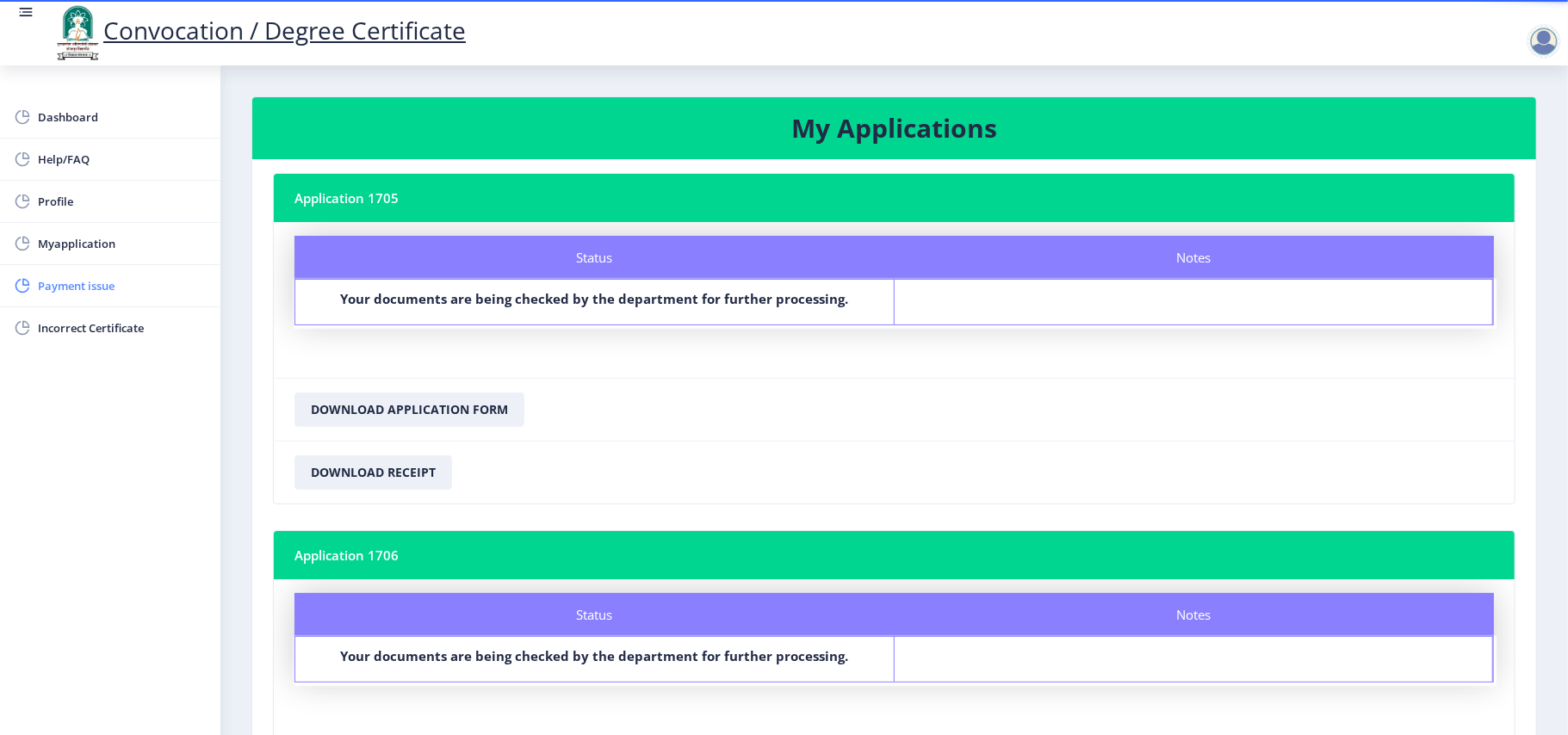 click on "Payment issue" 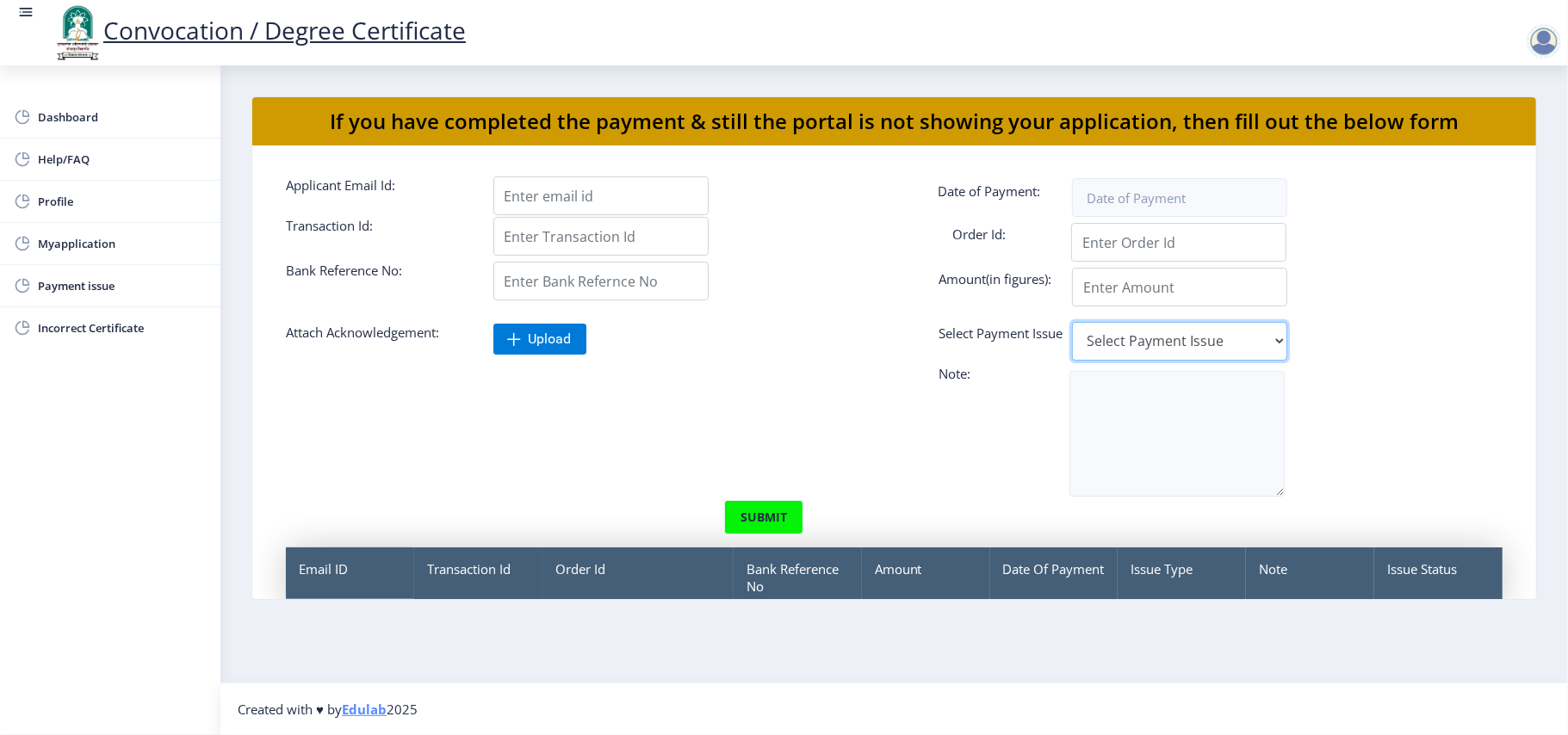 click on "Select Payment Issue Single Payment Multiple Payment Others" at bounding box center [1180, 341] 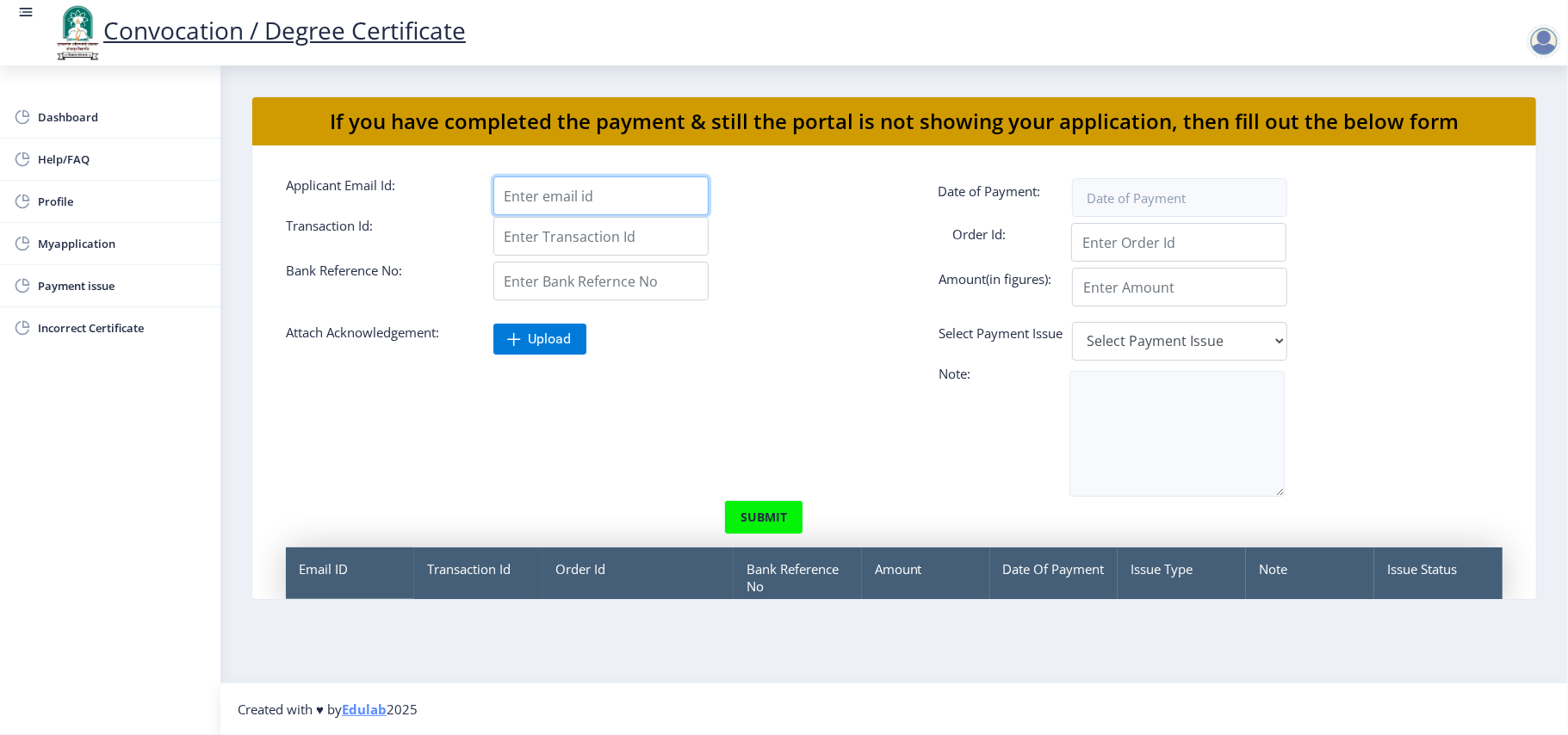 click on "Applicant Email Id:" at bounding box center (601, 195) 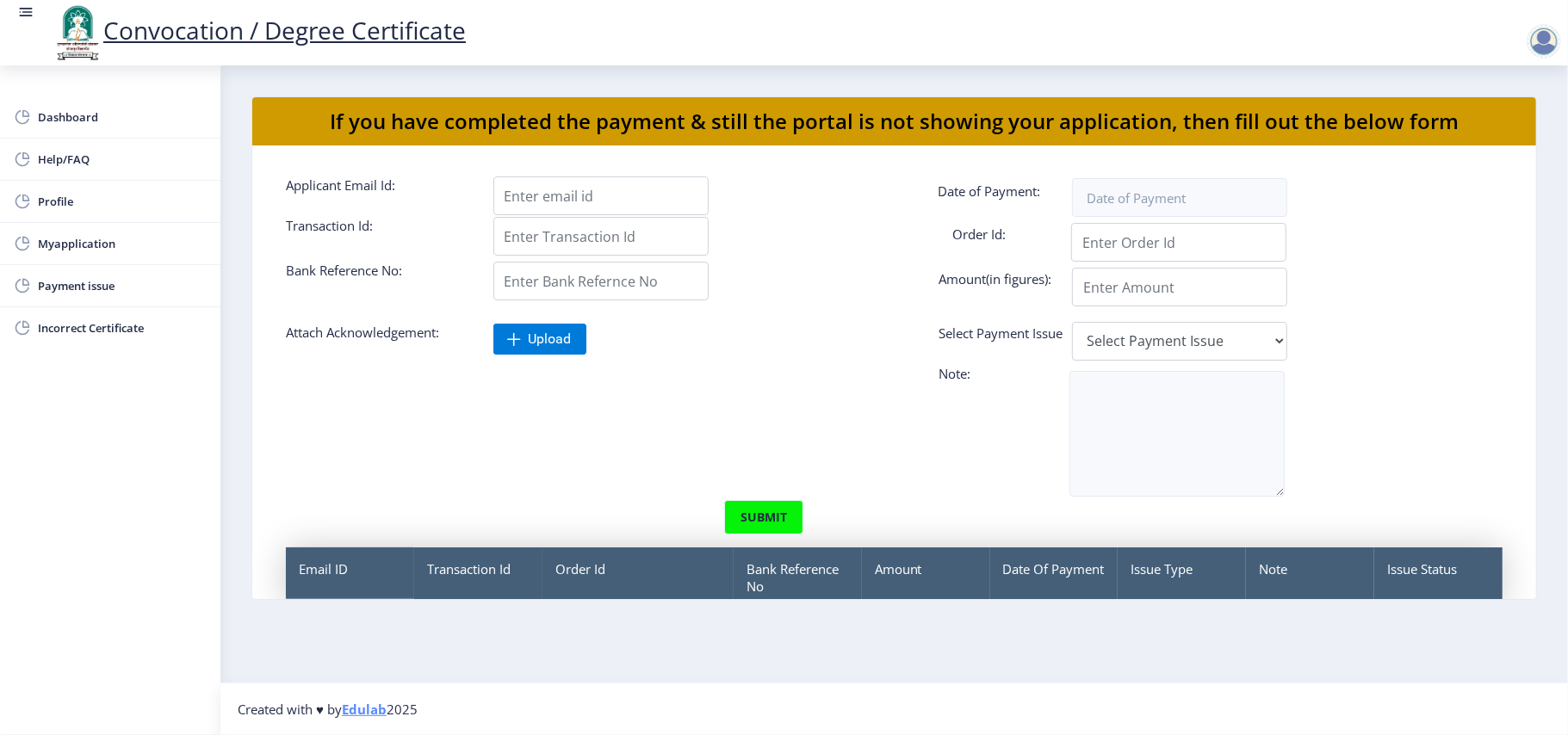 click on "Applicant Email Id: Date of Payment: Transaction Id: Order Id: Bank Reference No: Amount(in figures): Attach Acknowledgement: Upload Select Payment Issue Select Payment Issue Single Payment Multiple Payment Others  Note: submit Email ID Transaction Id Order Id Bank Reference No Amount Date Of Payment Issue Type Note Issue Status" 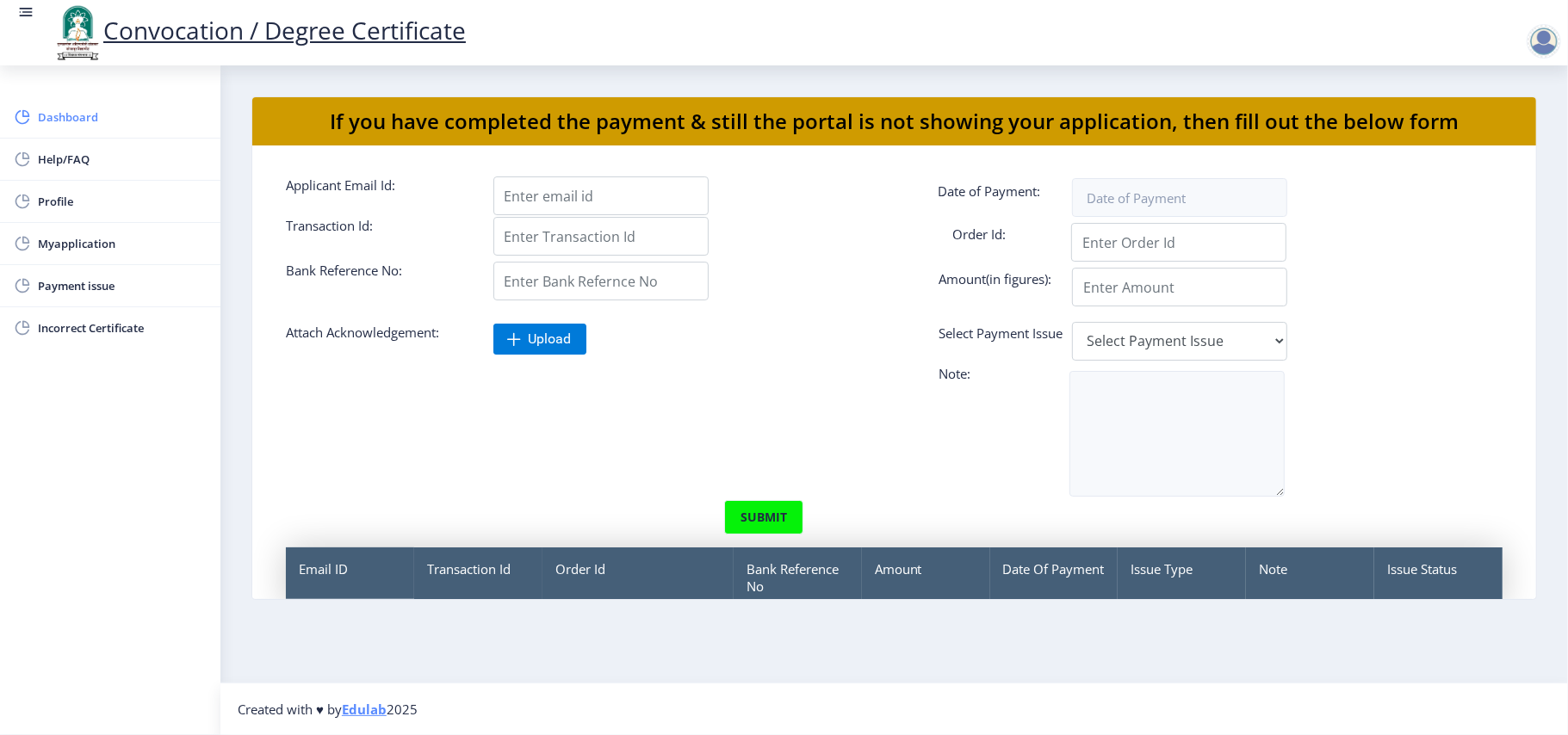 click on "Dashboard" 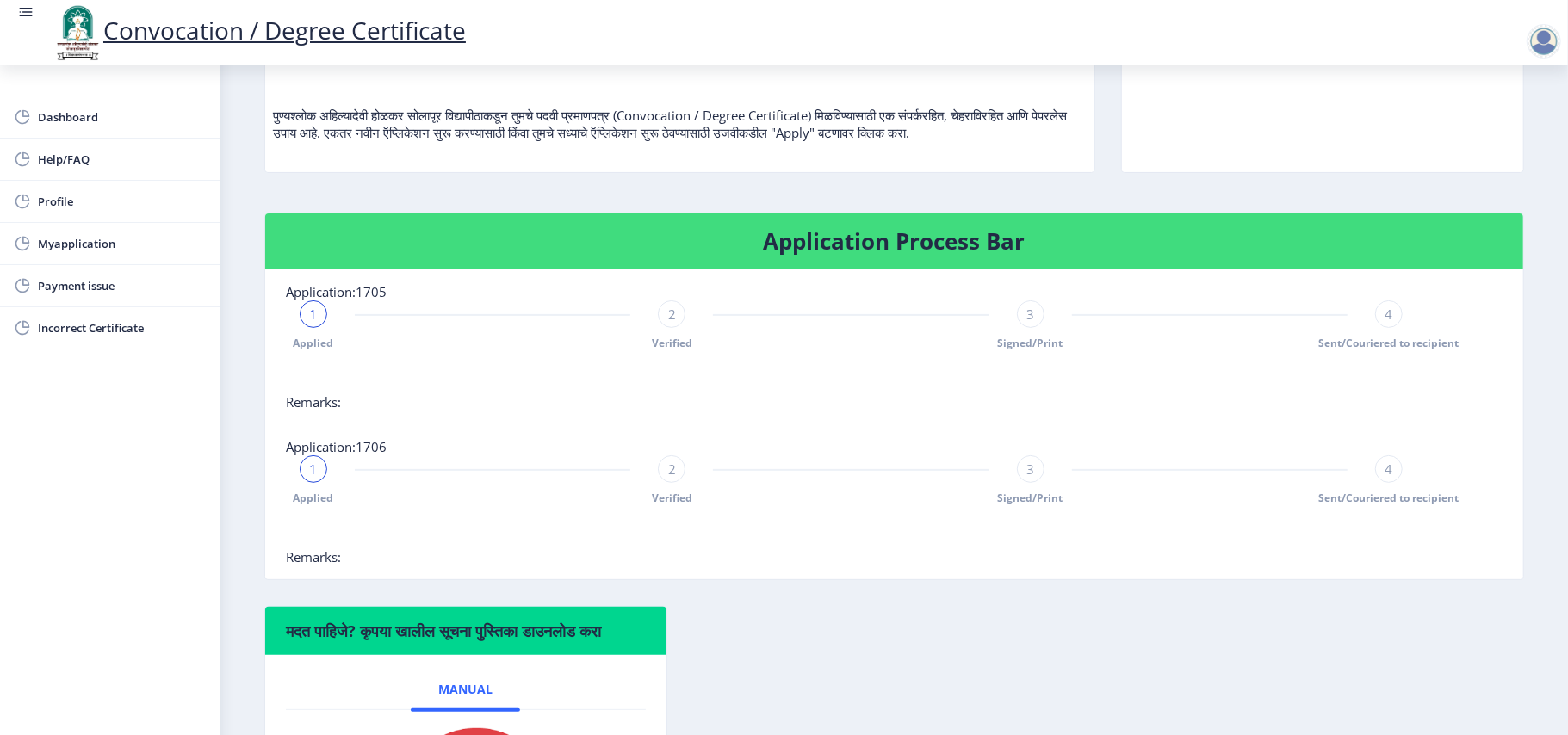 scroll, scrollTop: 73, scrollLeft: 0, axis: vertical 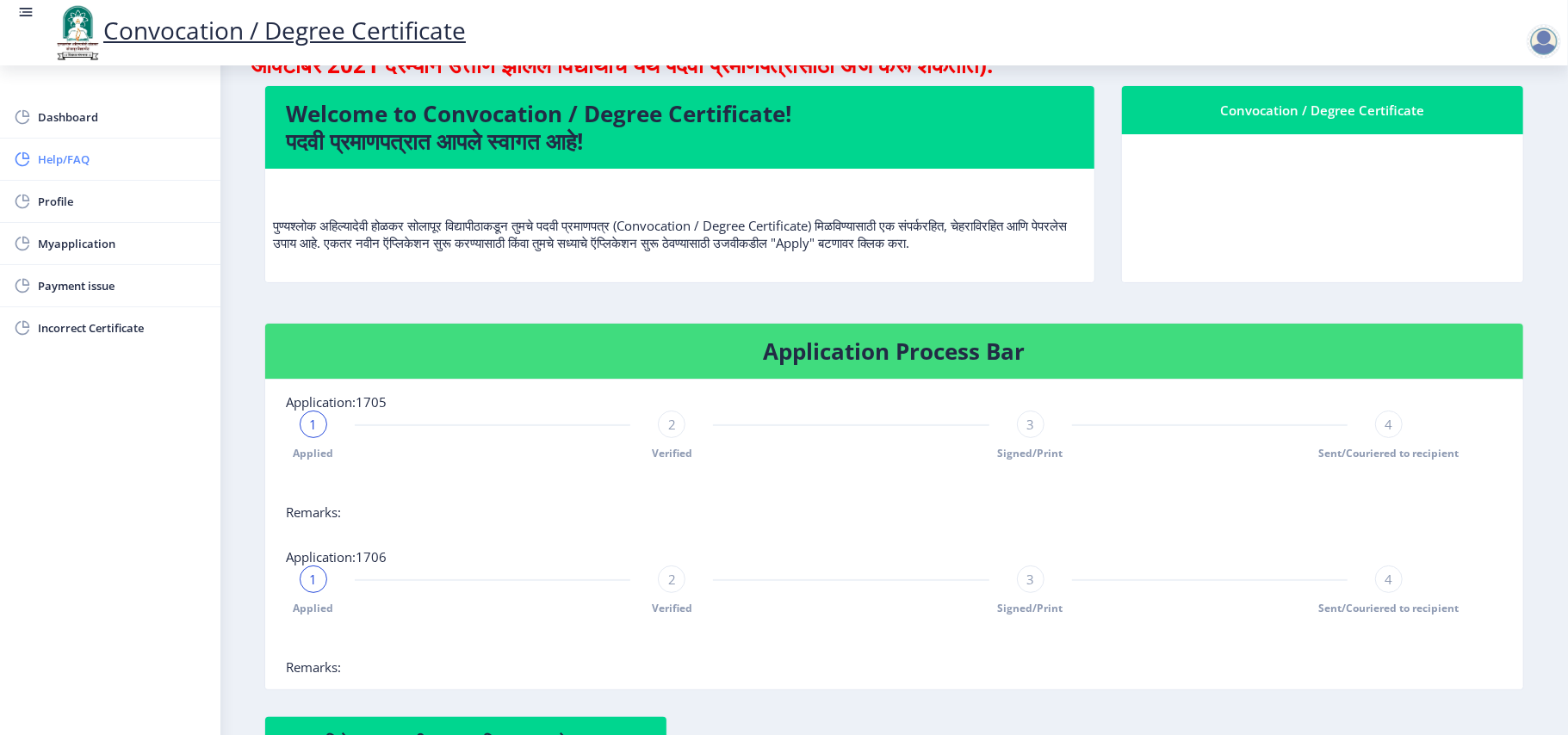 click on "Help/FAQ" 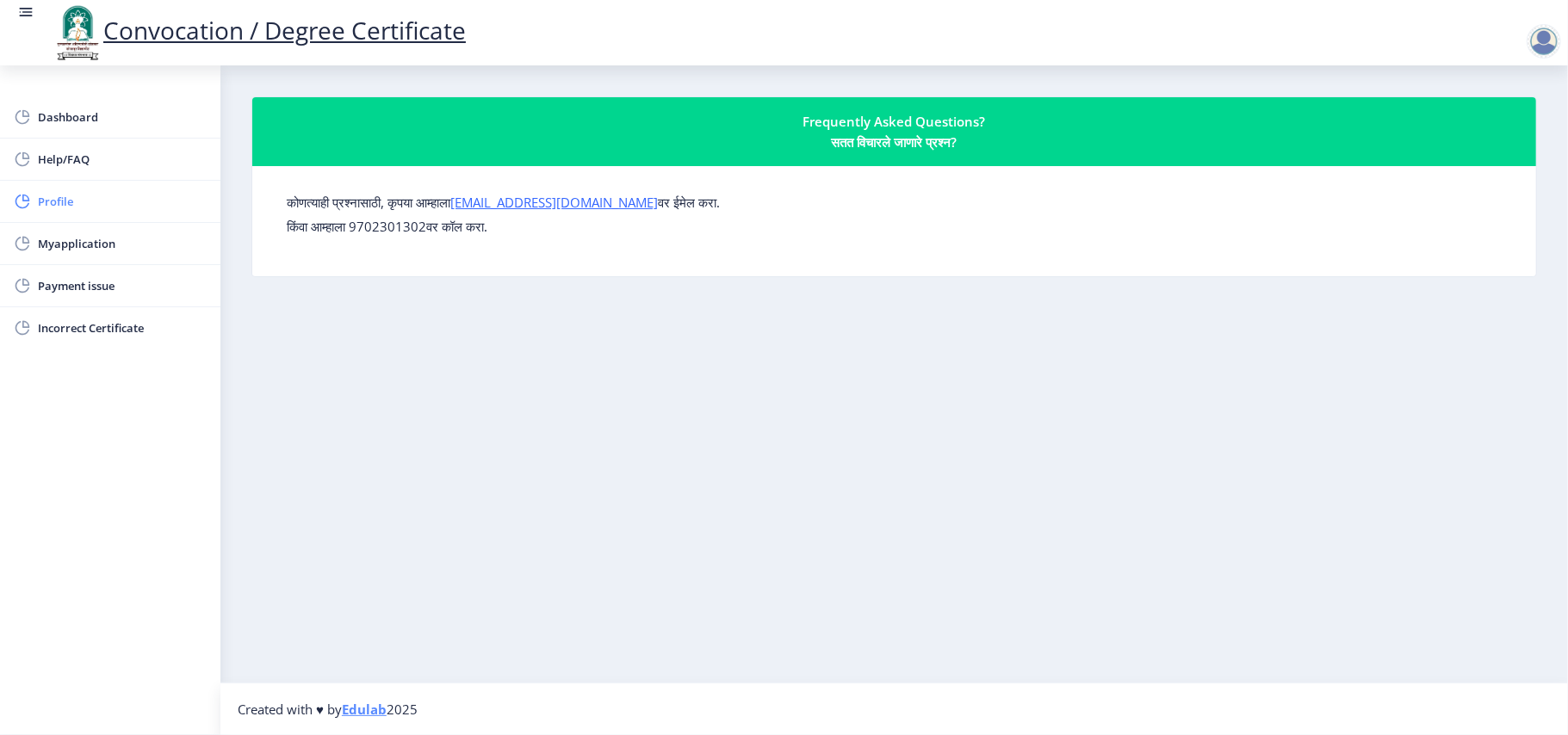 click on "Profile" 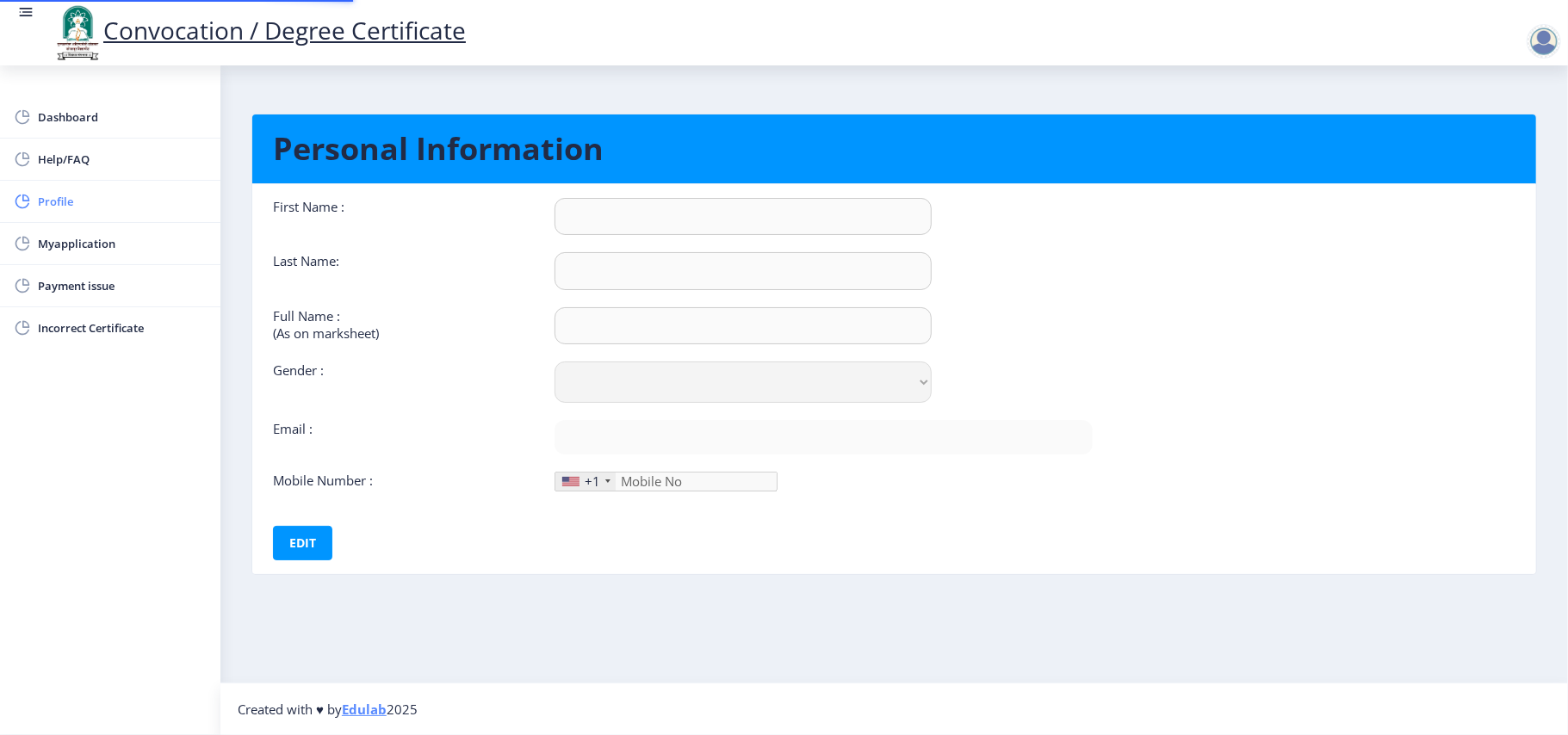 type on "SANA" 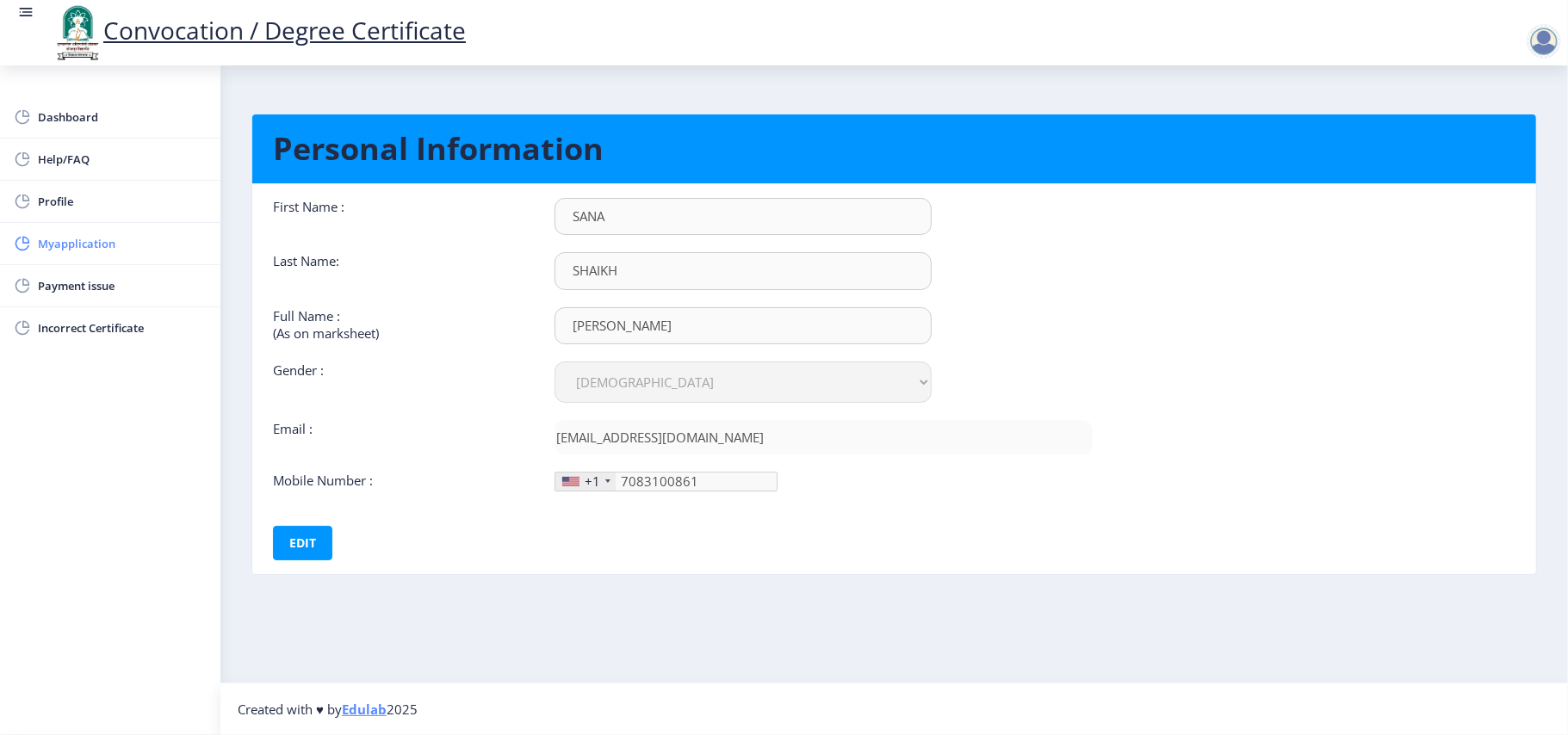 click on "Myapplication" 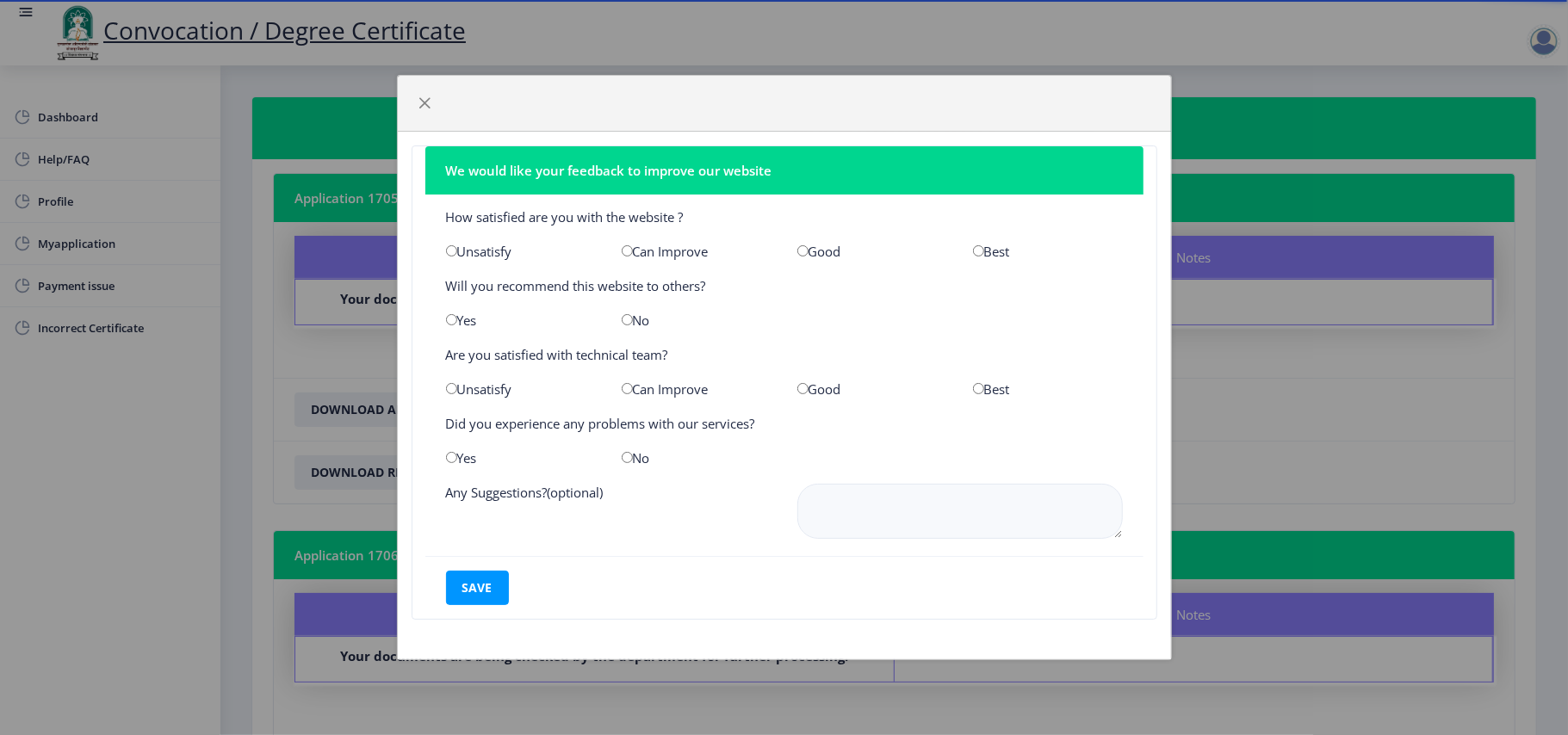 click at bounding box center (451, 388) 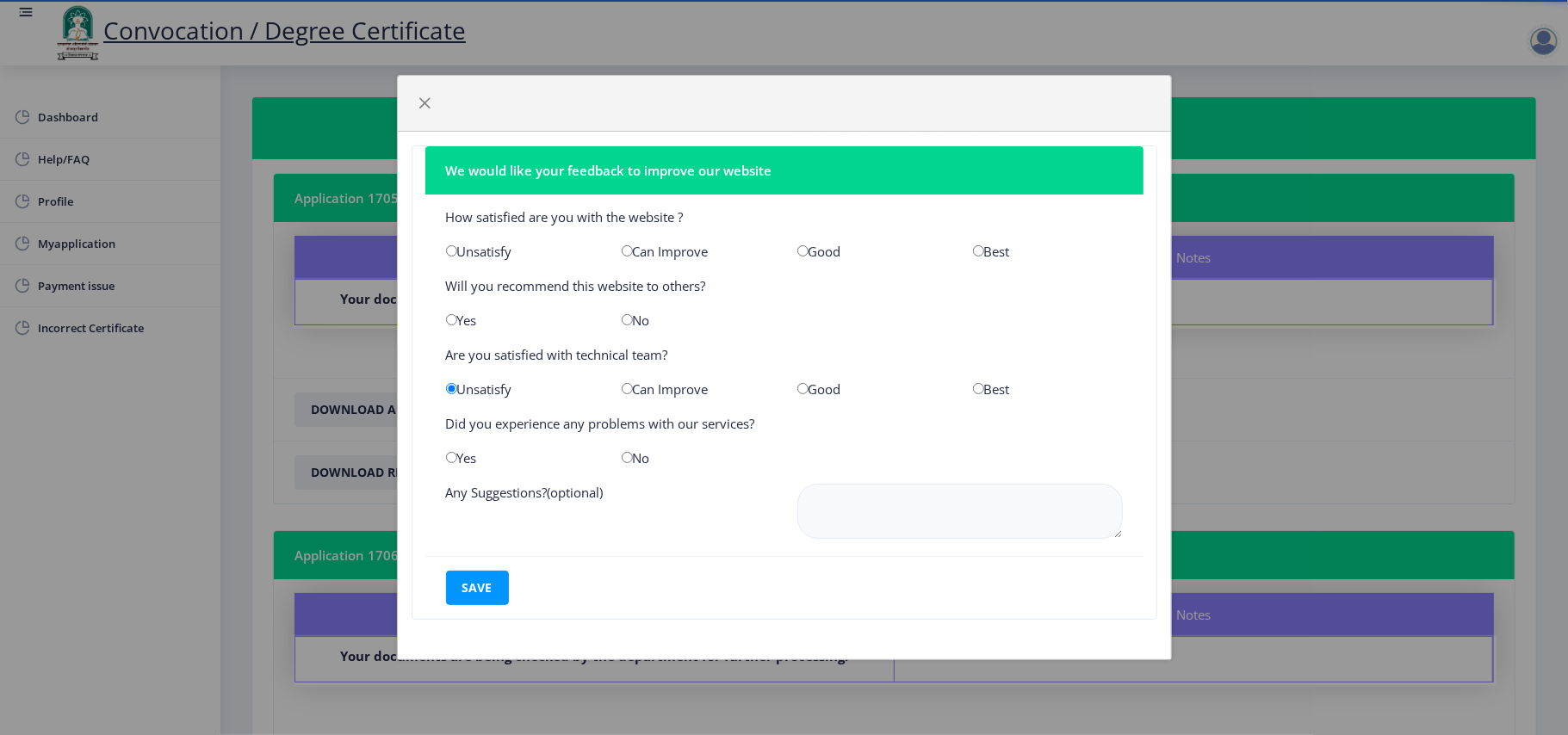 click at bounding box center [451, 250] 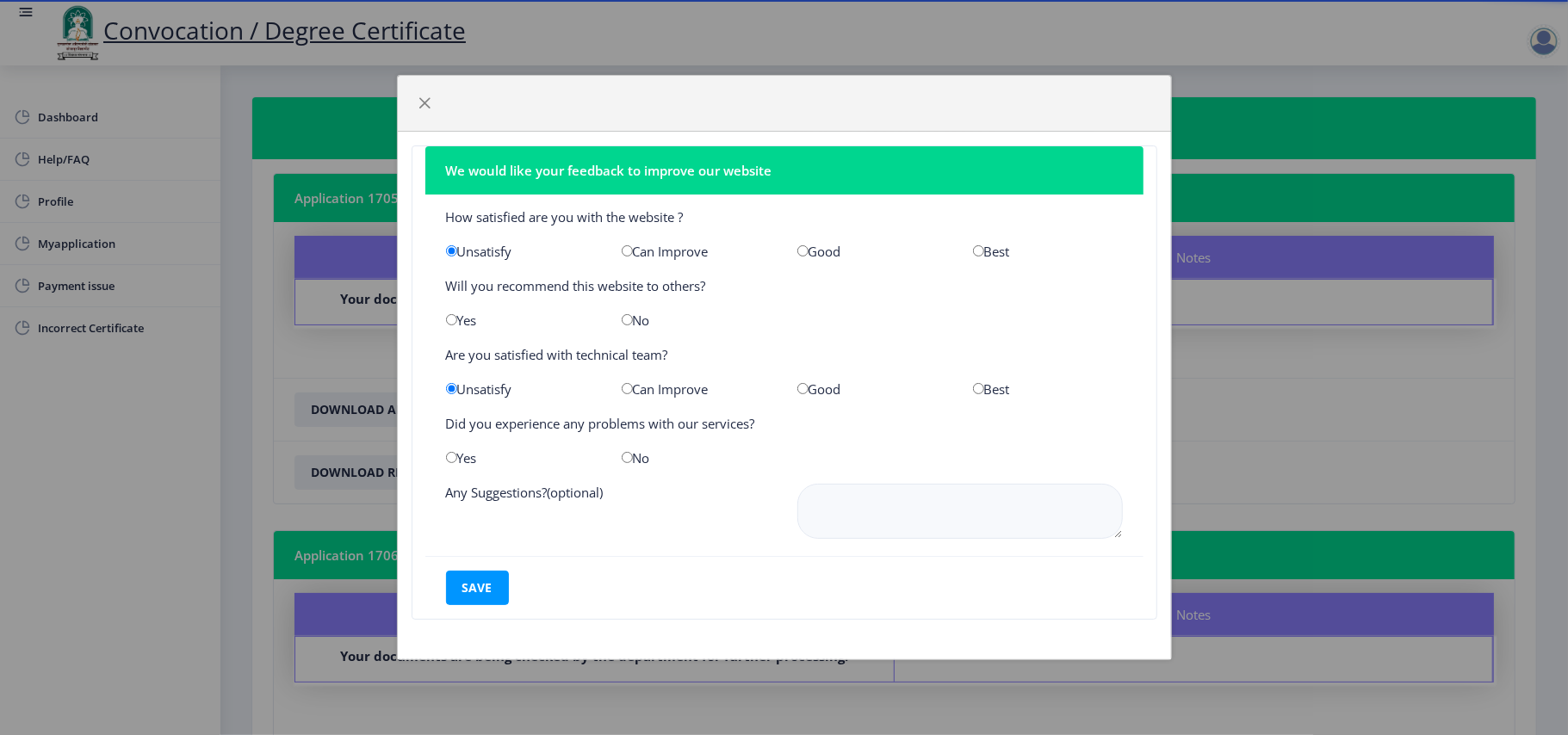 click at bounding box center [451, 457] 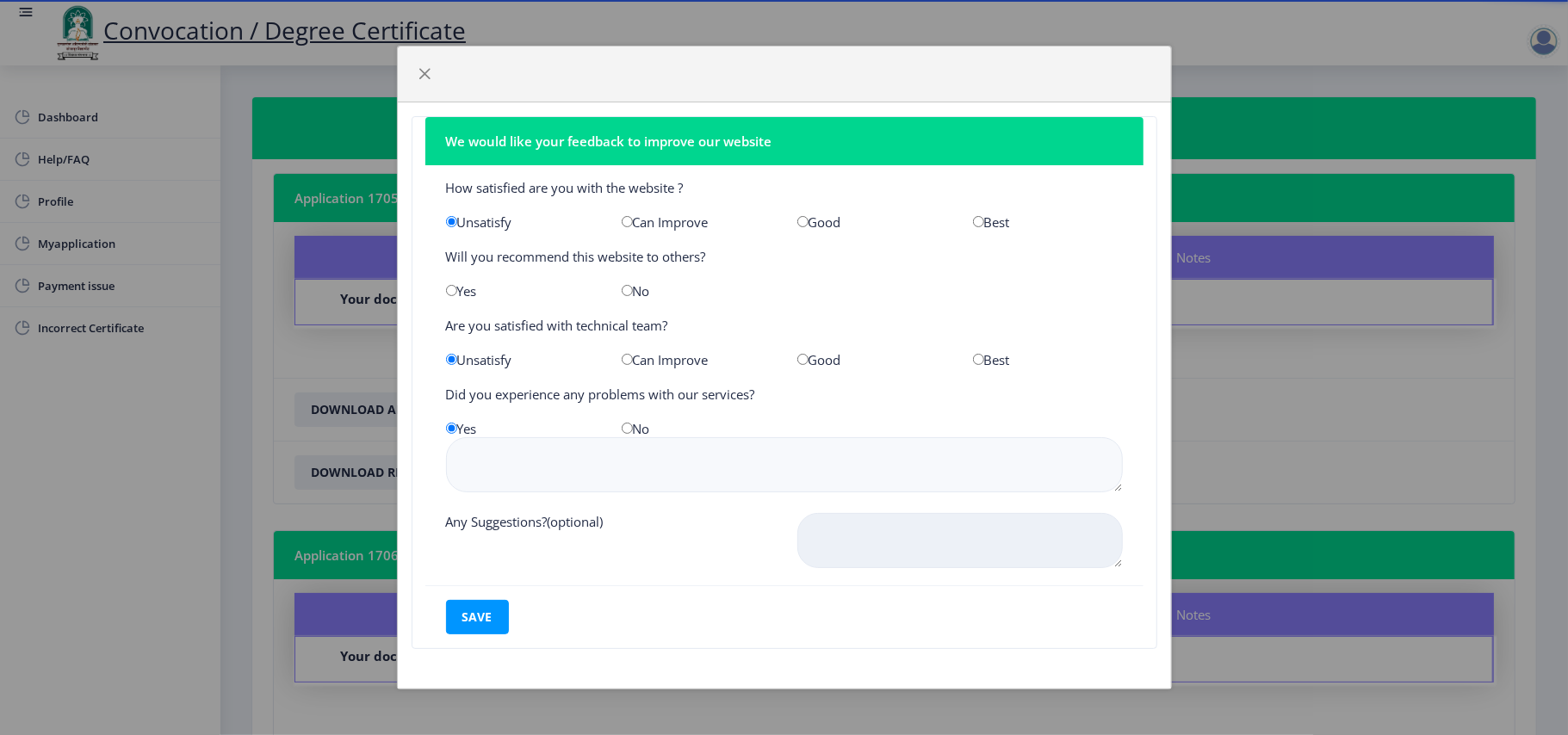 click 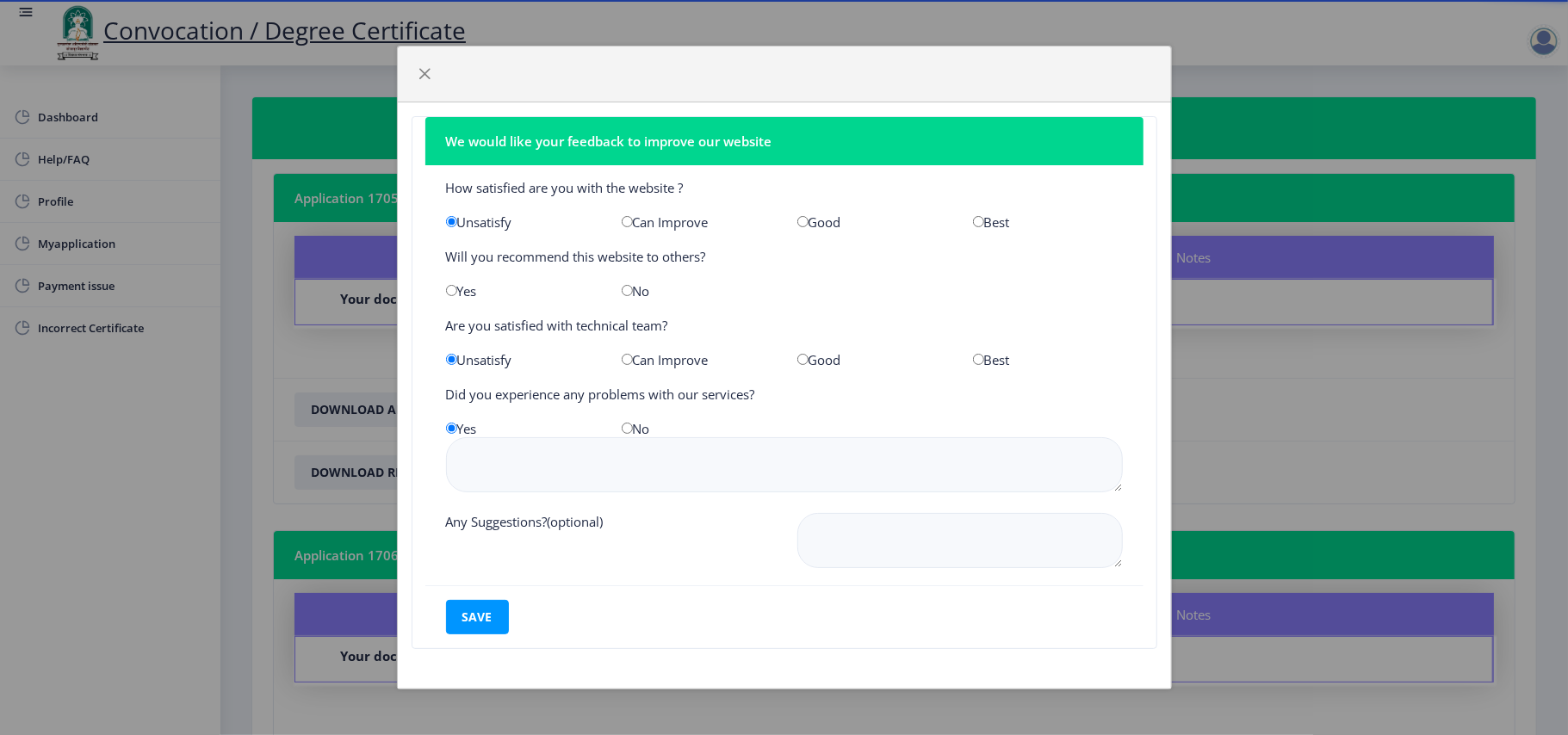 click at bounding box center (451, 290) 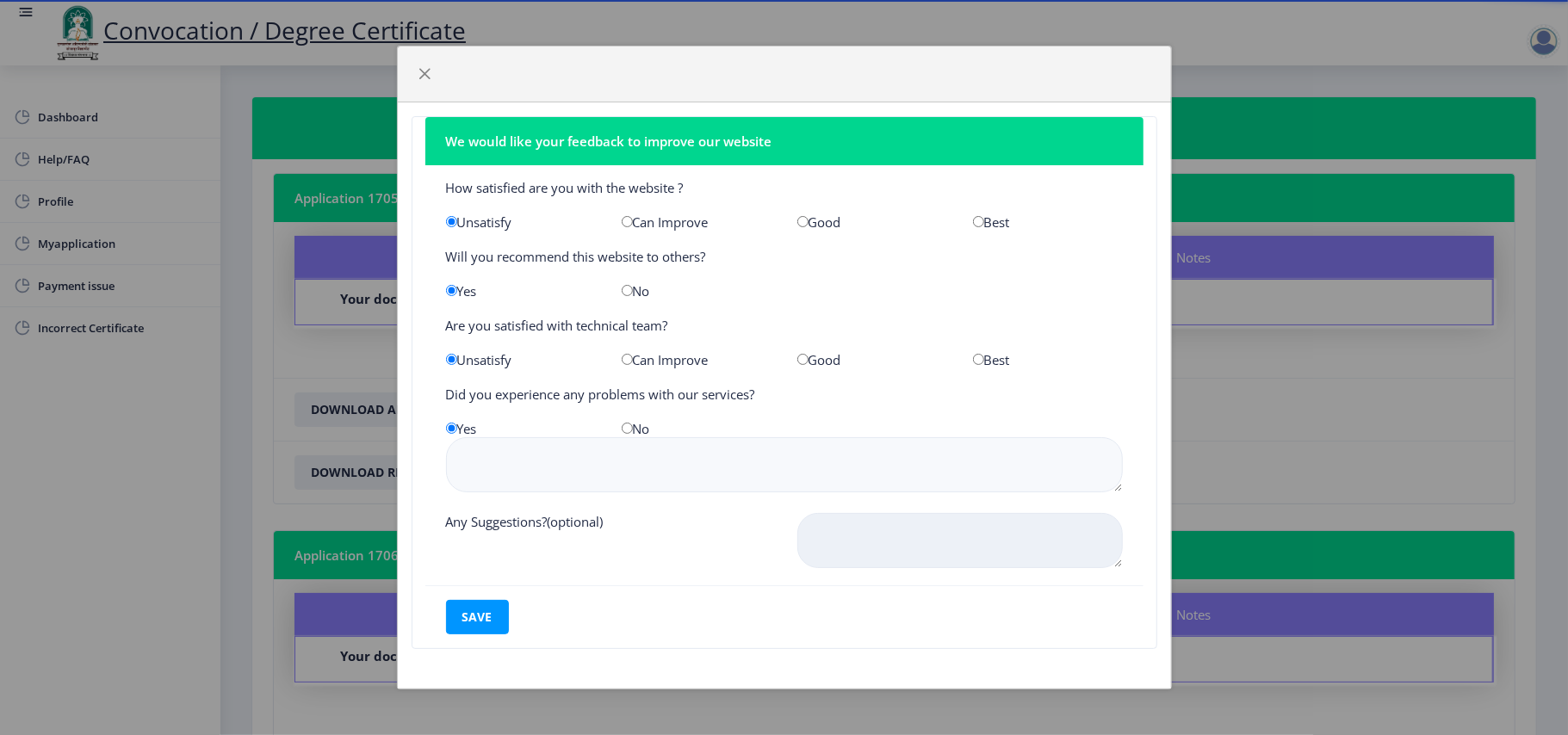 click 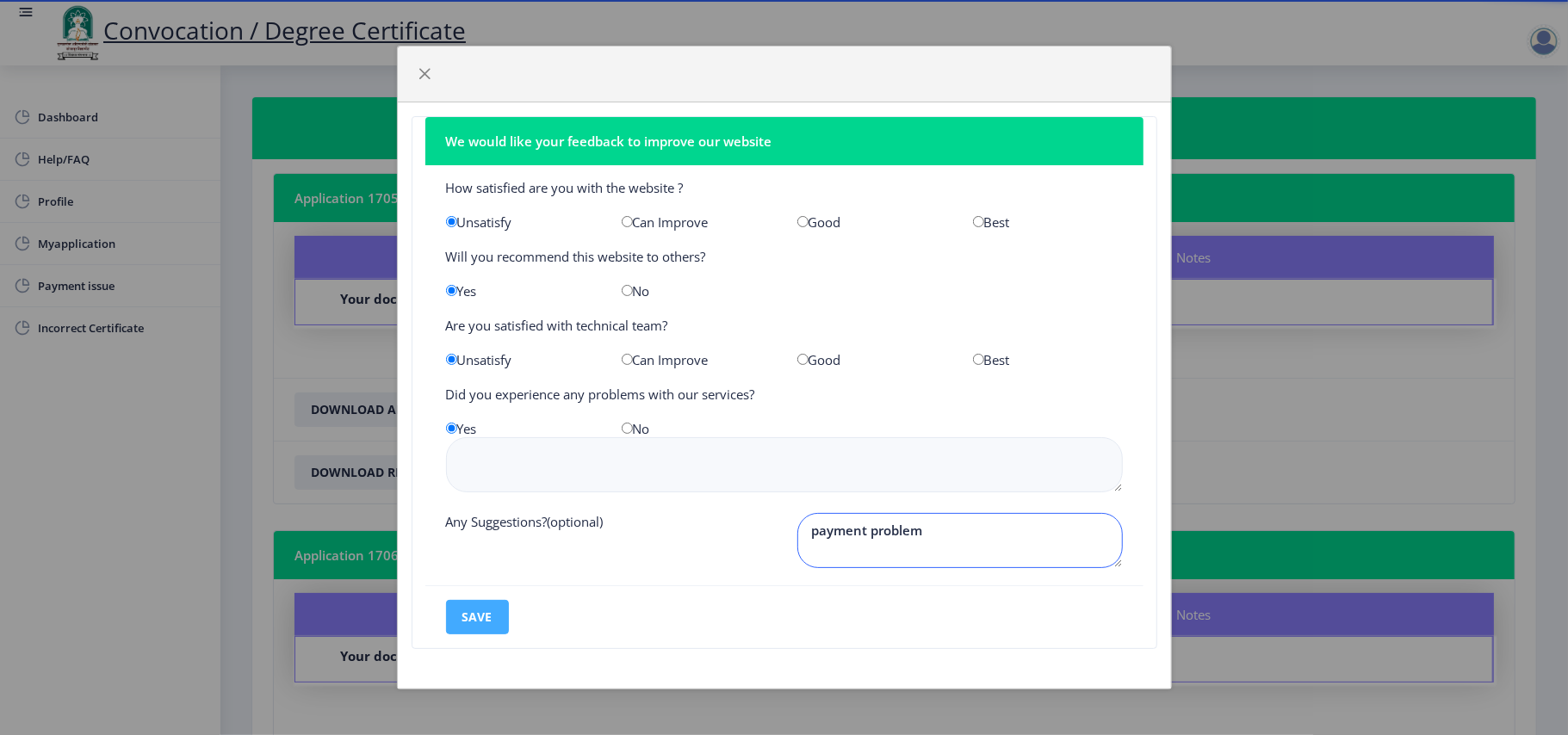 type on "payment problem" 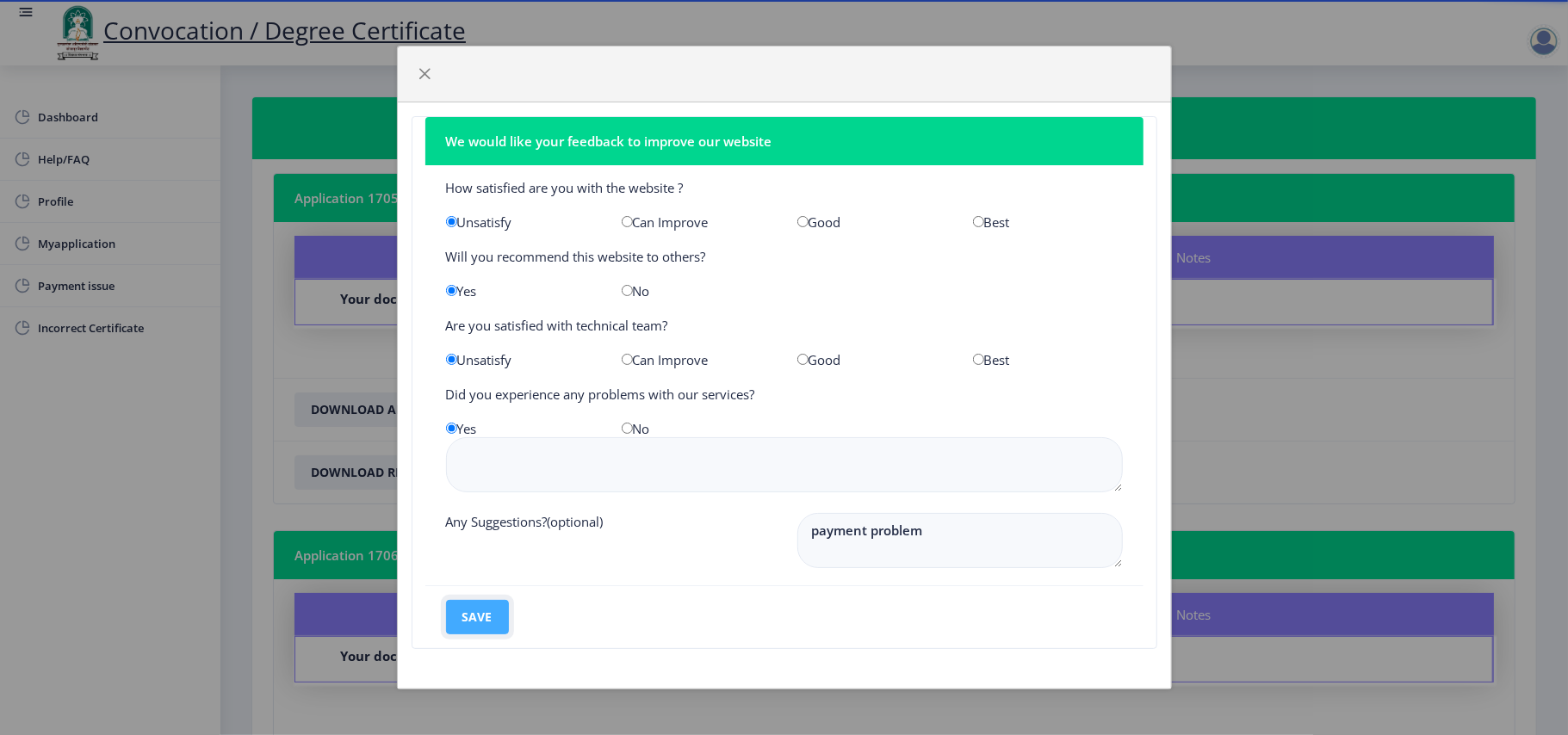 click on "save" 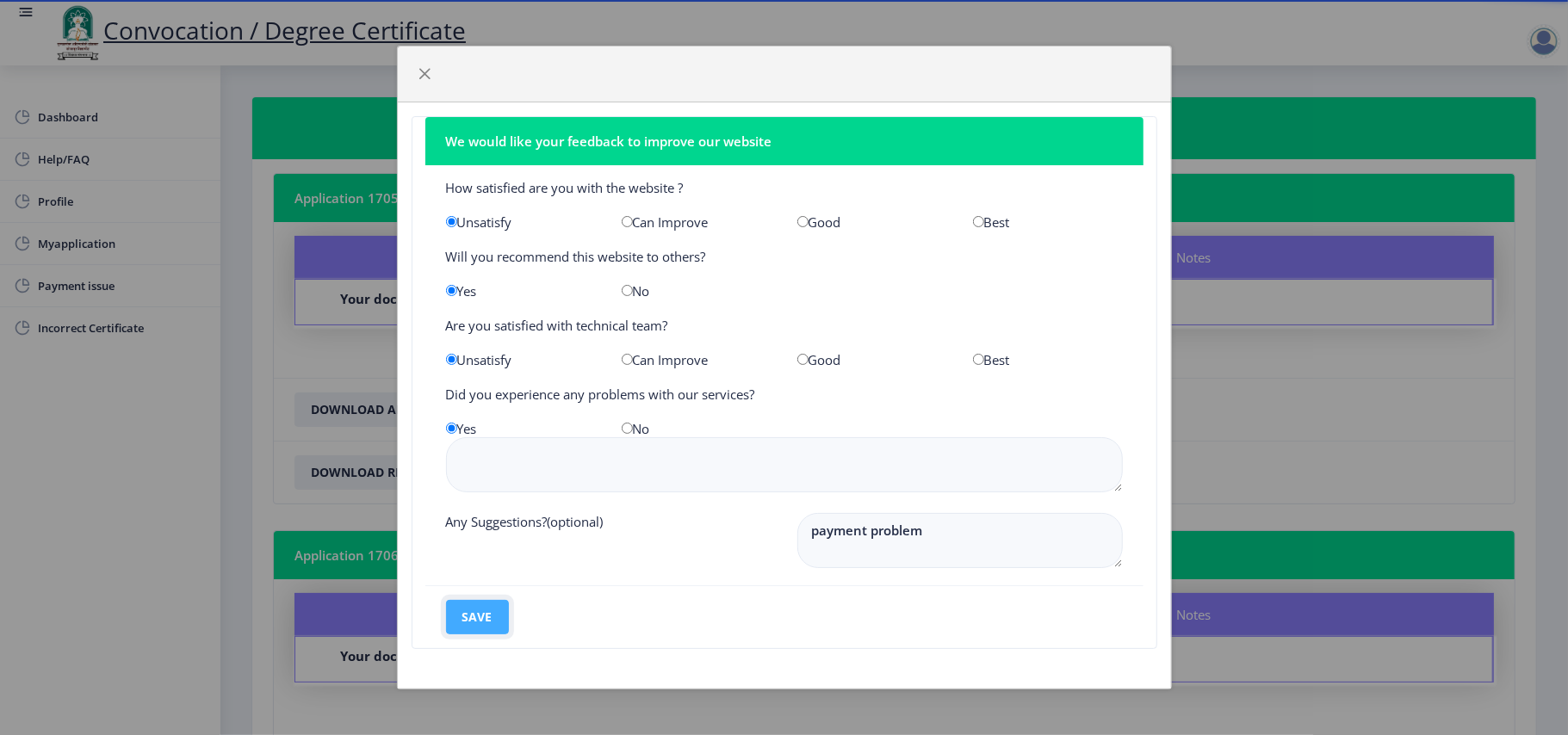 click on "save" 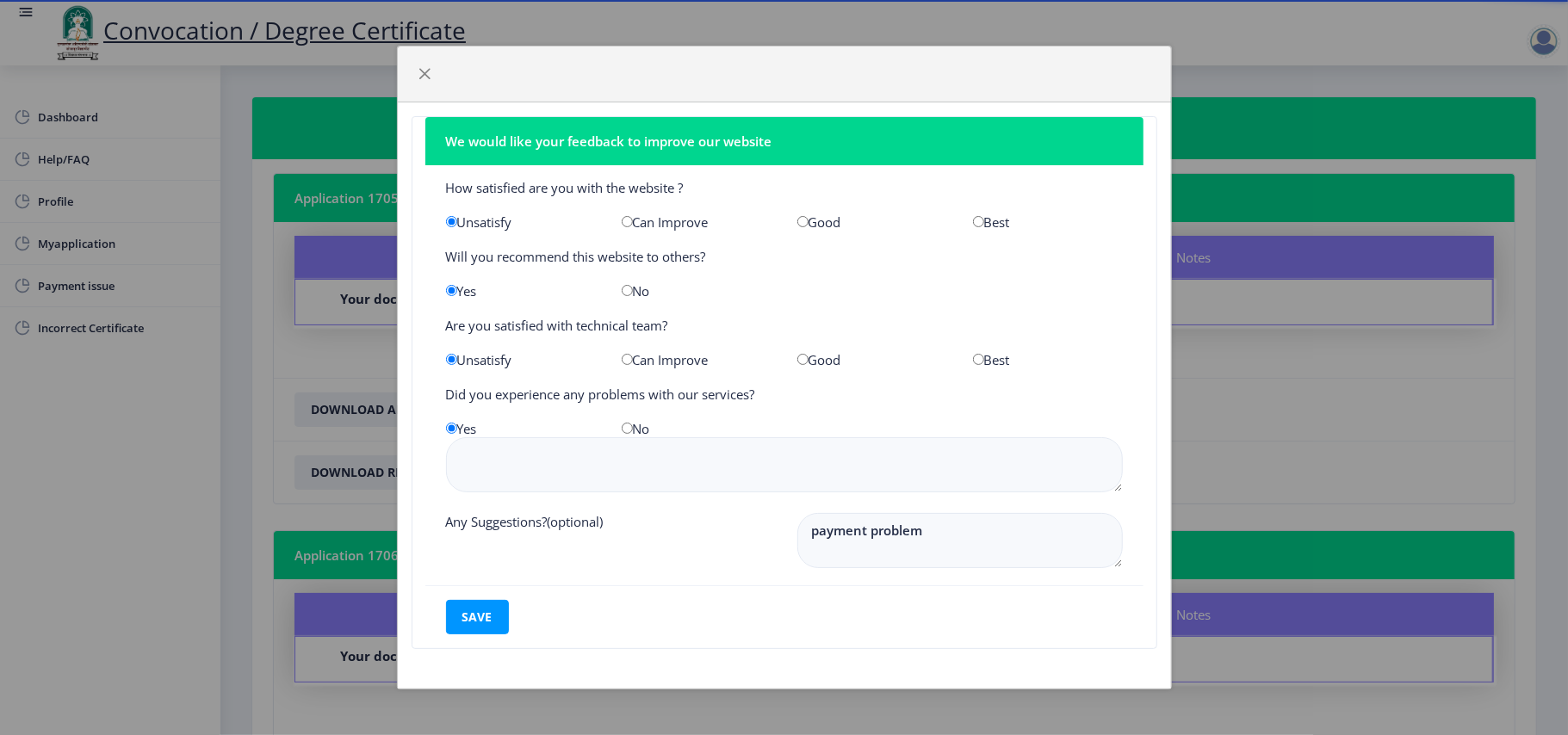 click at bounding box center (627, 221) 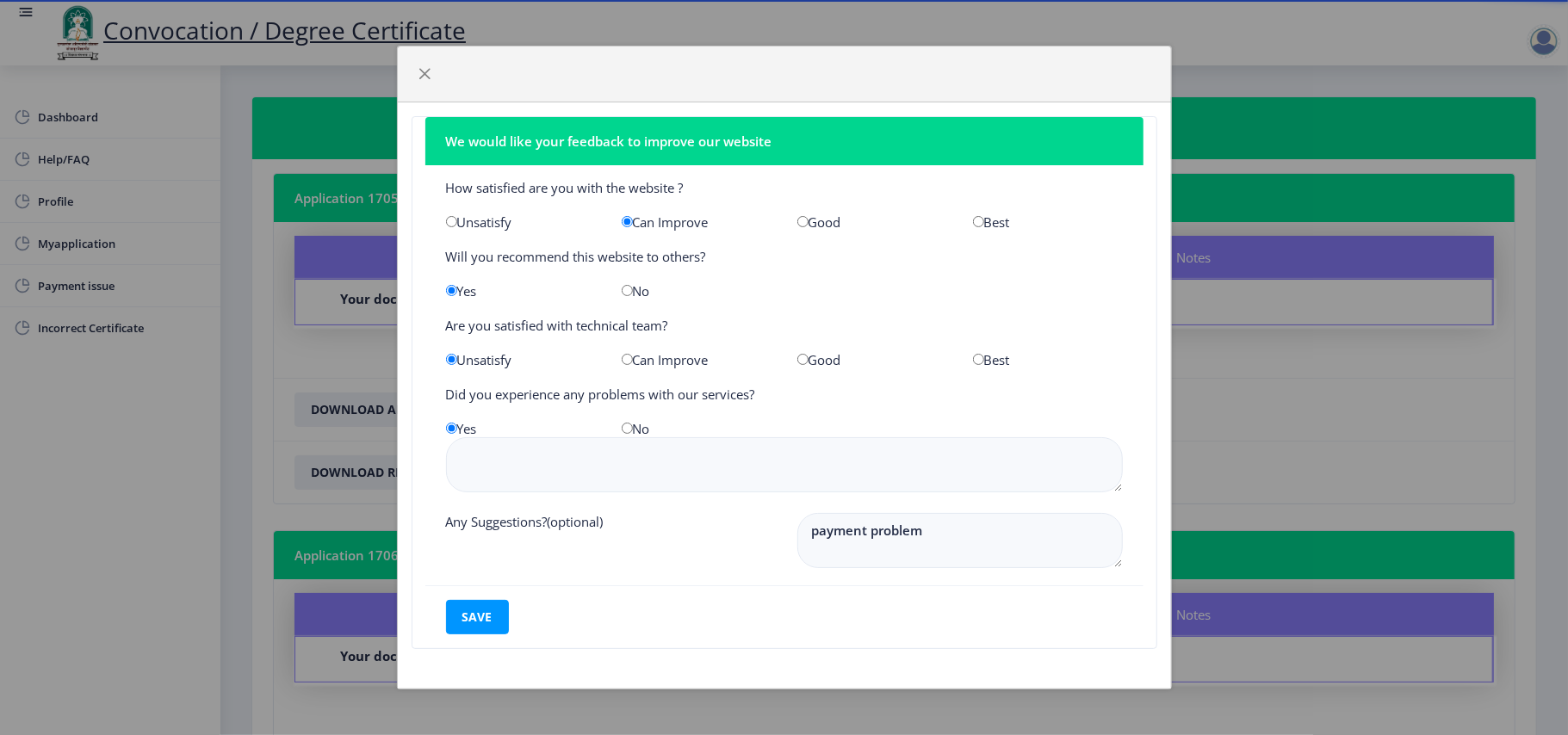 click at bounding box center (627, 359) 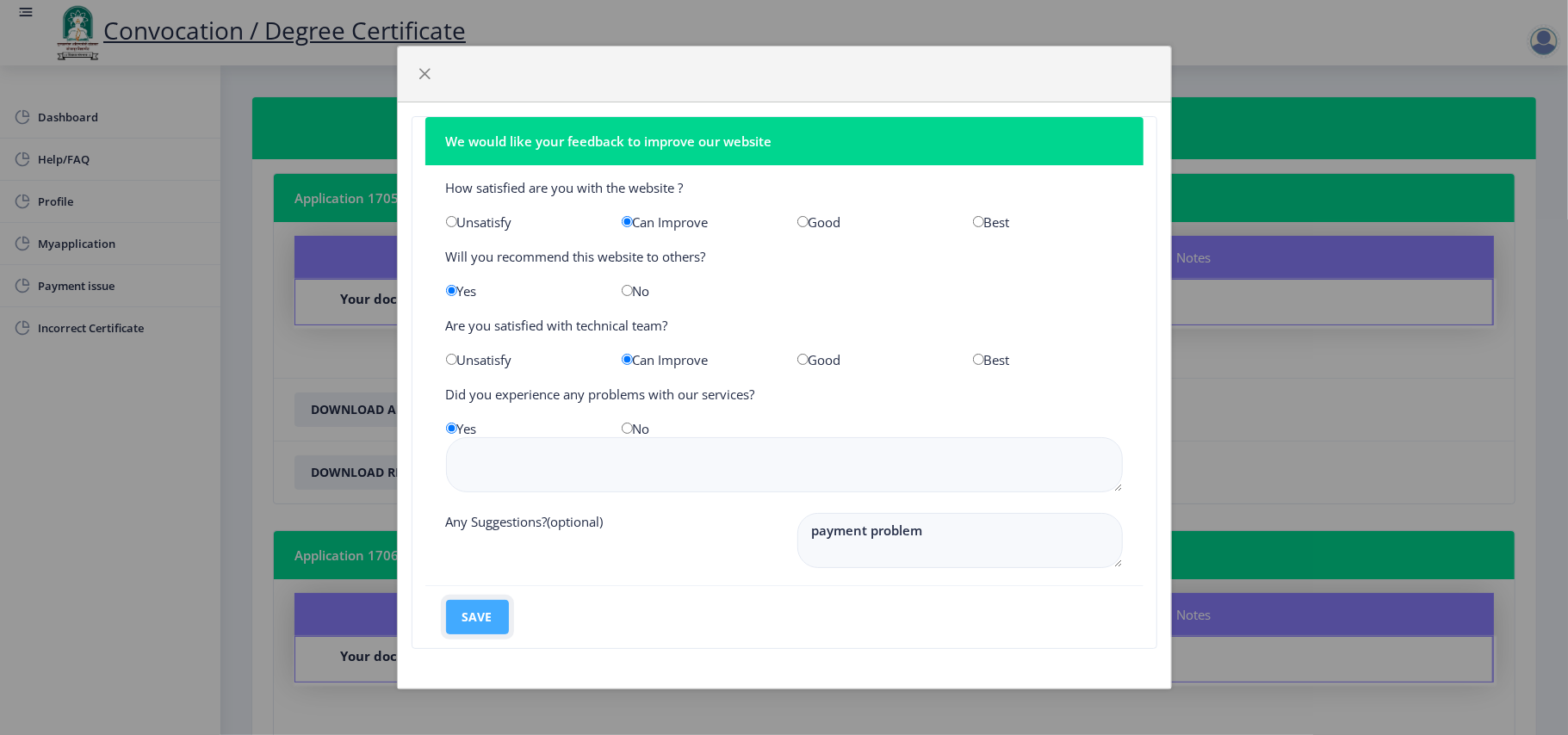 click on "save" 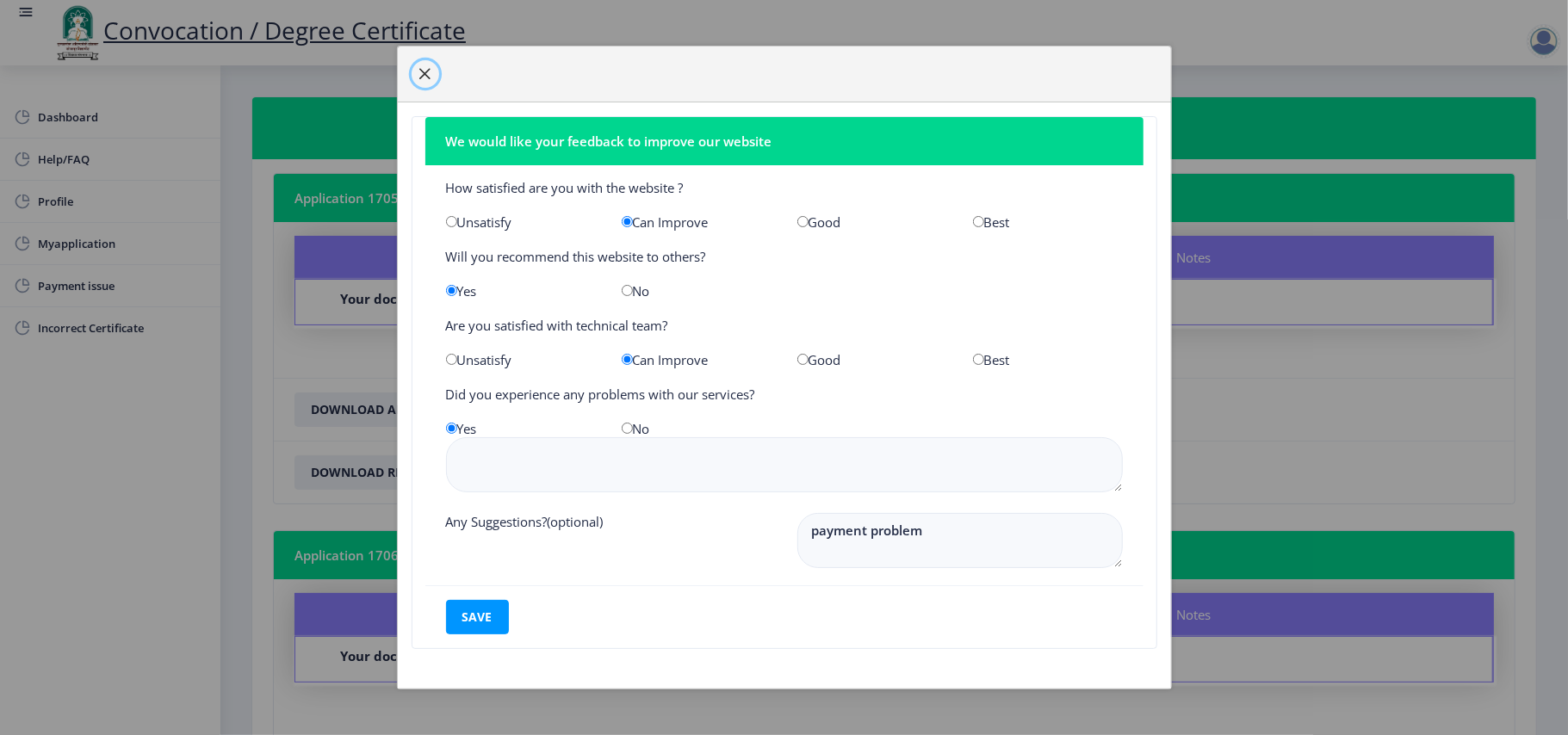 click 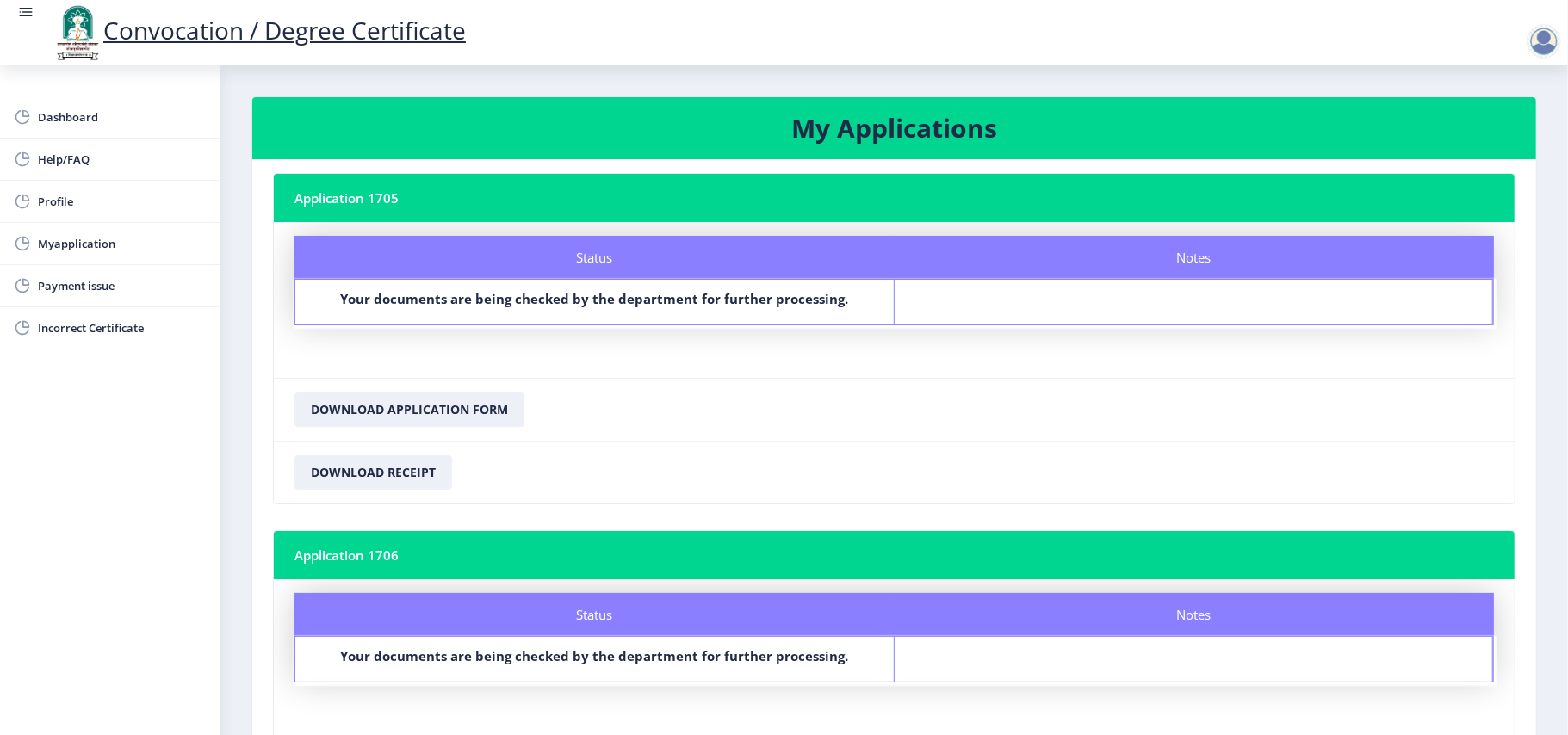 click 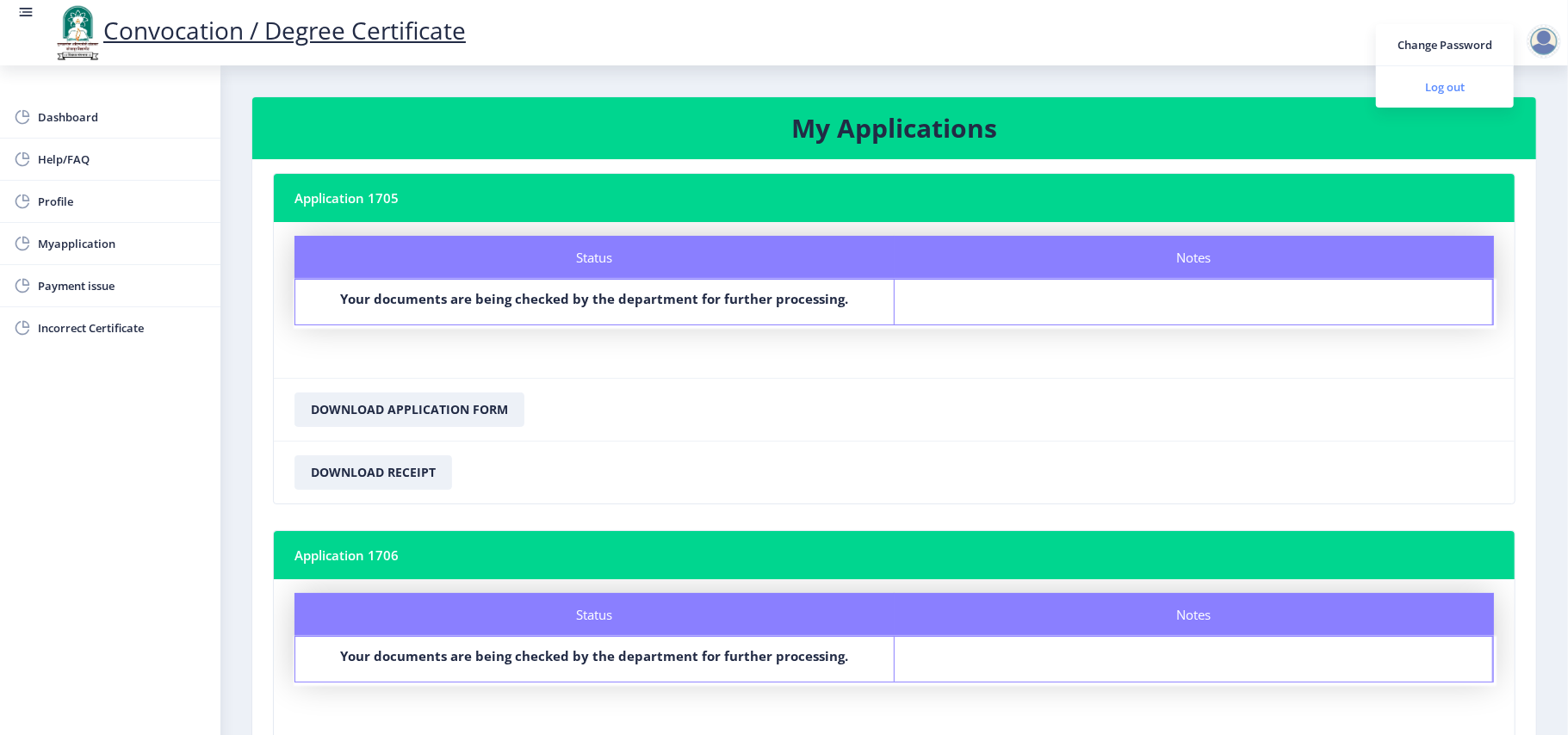 click on "Log out" at bounding box center [1445, 87] 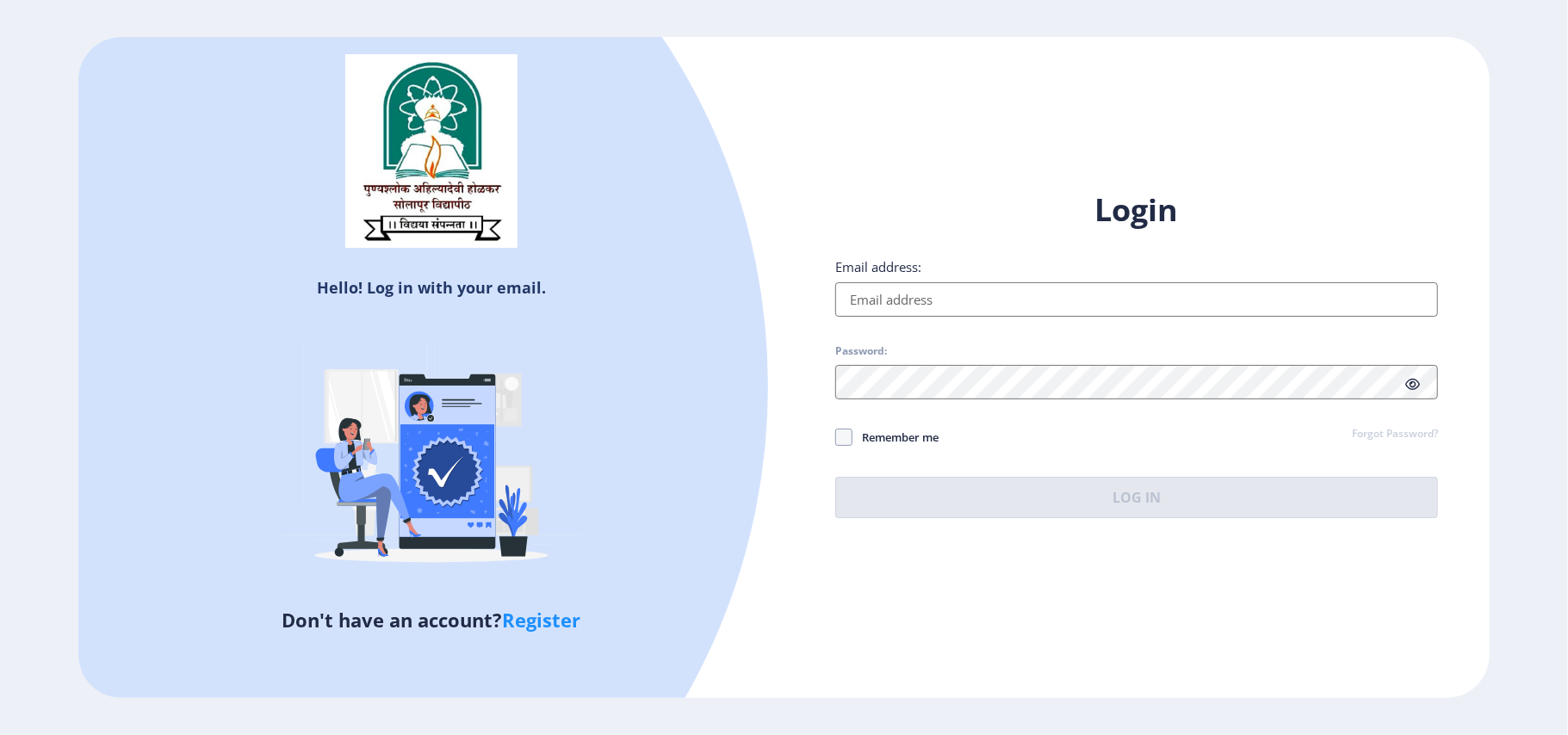 click on "Email address:" at bounding box center (1136, 300) 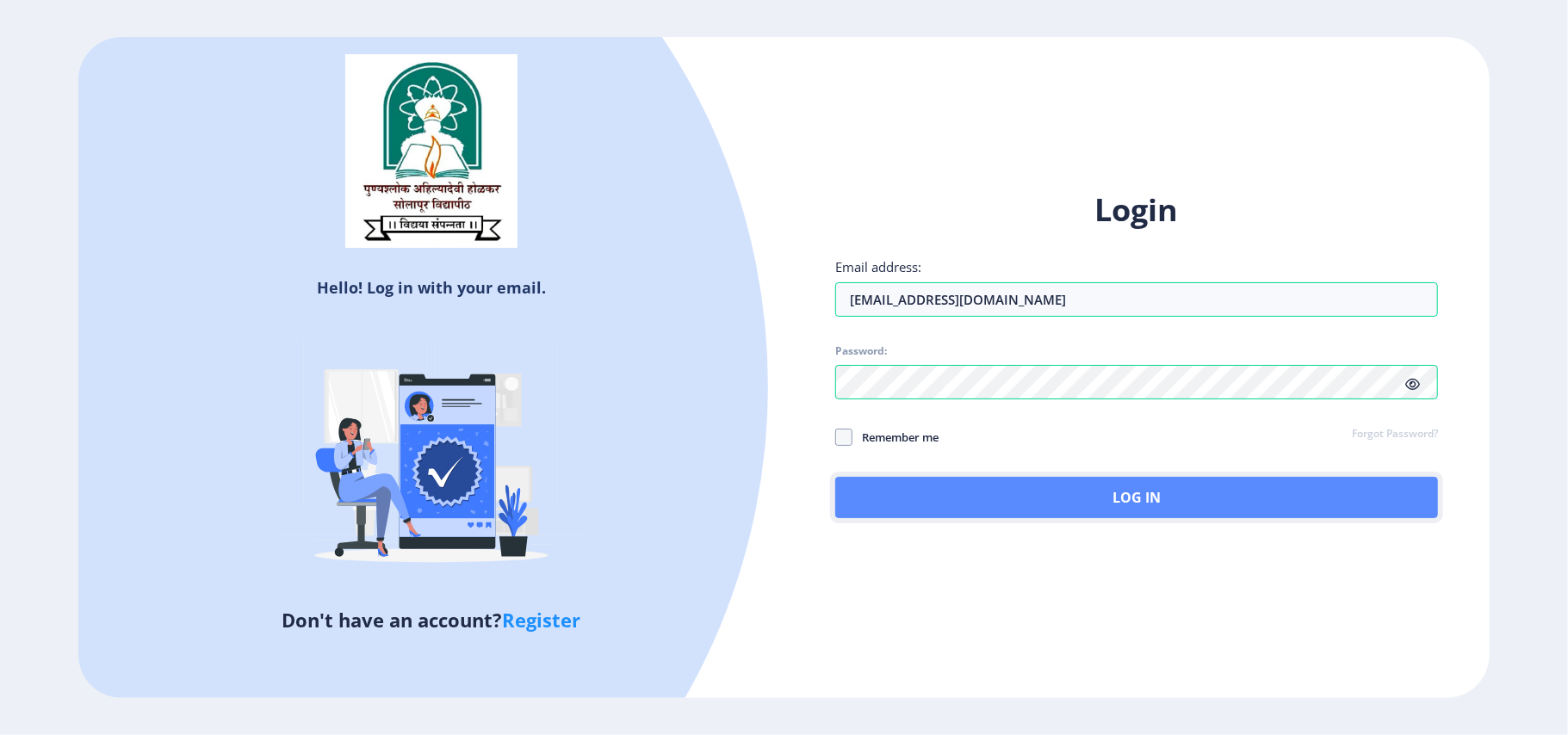 click on "Log In" 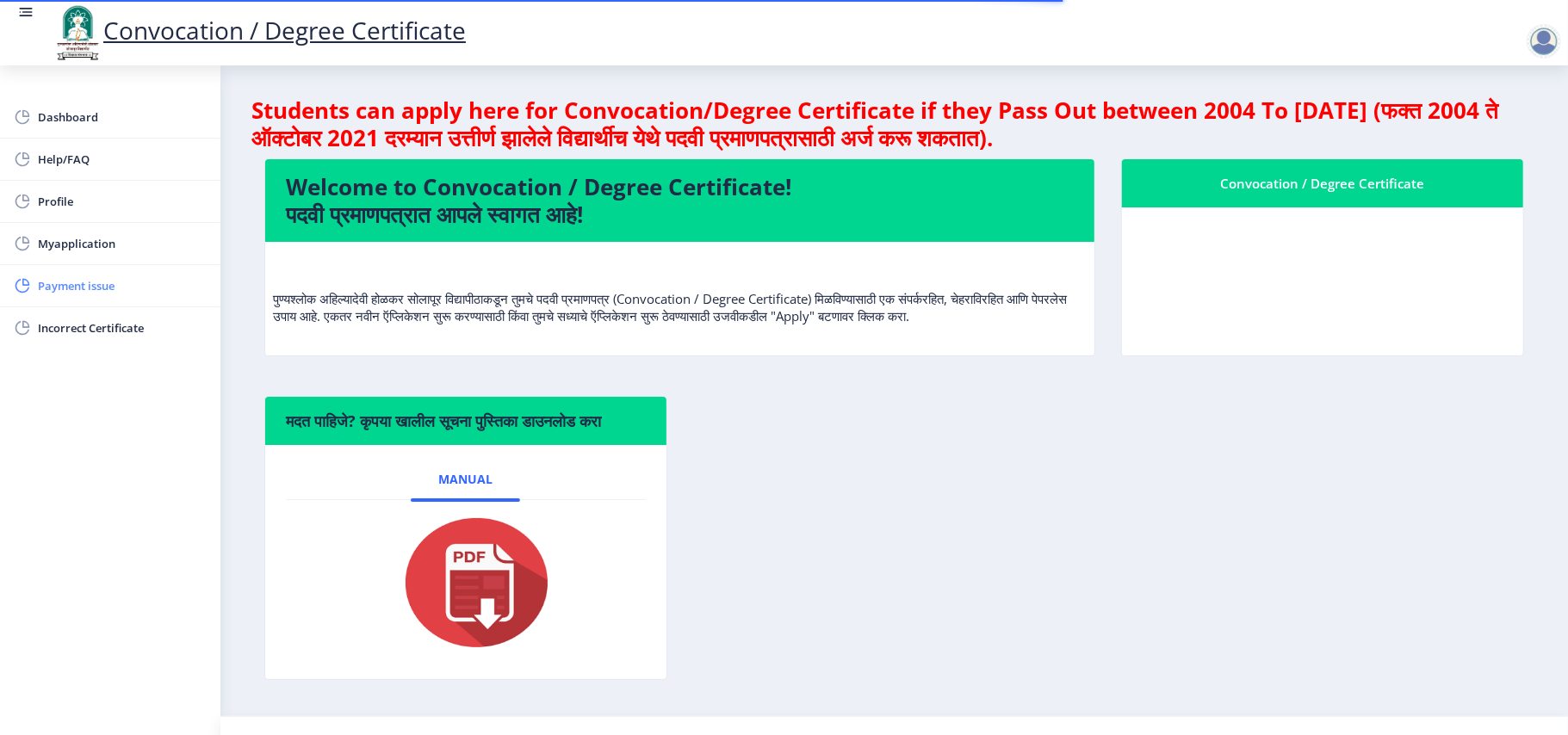click on "Payment issue" 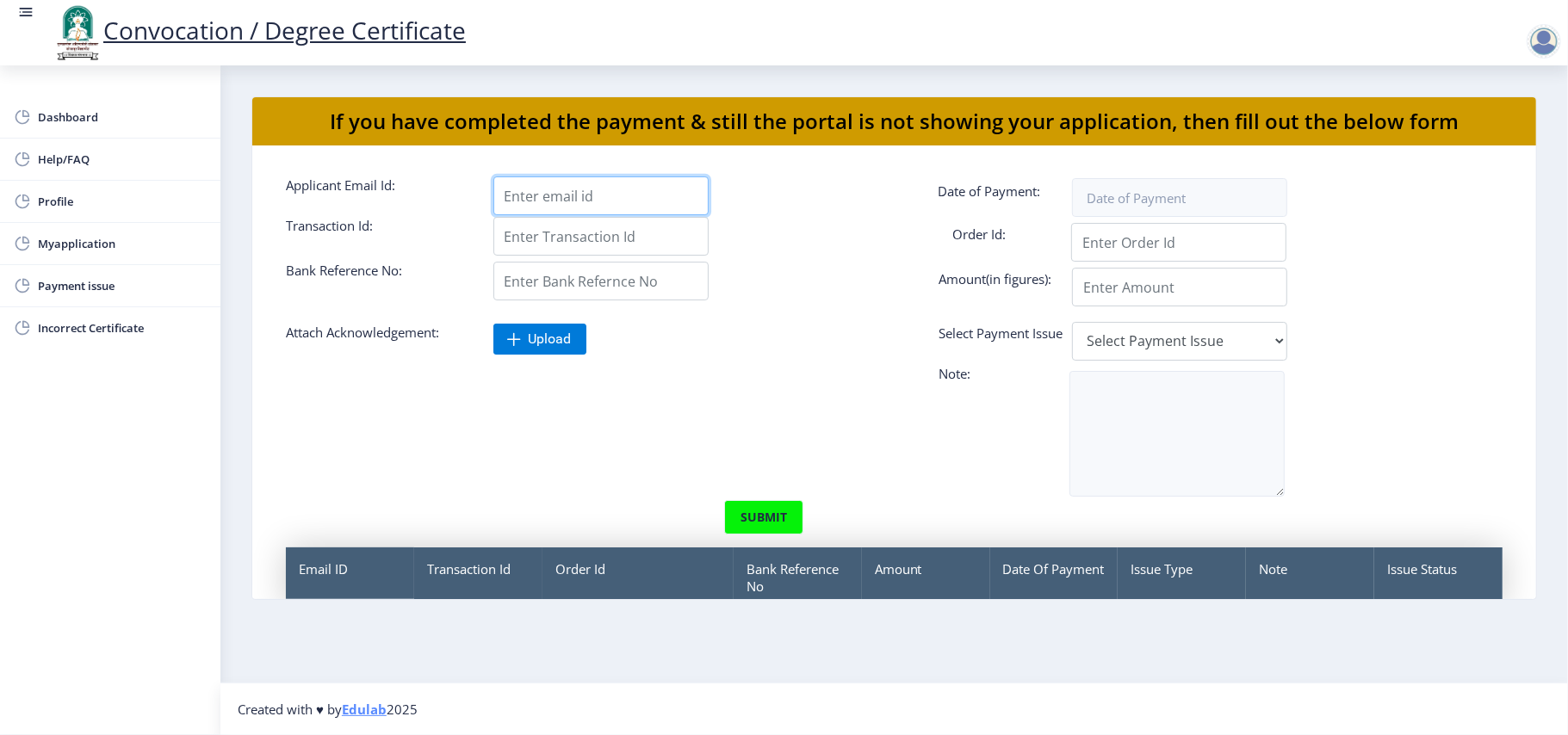 click on "Applicant Email Id:" at bounding box center [601, 195] 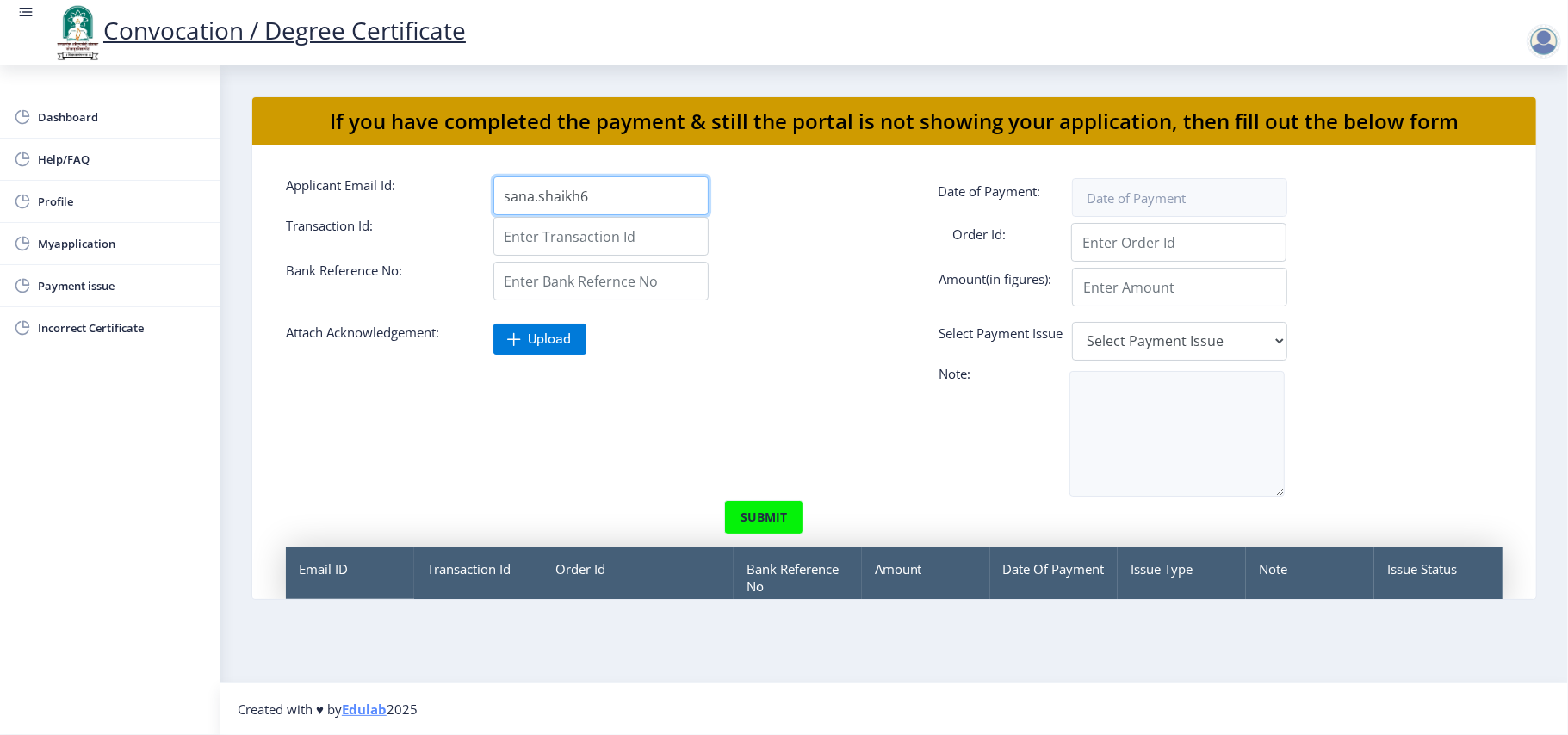 type on "sana.shaikh6" 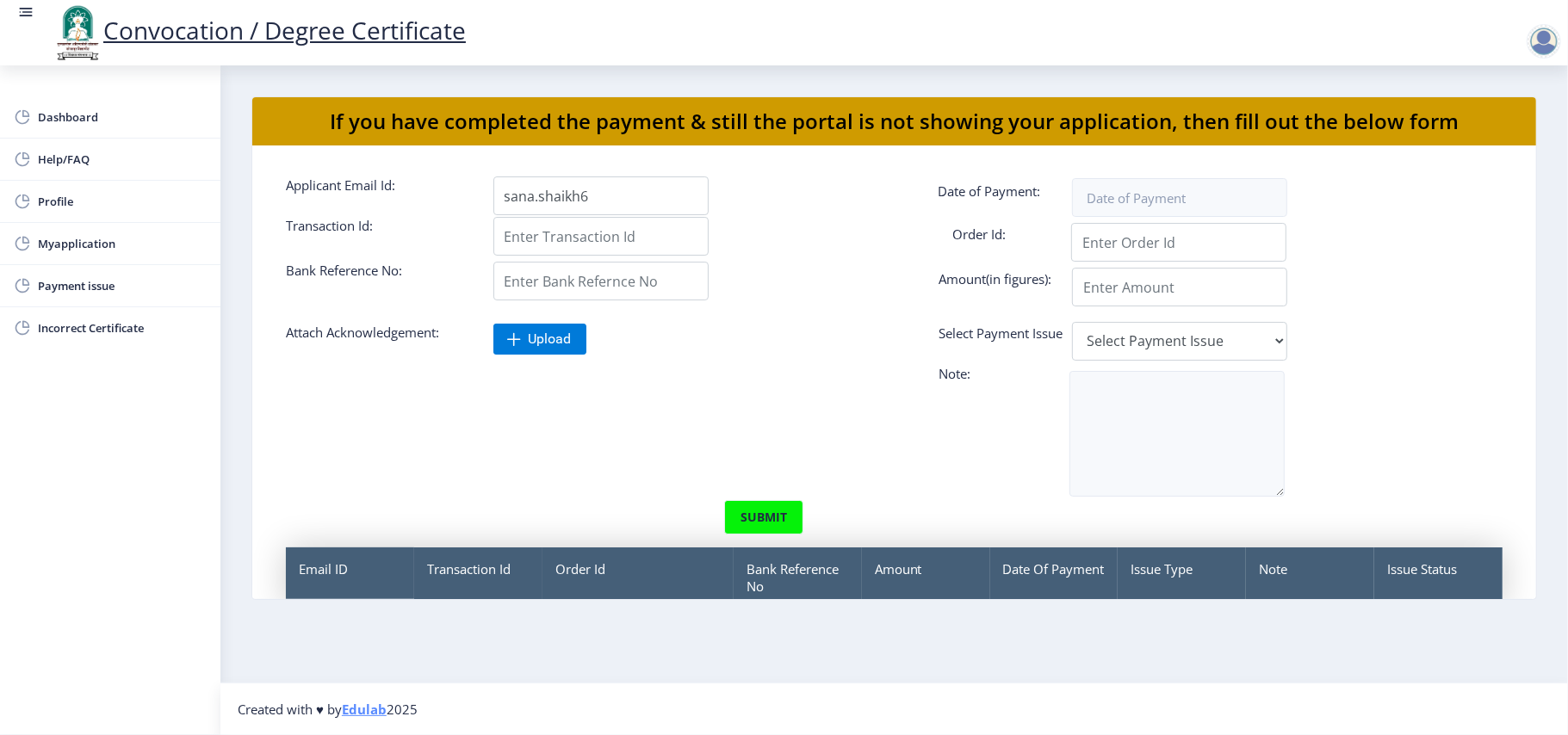 click 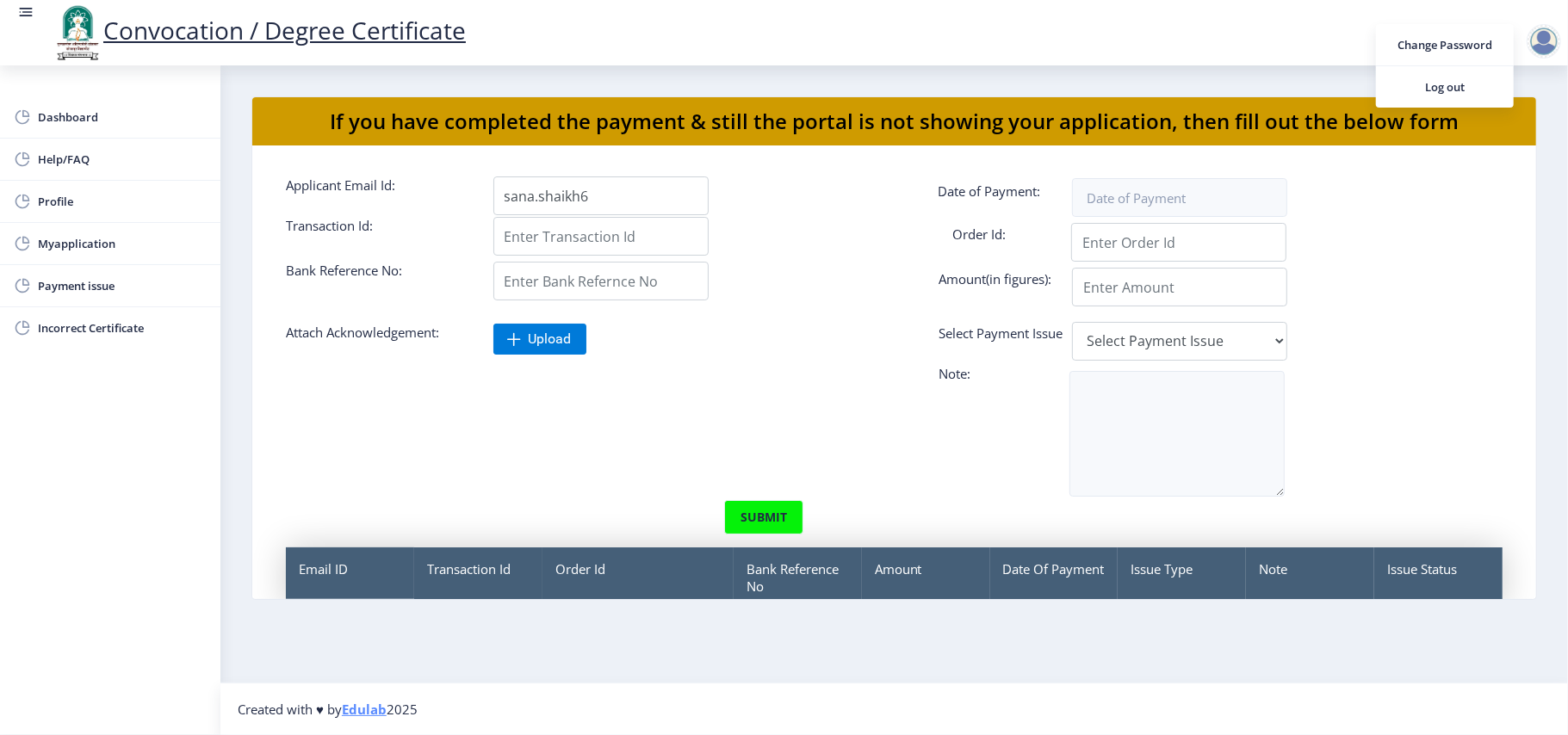 drag, startPoint x: 1245, startPoint y: 49, endPoint x: 1231, endPoint y: 50, distance: 14.03567 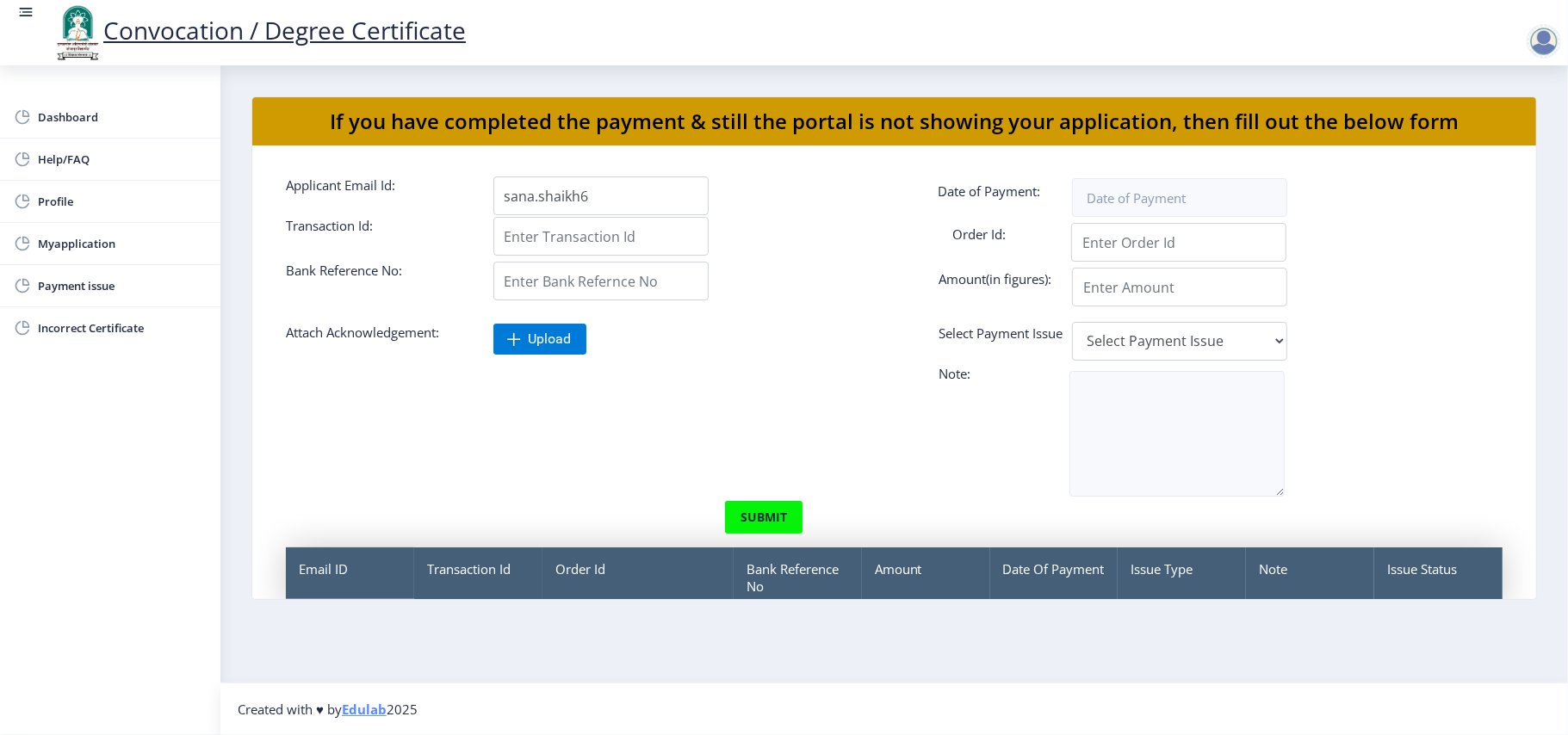 click 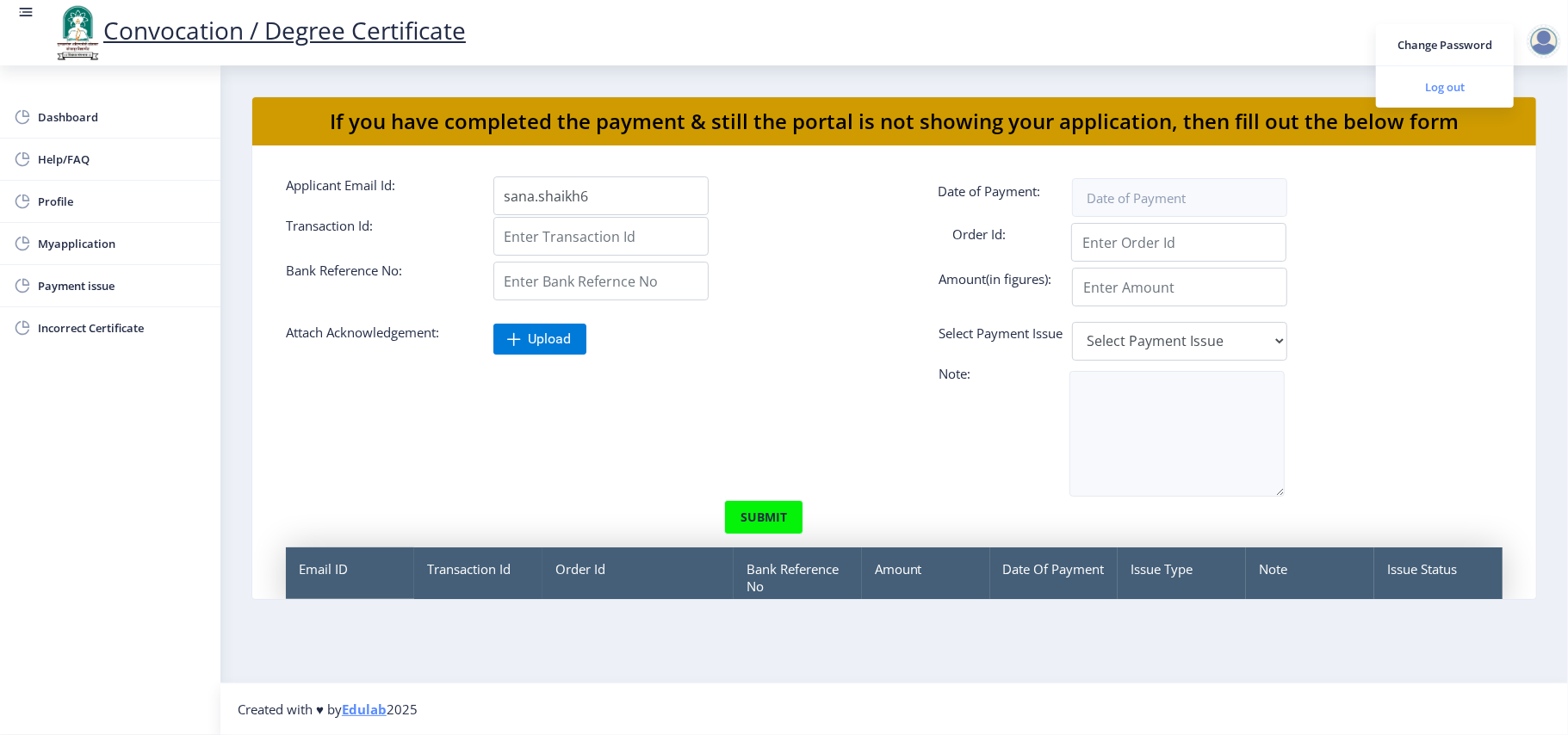 click on "Log out" at bounding box center [1445, 87] 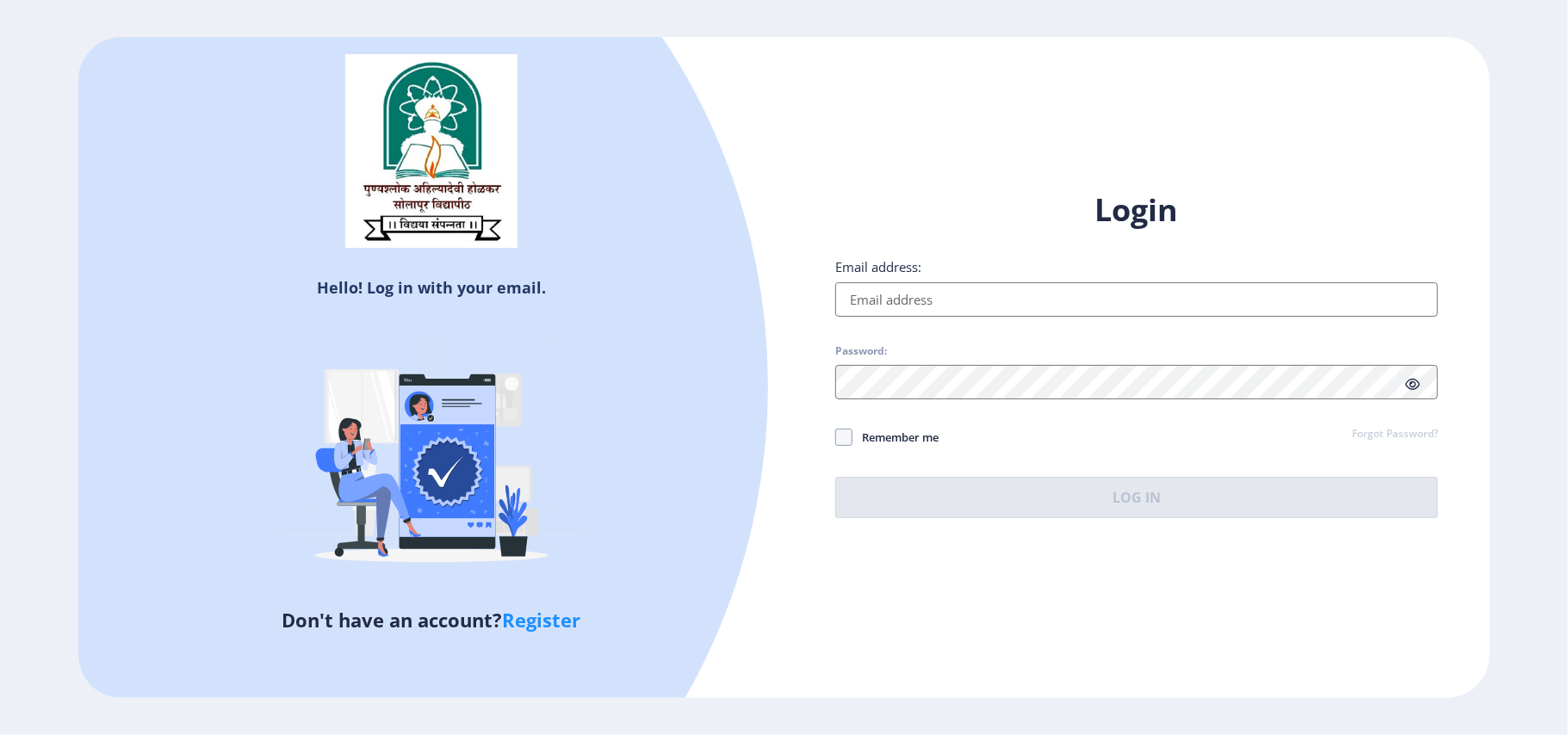 click on "Email address:" at bounding box center (1136, 300) 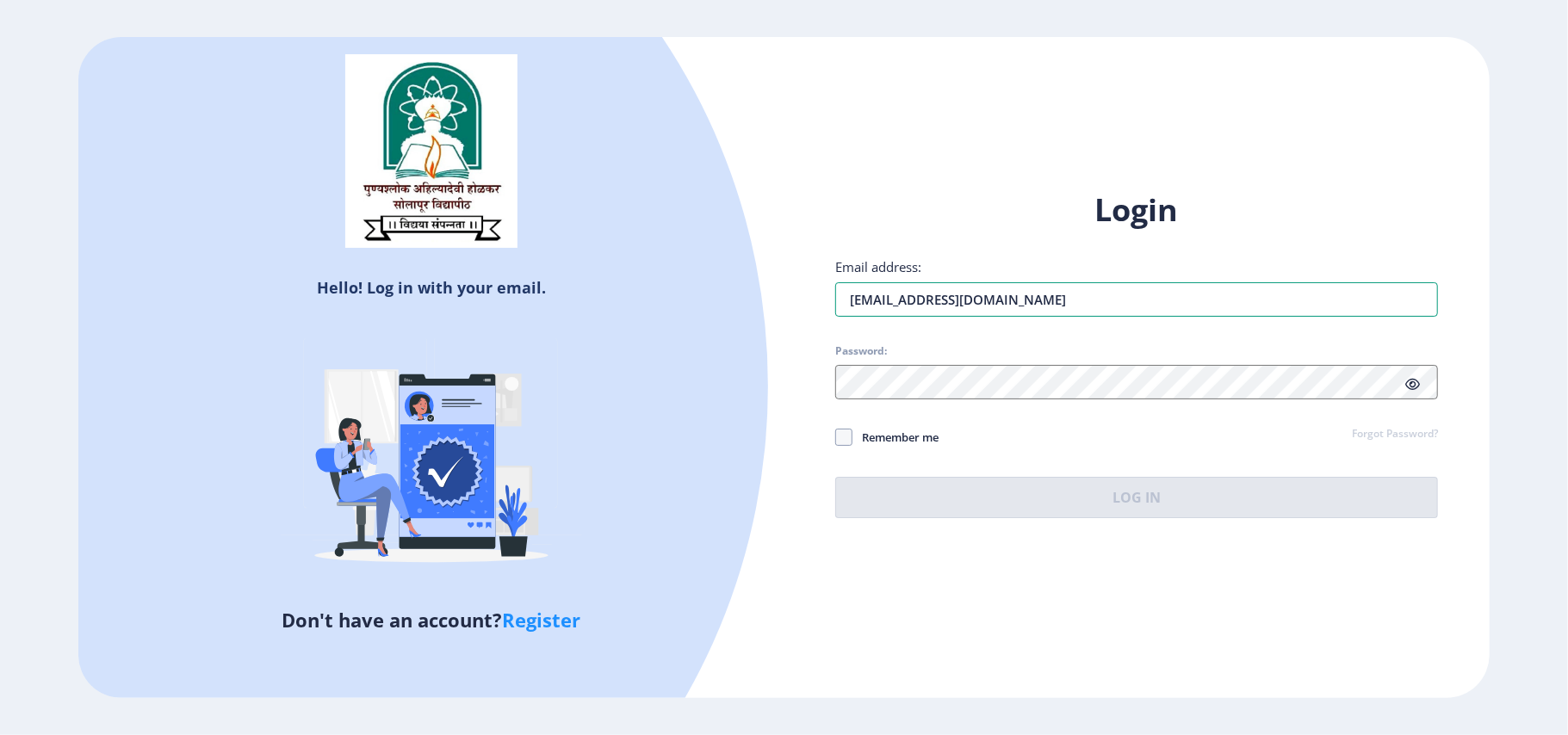 drag, startPoint x: 979, startPoint y: 301, endPoint x: 827, endPoint y: 305, distance: 152.05262 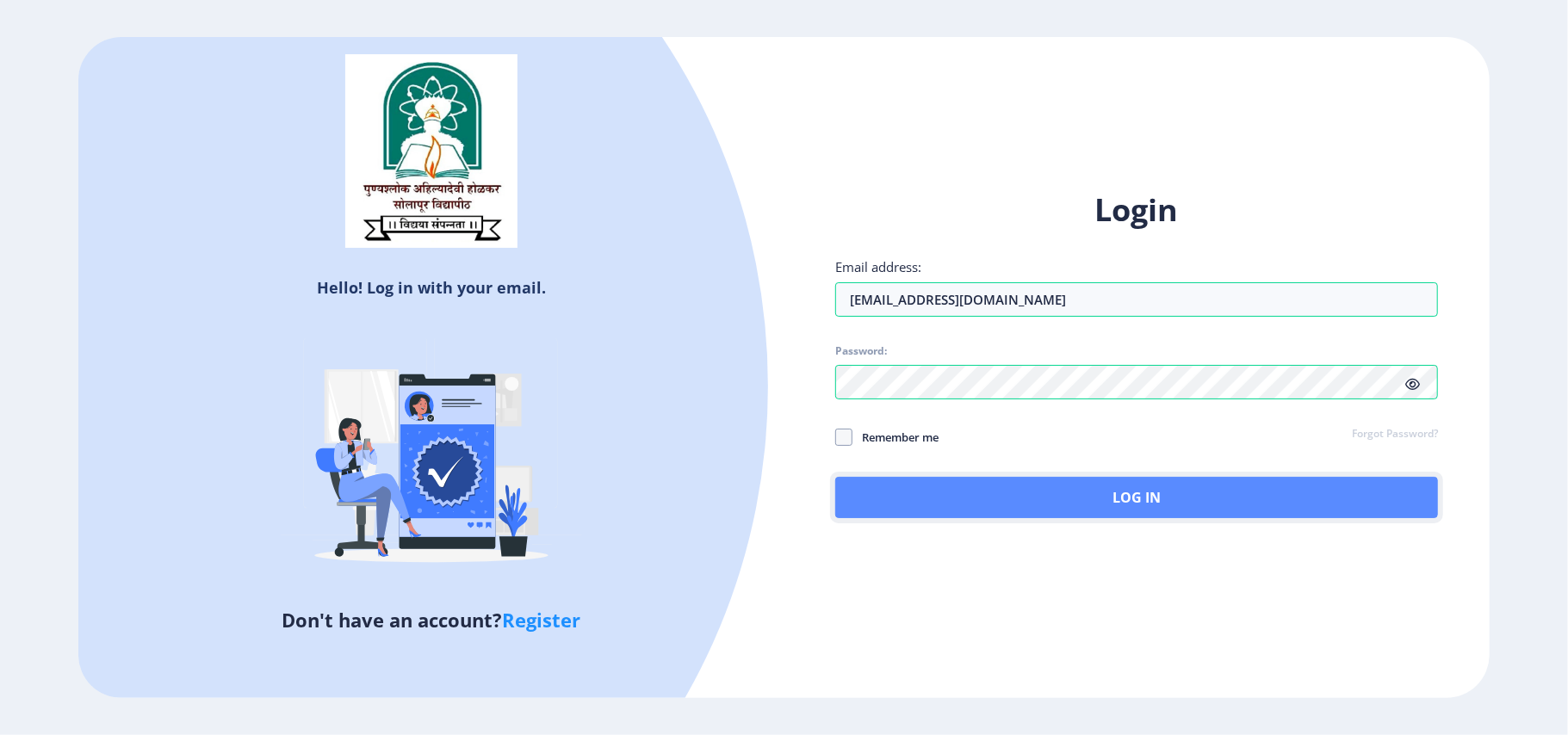 click on "Log In" 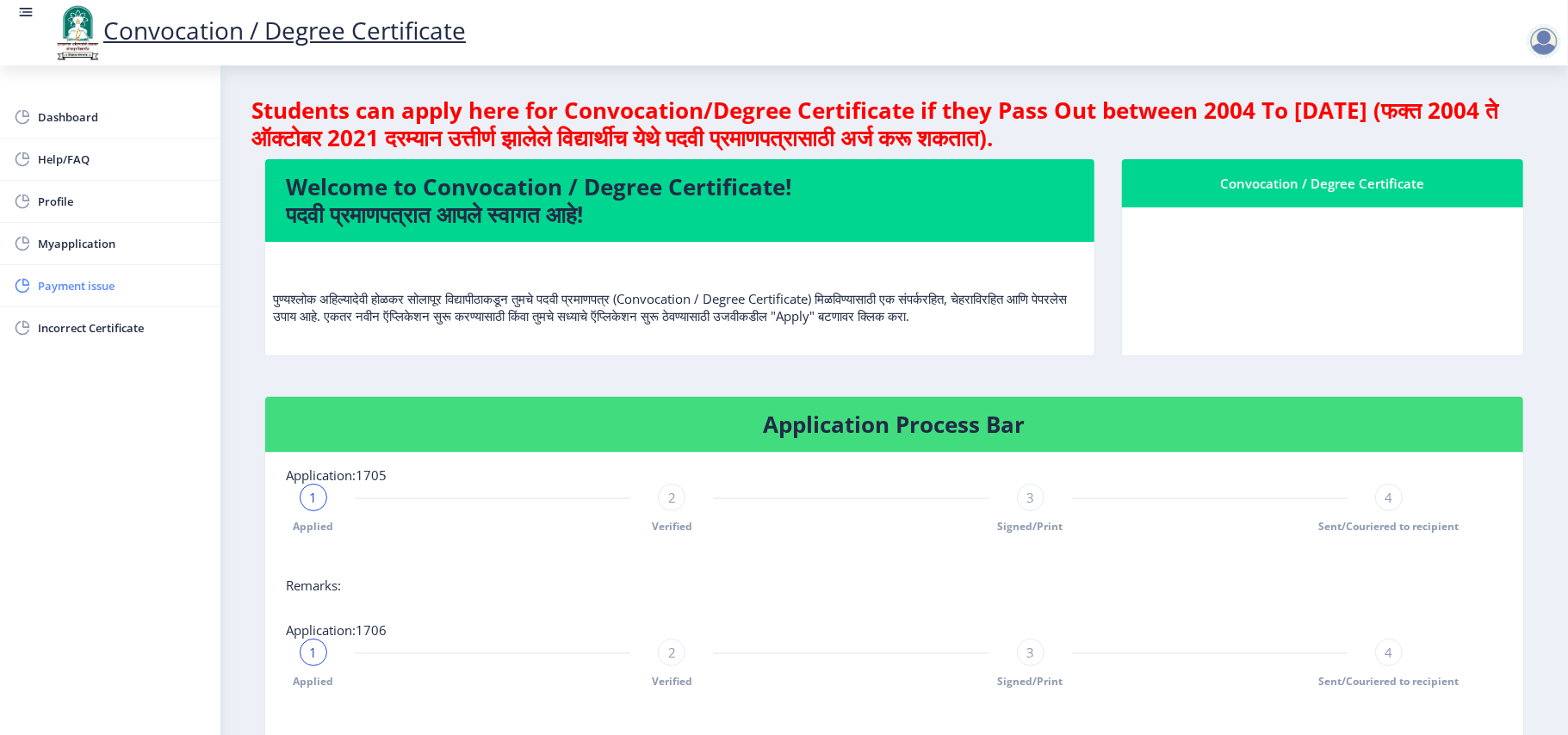 click on "Payment issue" 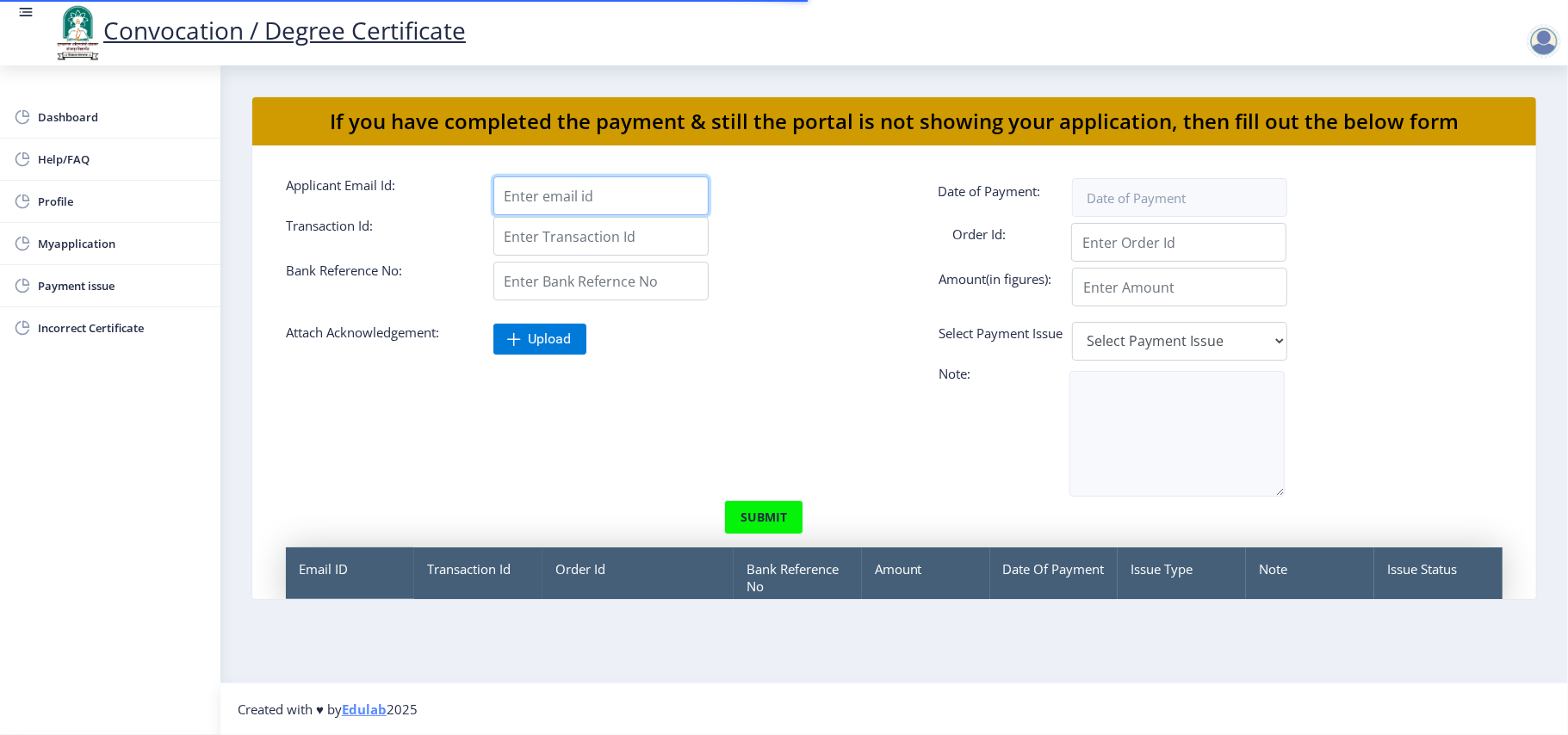 click on "Applicant Email Id:" at bounding box center [601, 195] 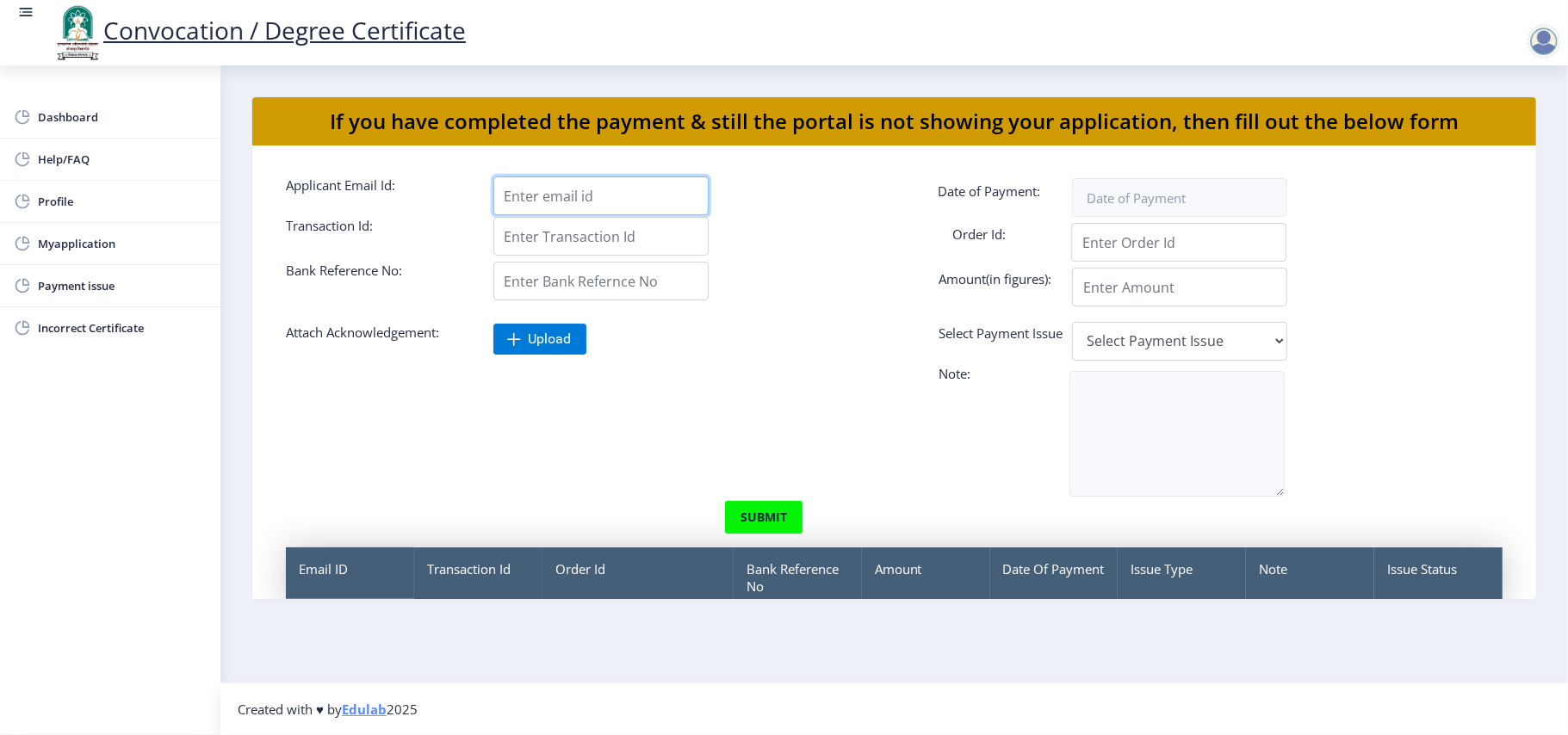 paste on "[EMAIL_ADDRESS][DOMAIN_NAME]" 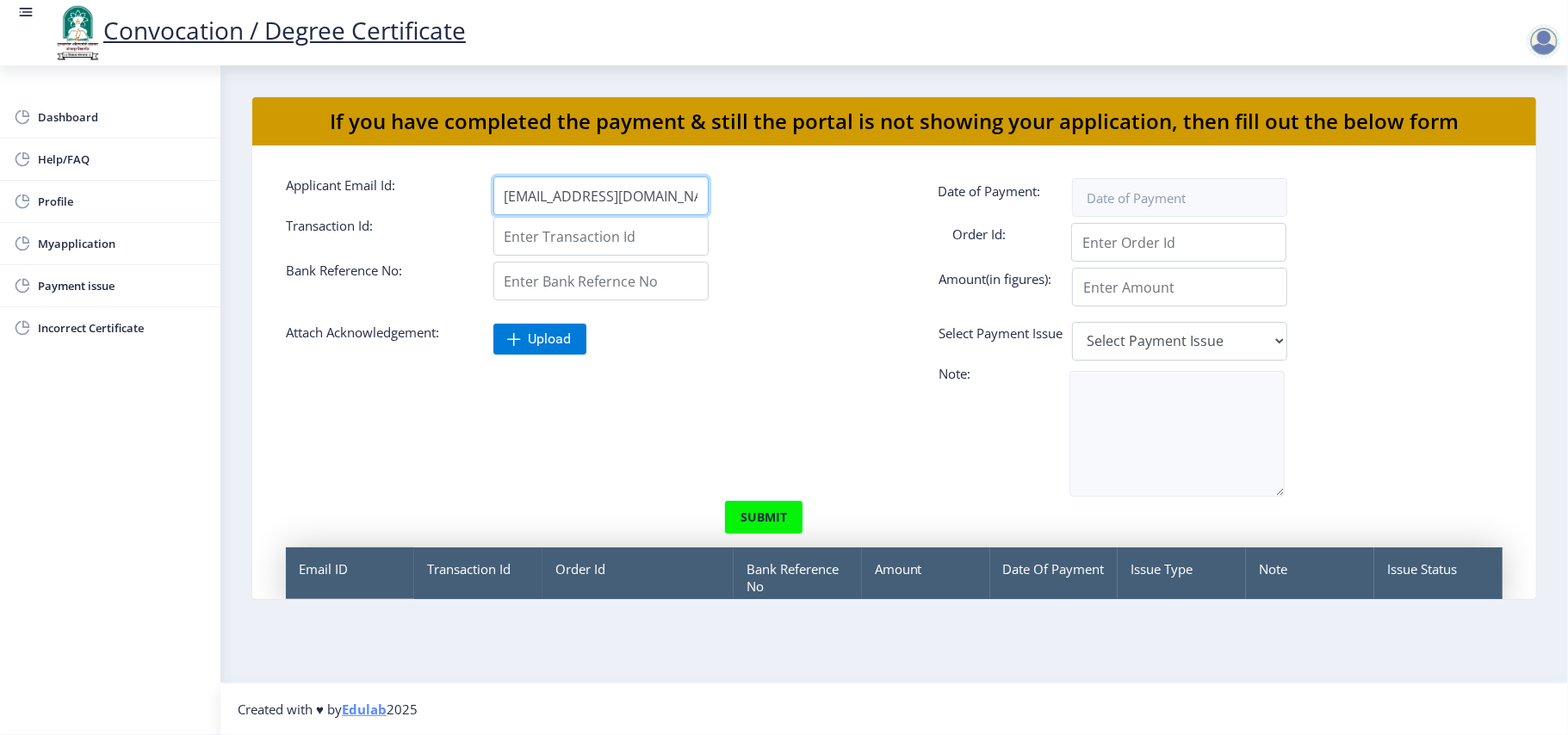type on "[EMAIL_ADDRESS][DOMAIN_NAME]" 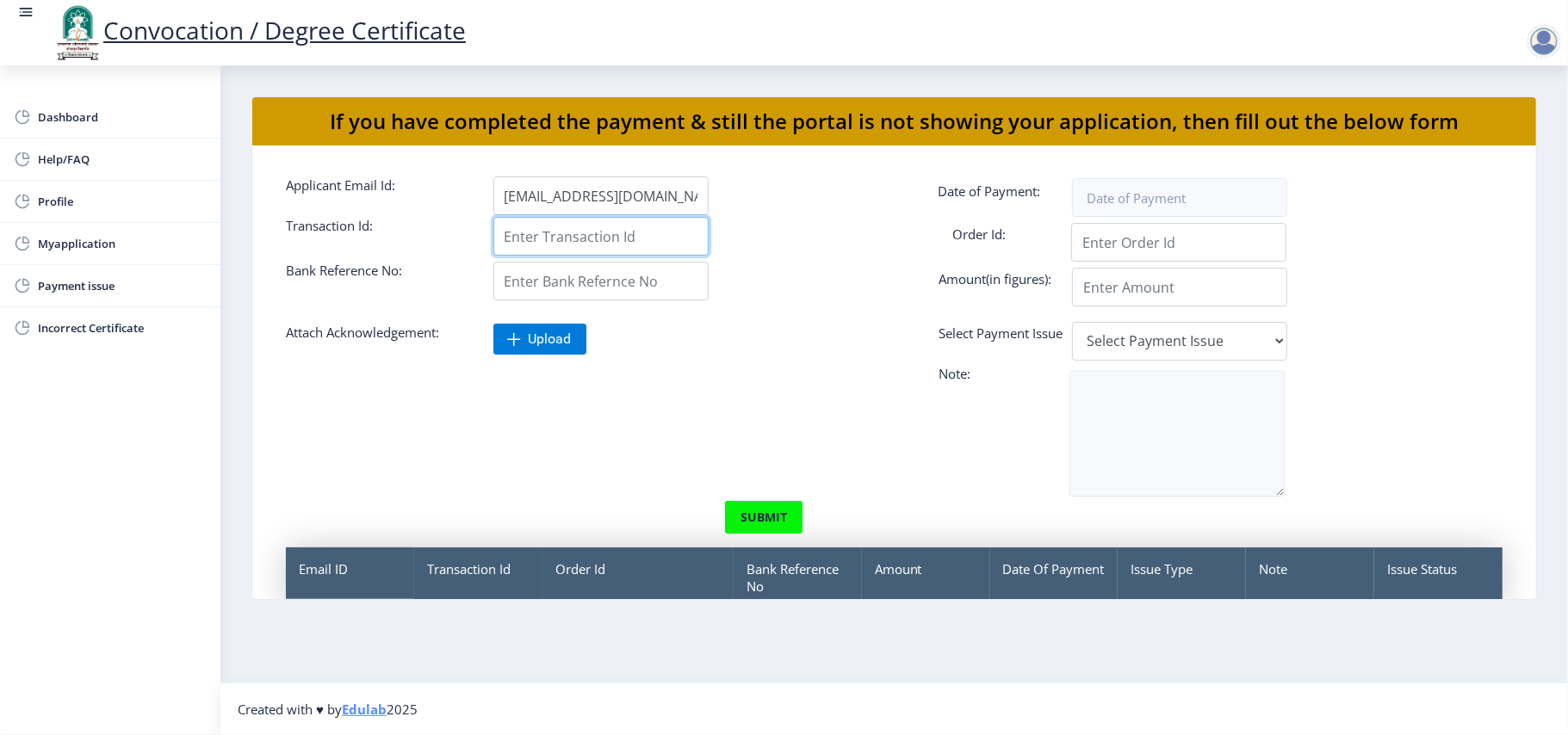 click on "Applicant Email Id:" at bounding box center [601, 236] 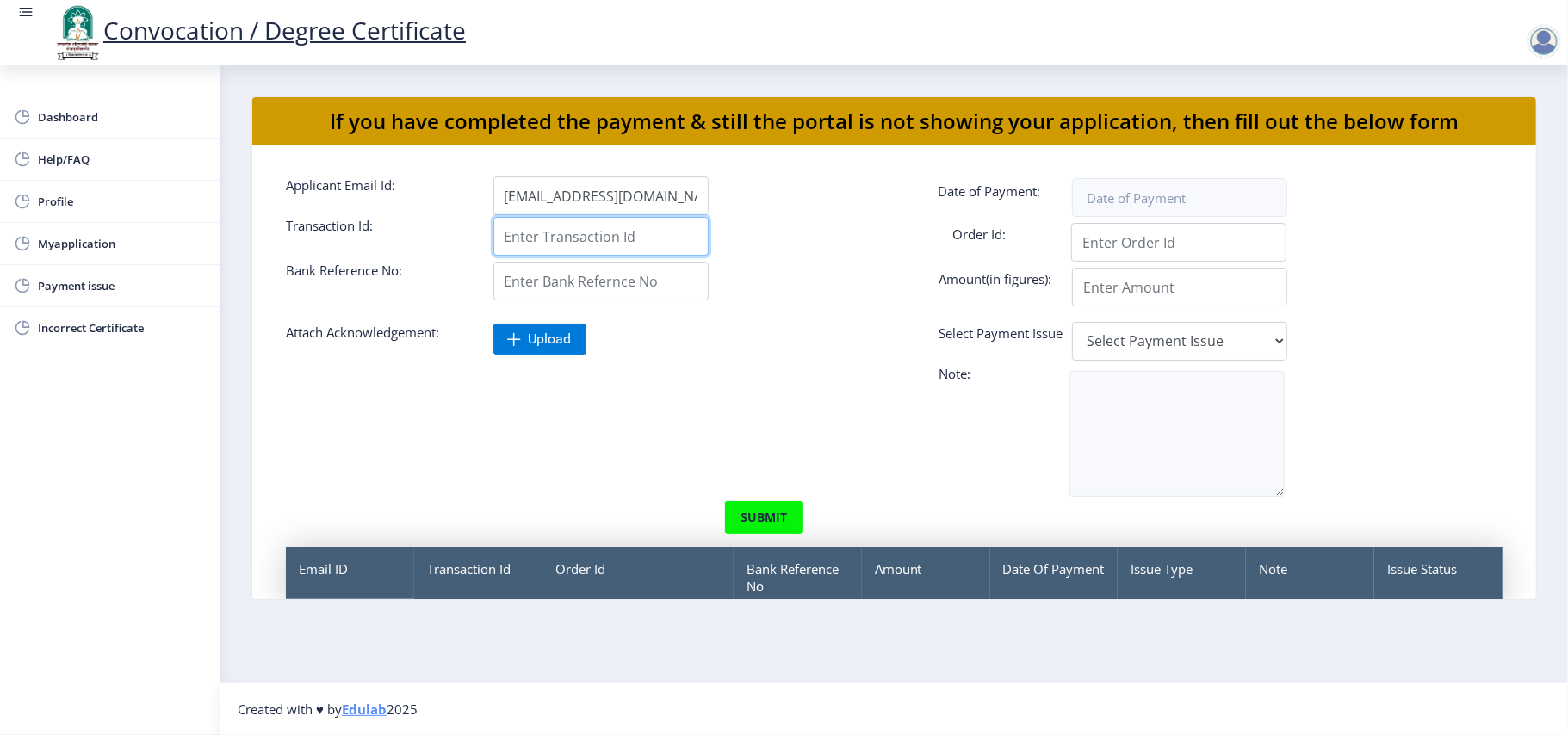 click on "Applicant Email Id:" at bounding box center (601, 236) 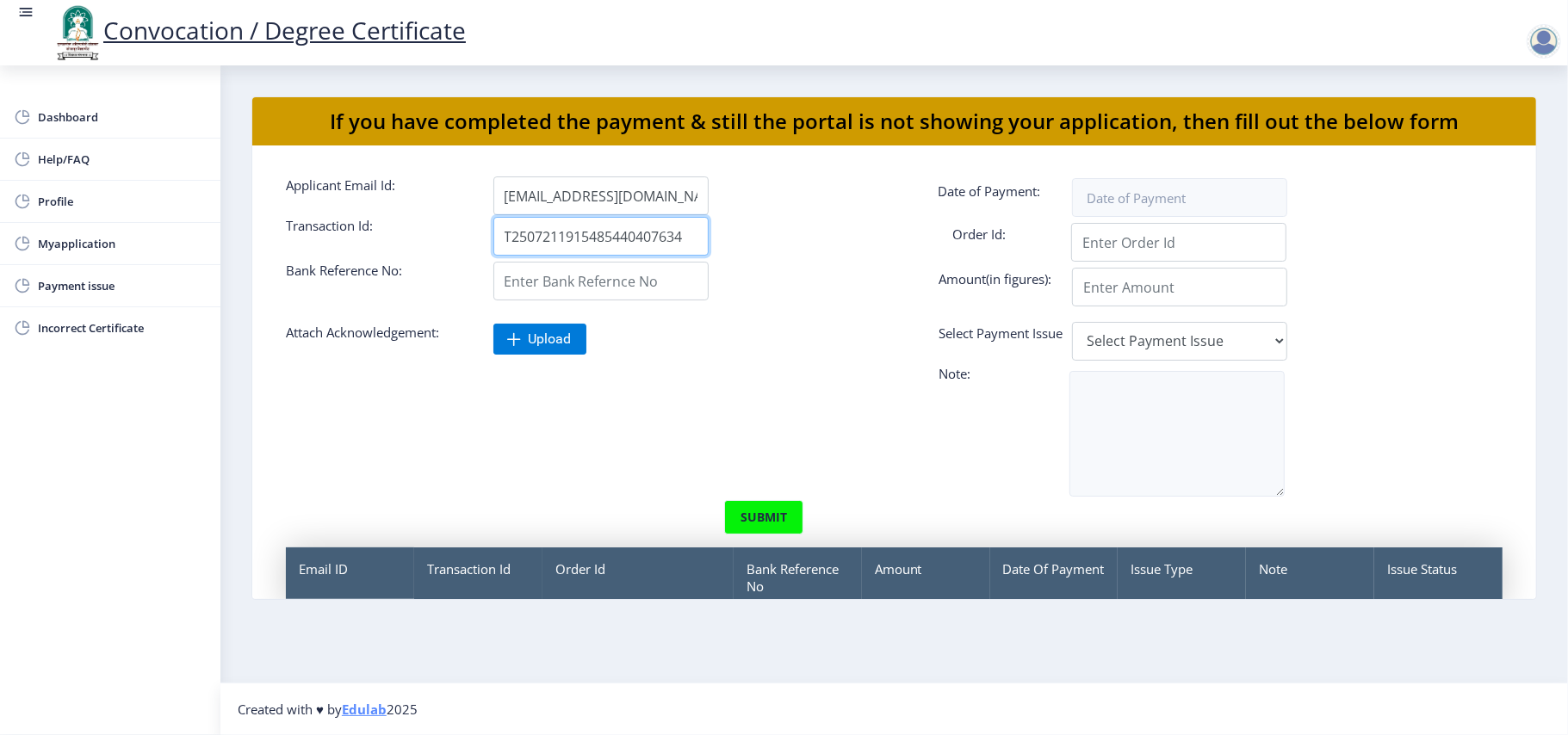 type on "T2507211915485440407634" 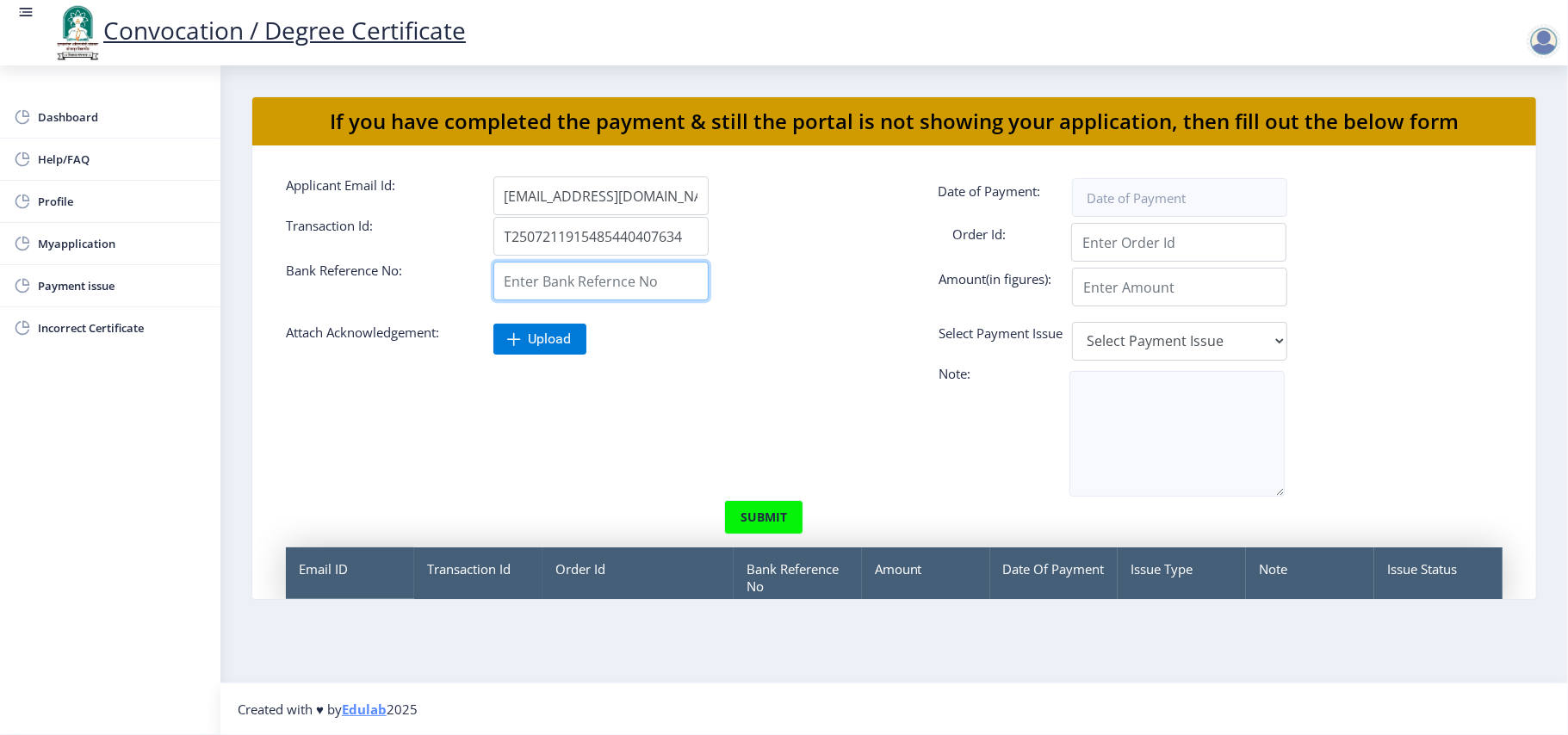 click on "Applicant Email Id:" at bounding box center [601, 281] 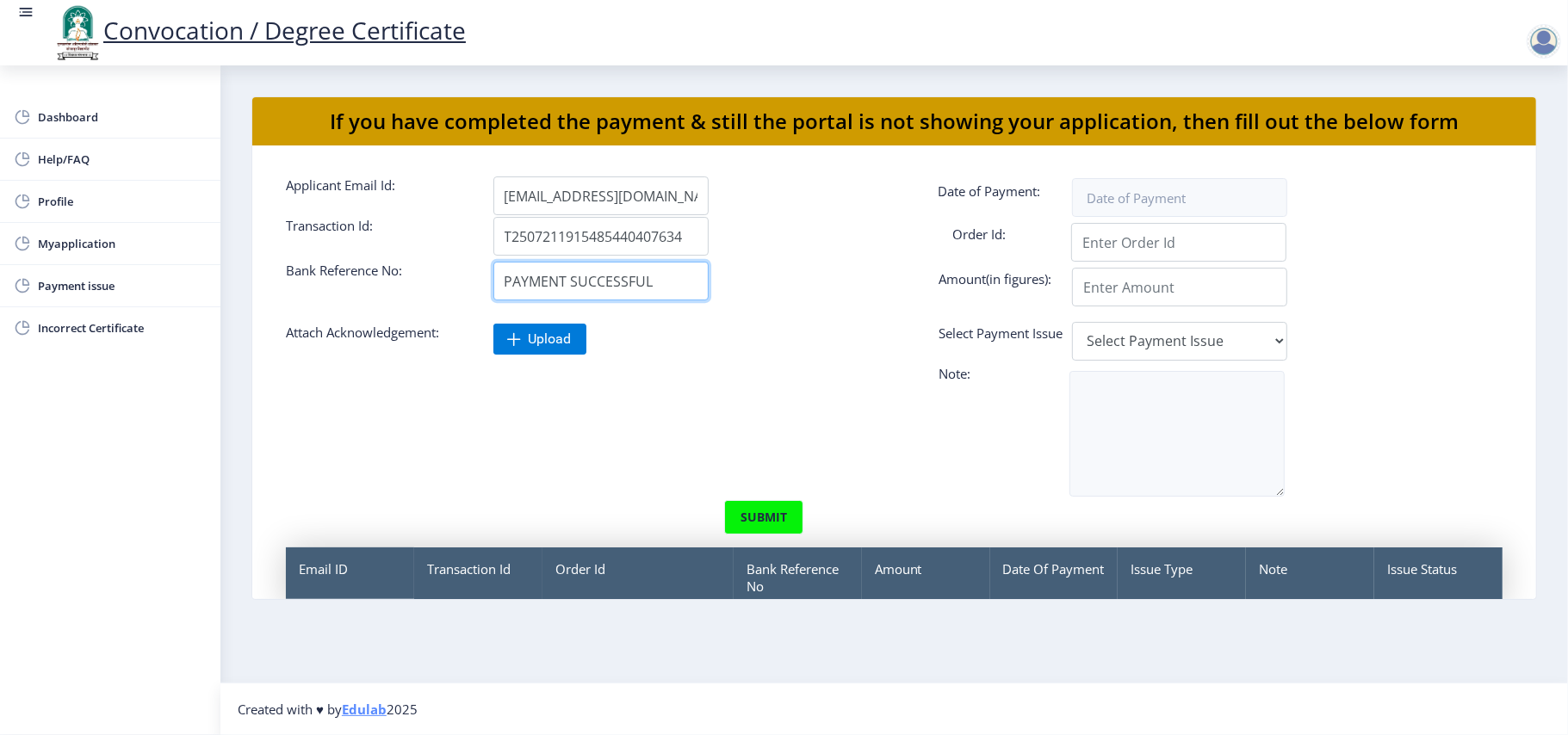 type on "PAYMENT SUCCESSFUL" 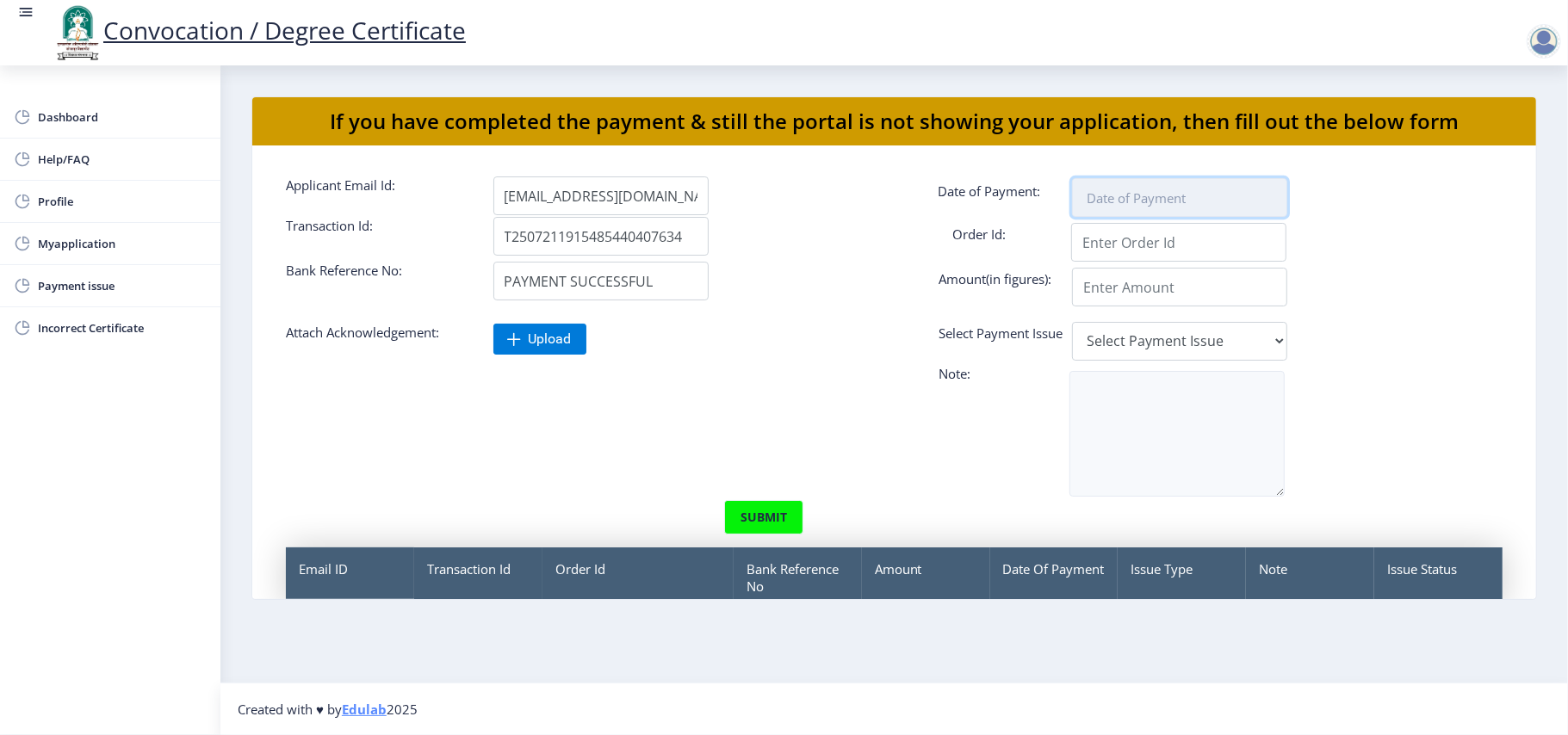 click at bounding box center (1180, 197) 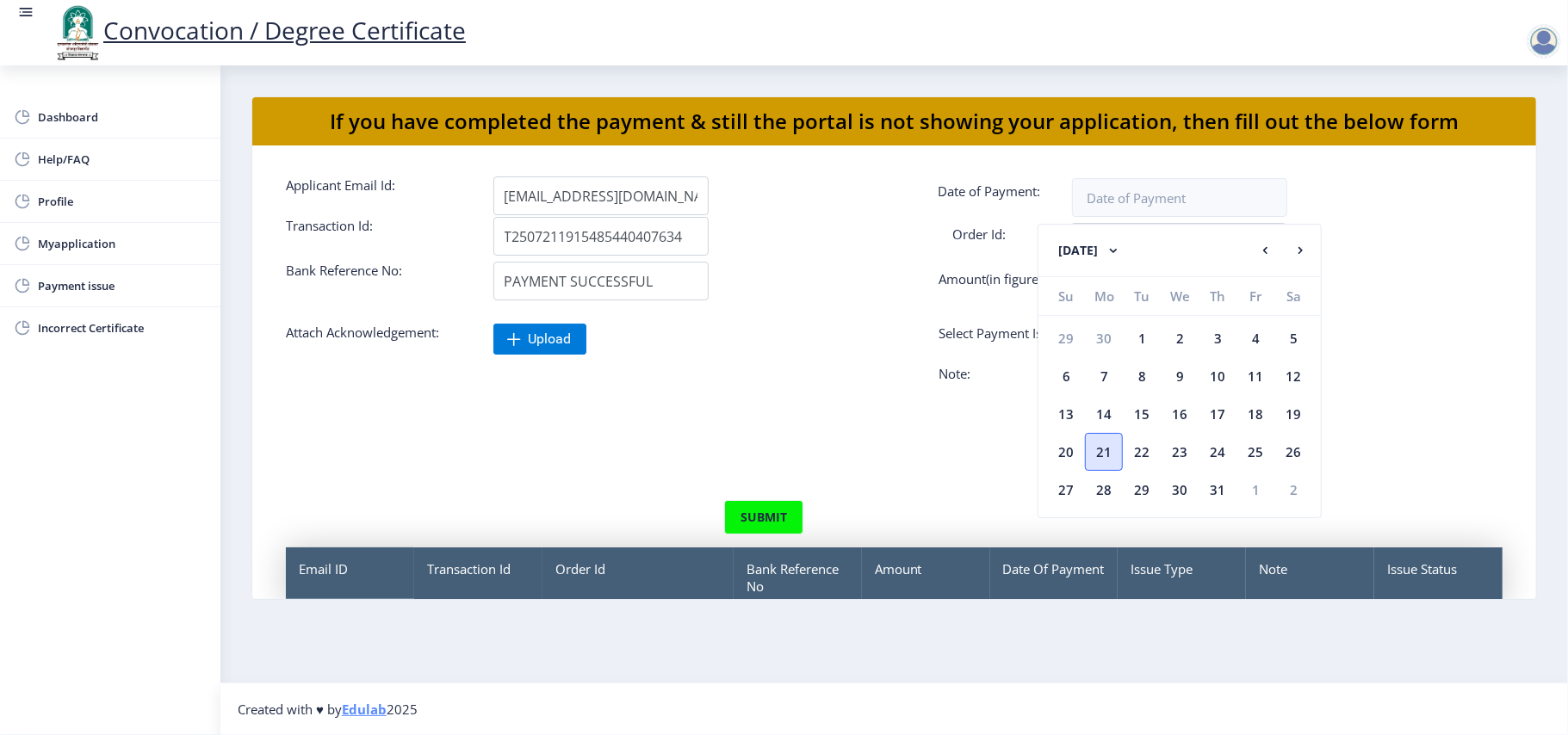 click on "21" 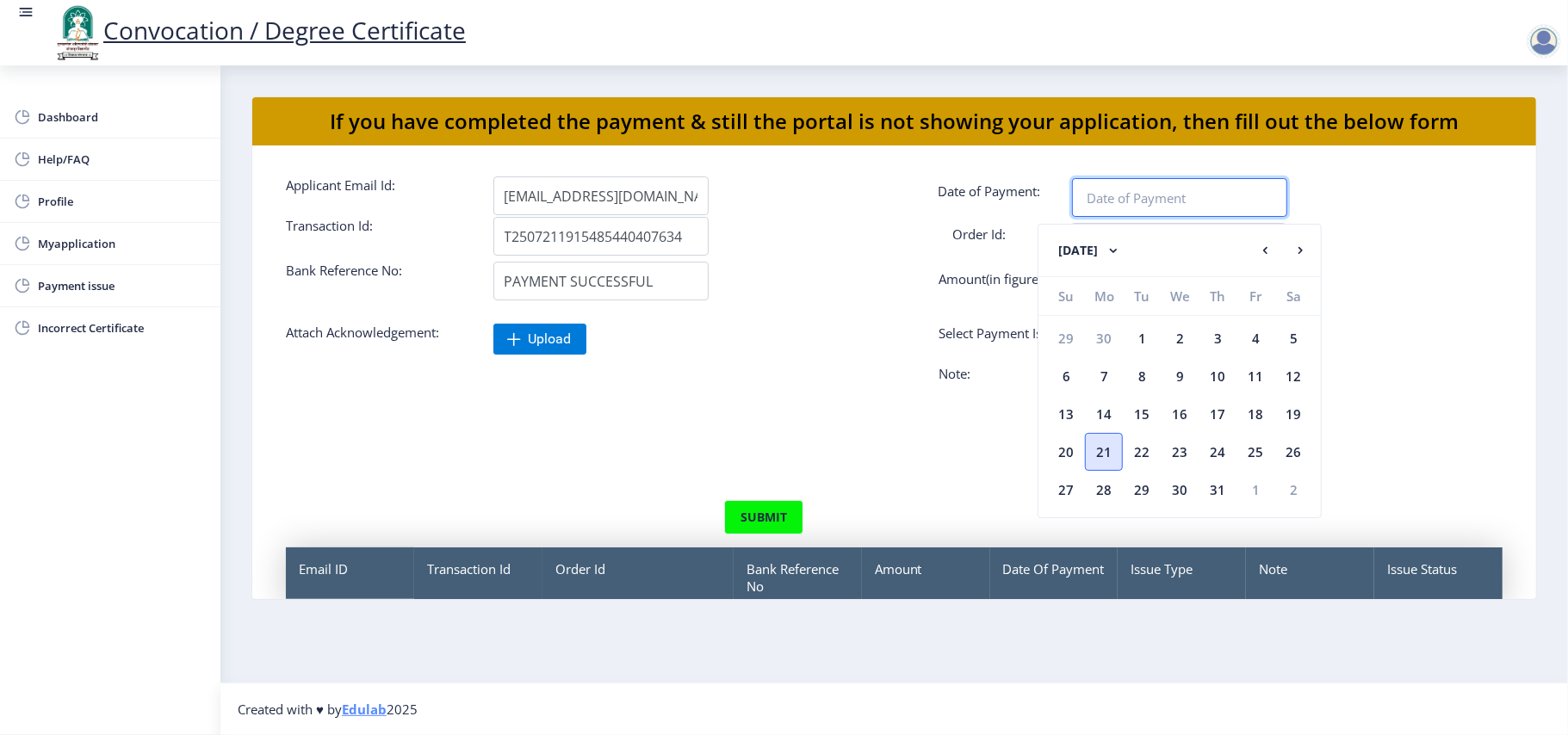 type on "[DATE]" 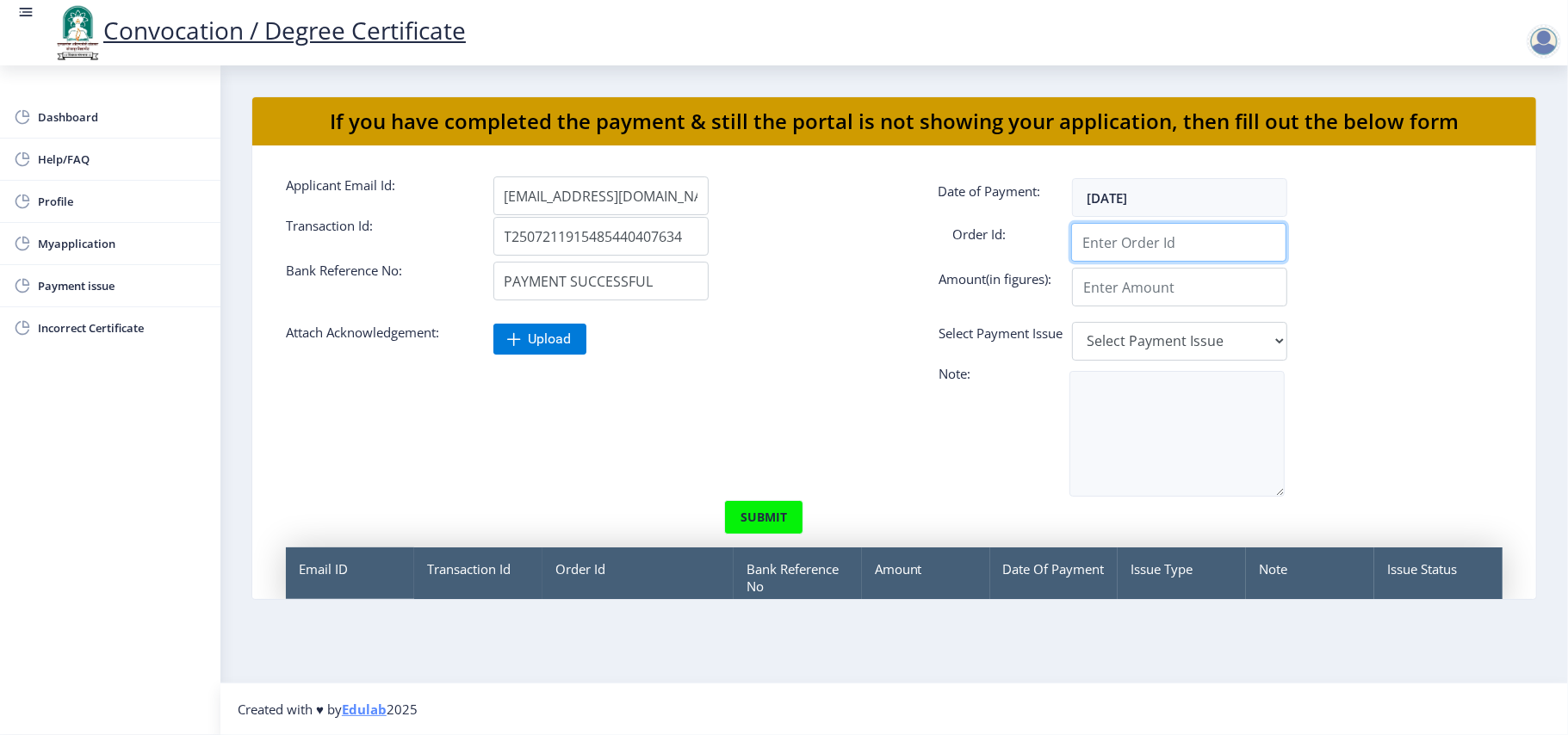 click on "Applicant Email Id:" at bounding box center (1179, 242) 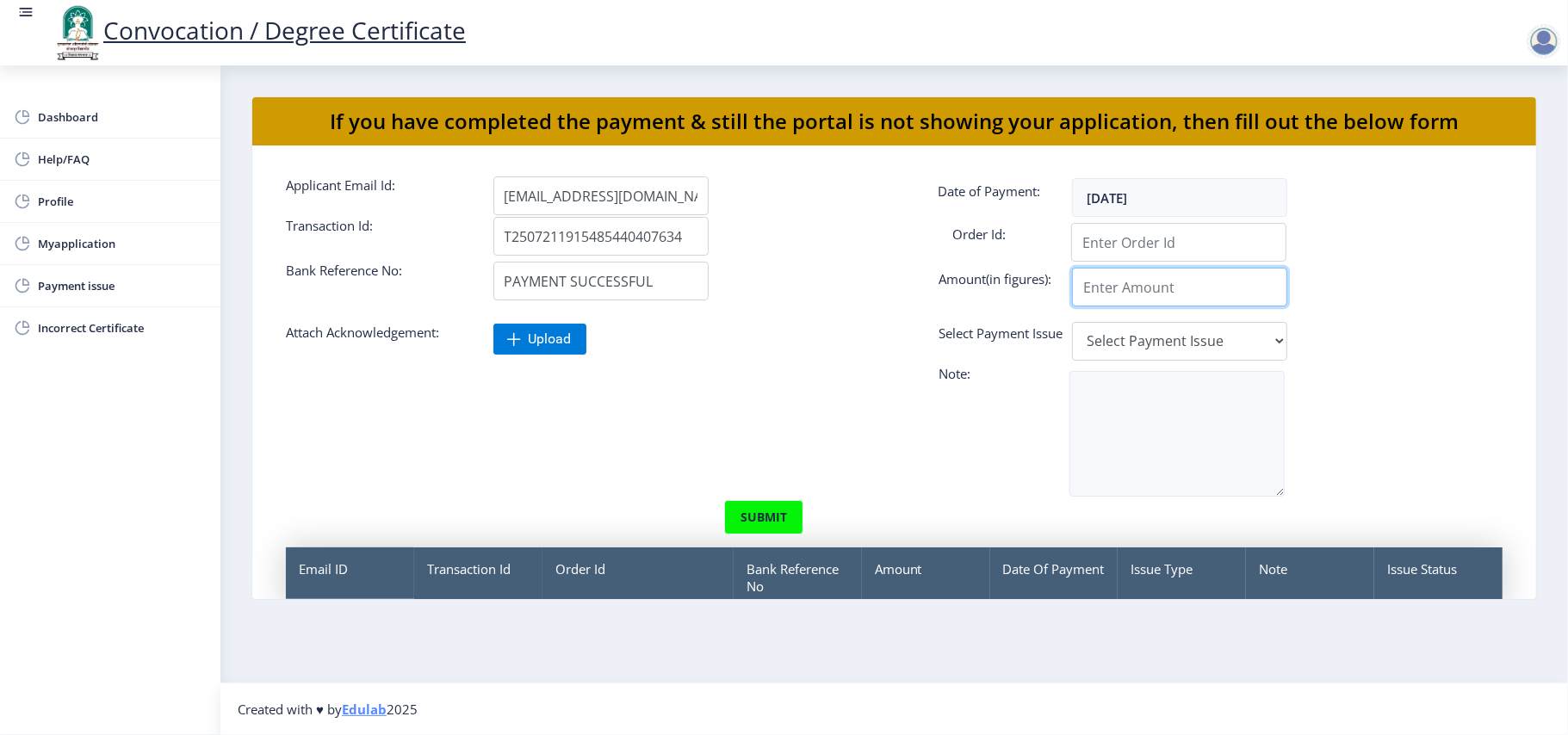 click on "Applicant Email Id:" at bounding box center [1179, 242] 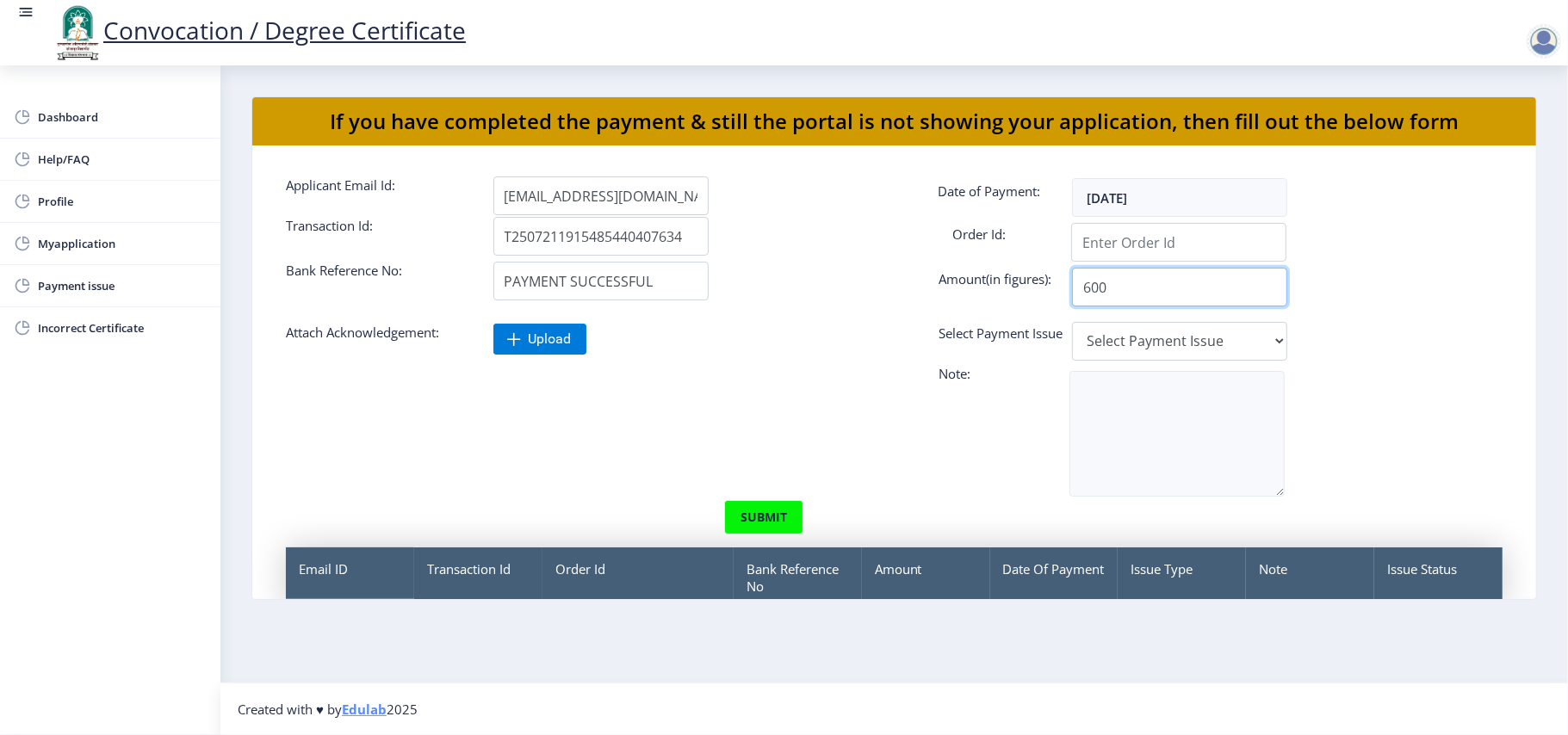type on "600" 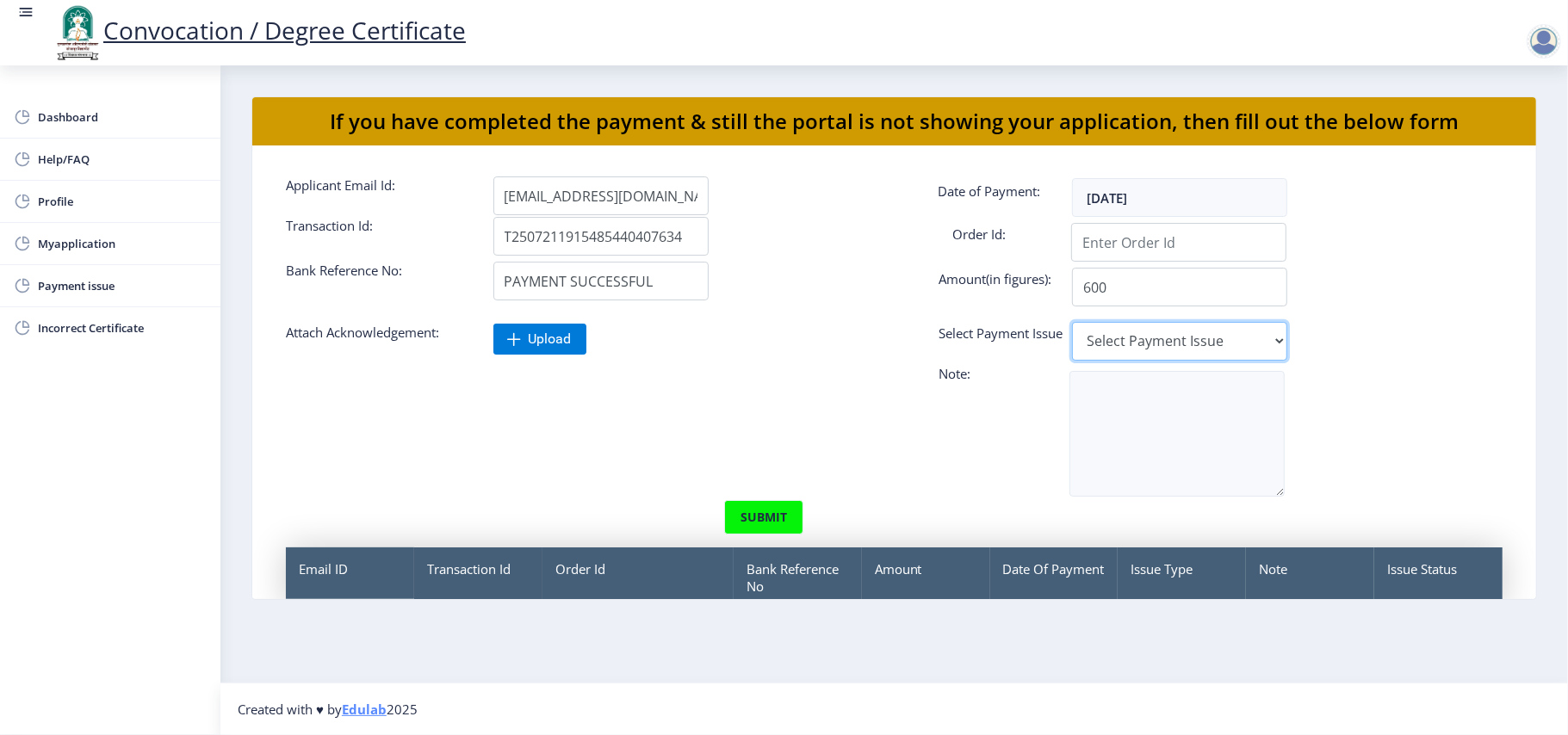 click on "Select Payment Issue Single Payment Multiple Payment Others" at bounding box center [1180, 341] 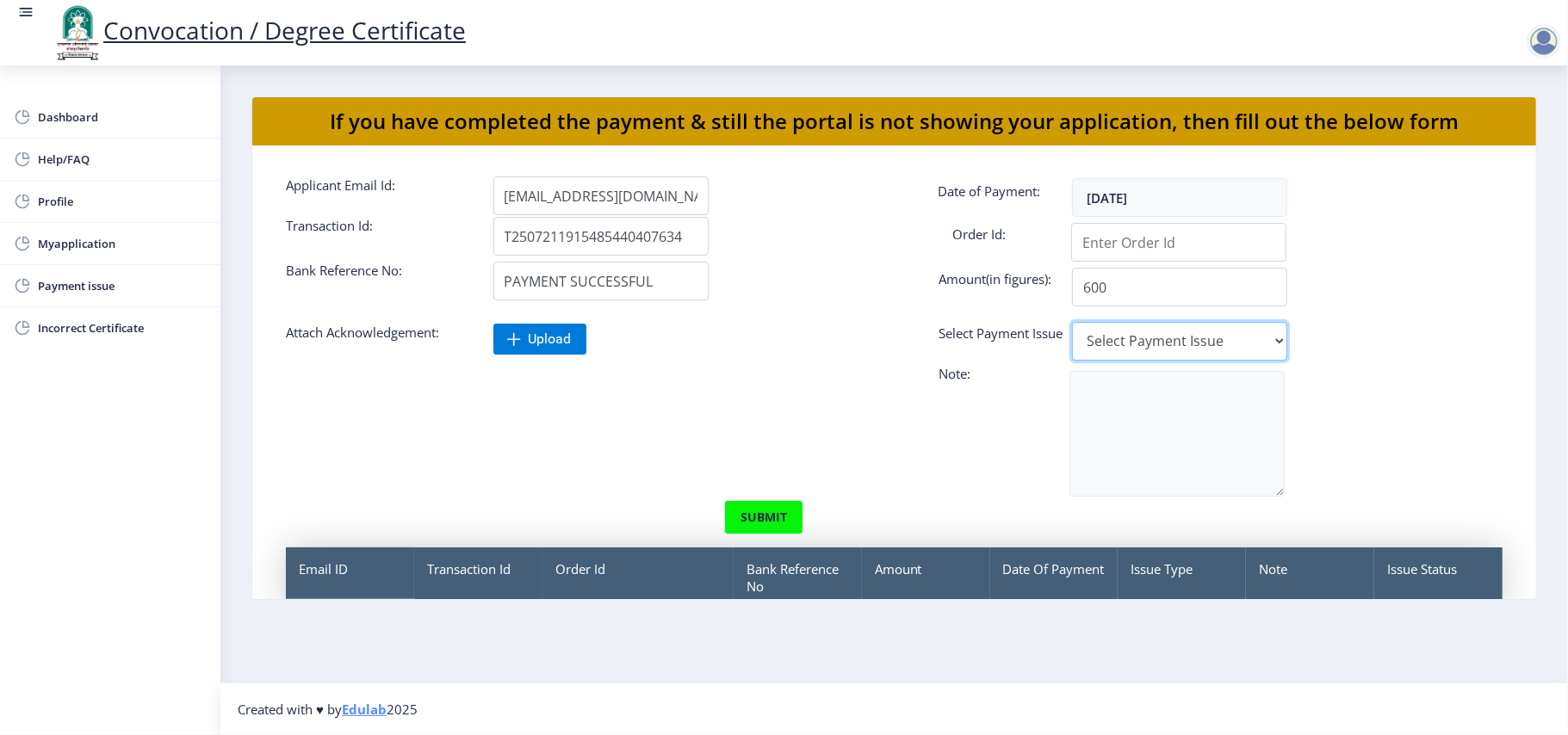 select on "Single Payment" 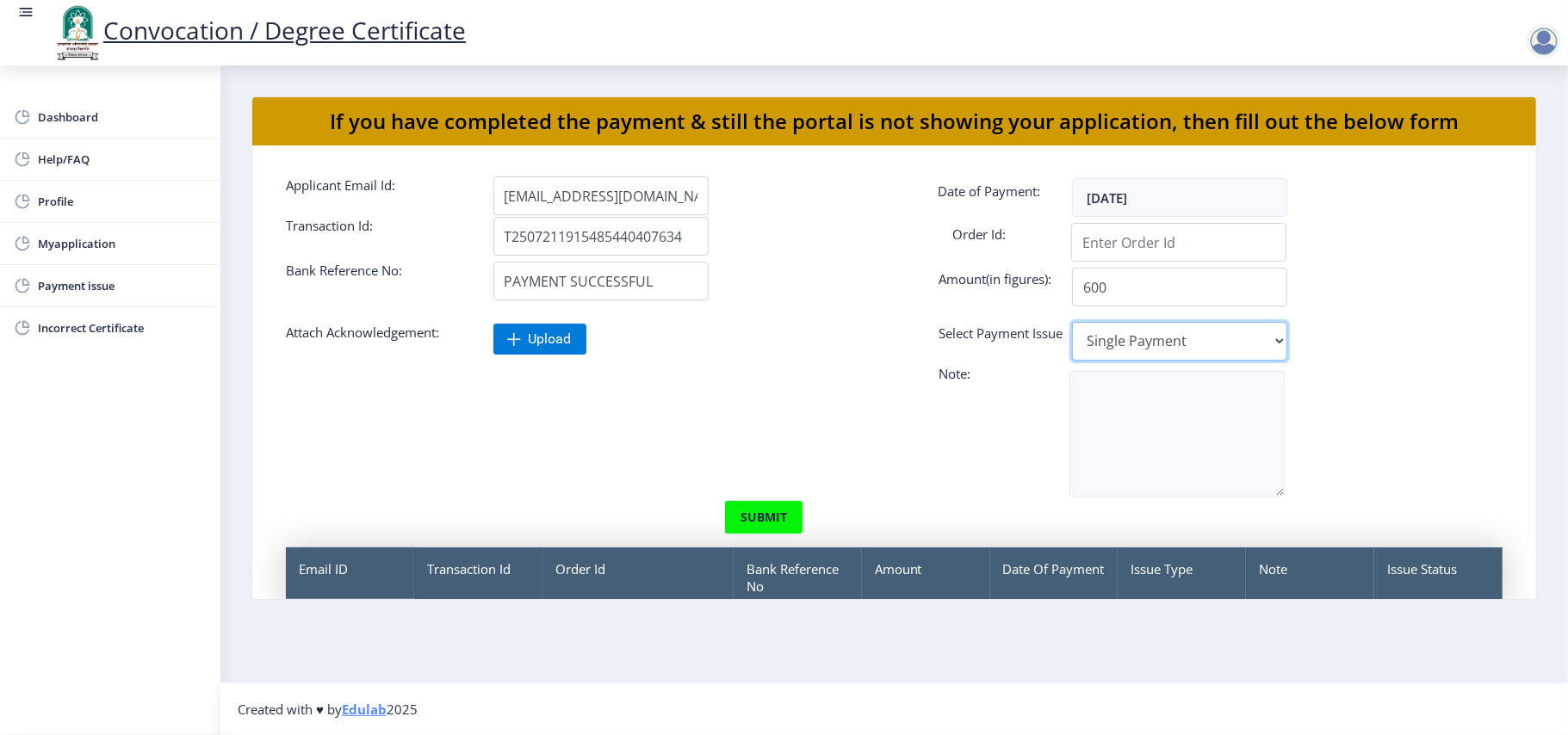 click on "Select Payment Issue Single Payment Multiple Payment Others" at bounding box center (1180, 341) 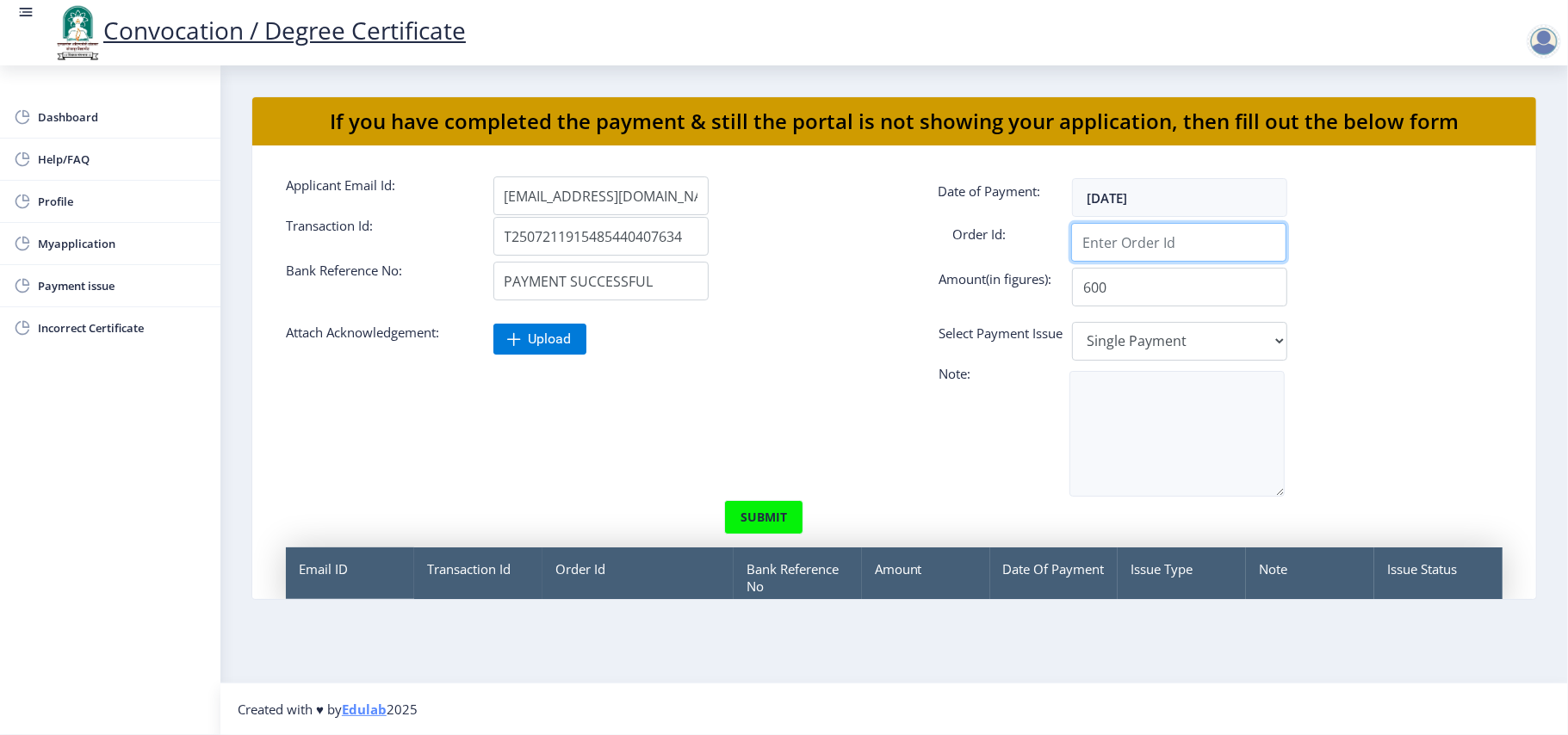 click on "Applicant Email Id:" at bounding box center [1179, 242] 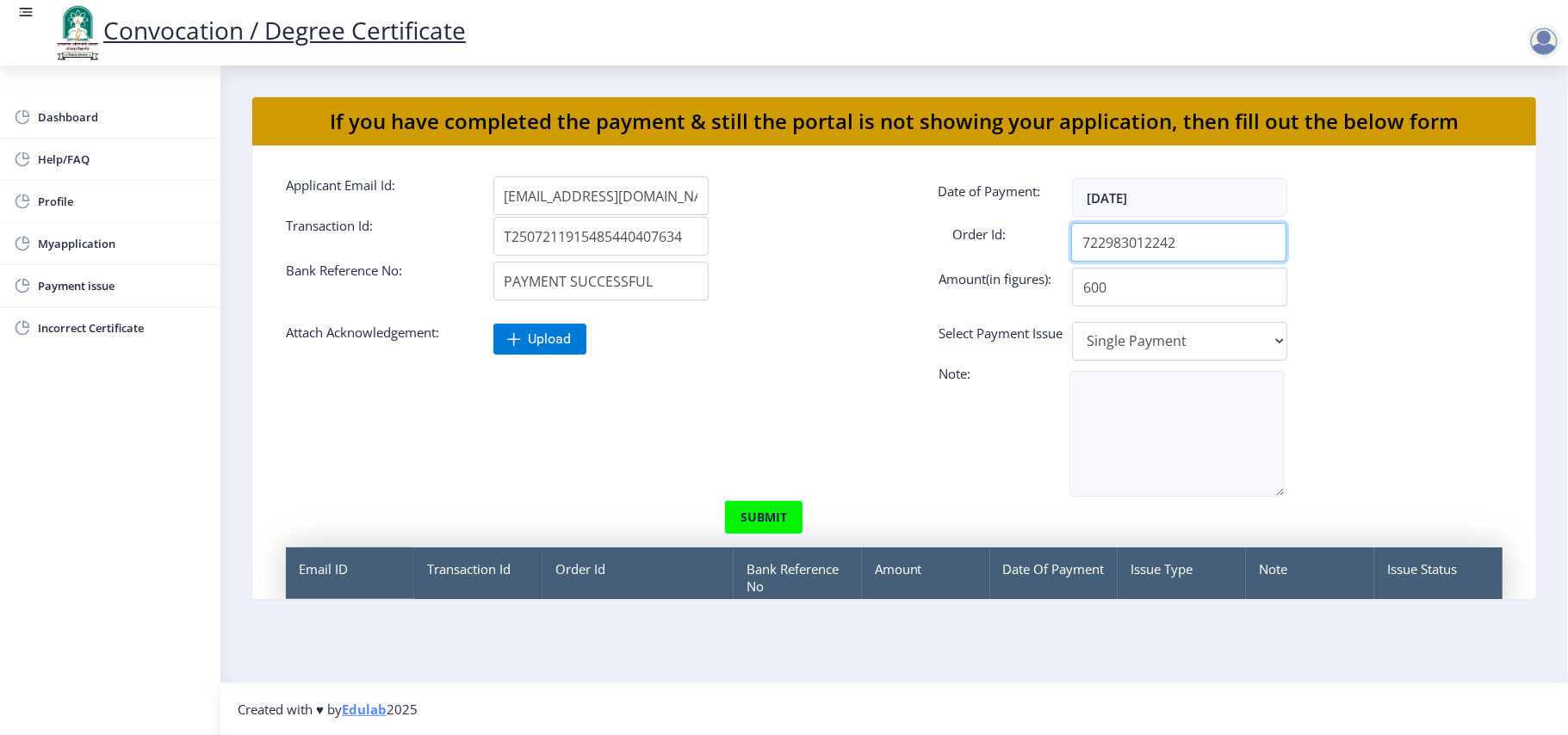 type on "722983012242" 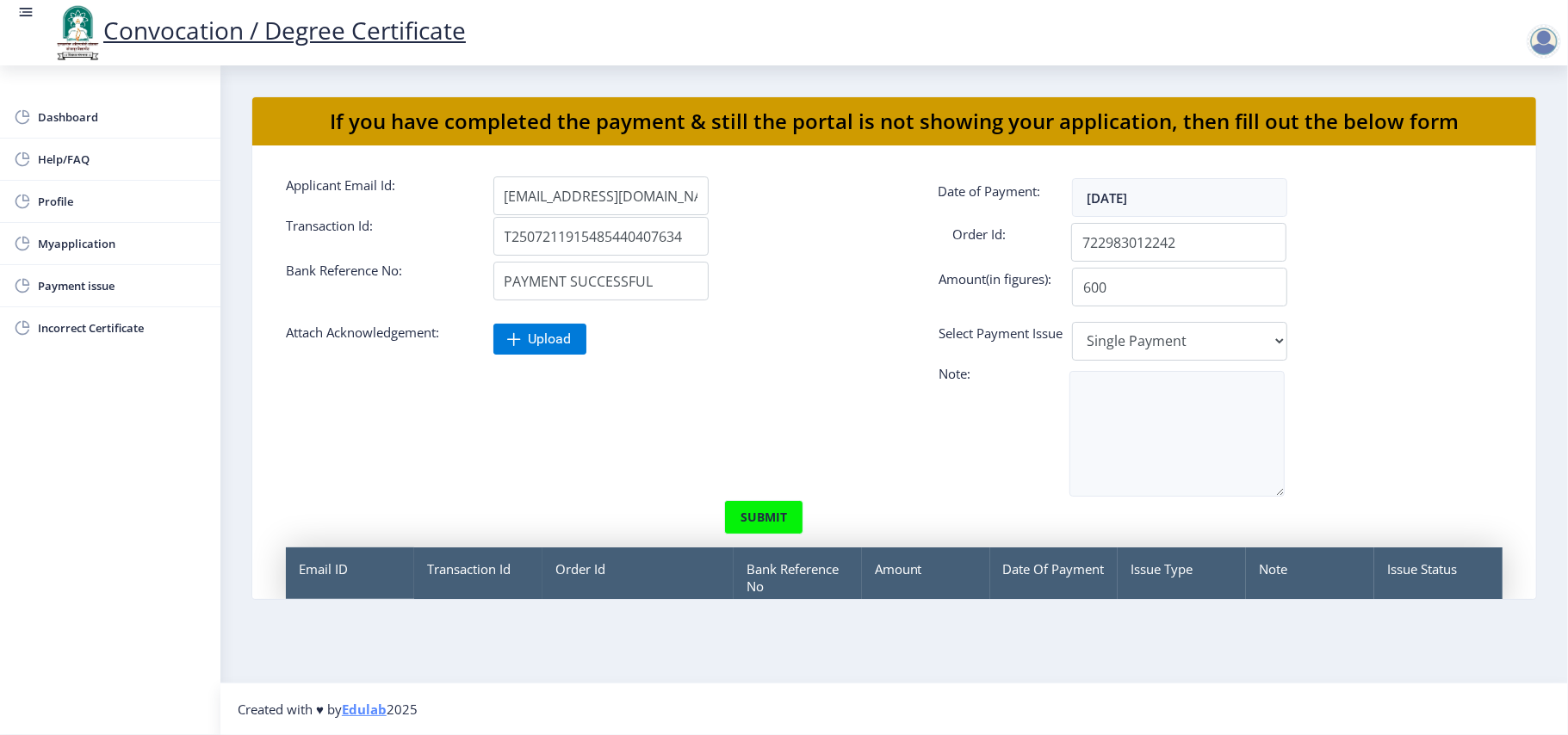 click on "Attach Acknowledgement: Upload Select Payment Issue Select Payment Issue Single Payment Multiple Payment Others" 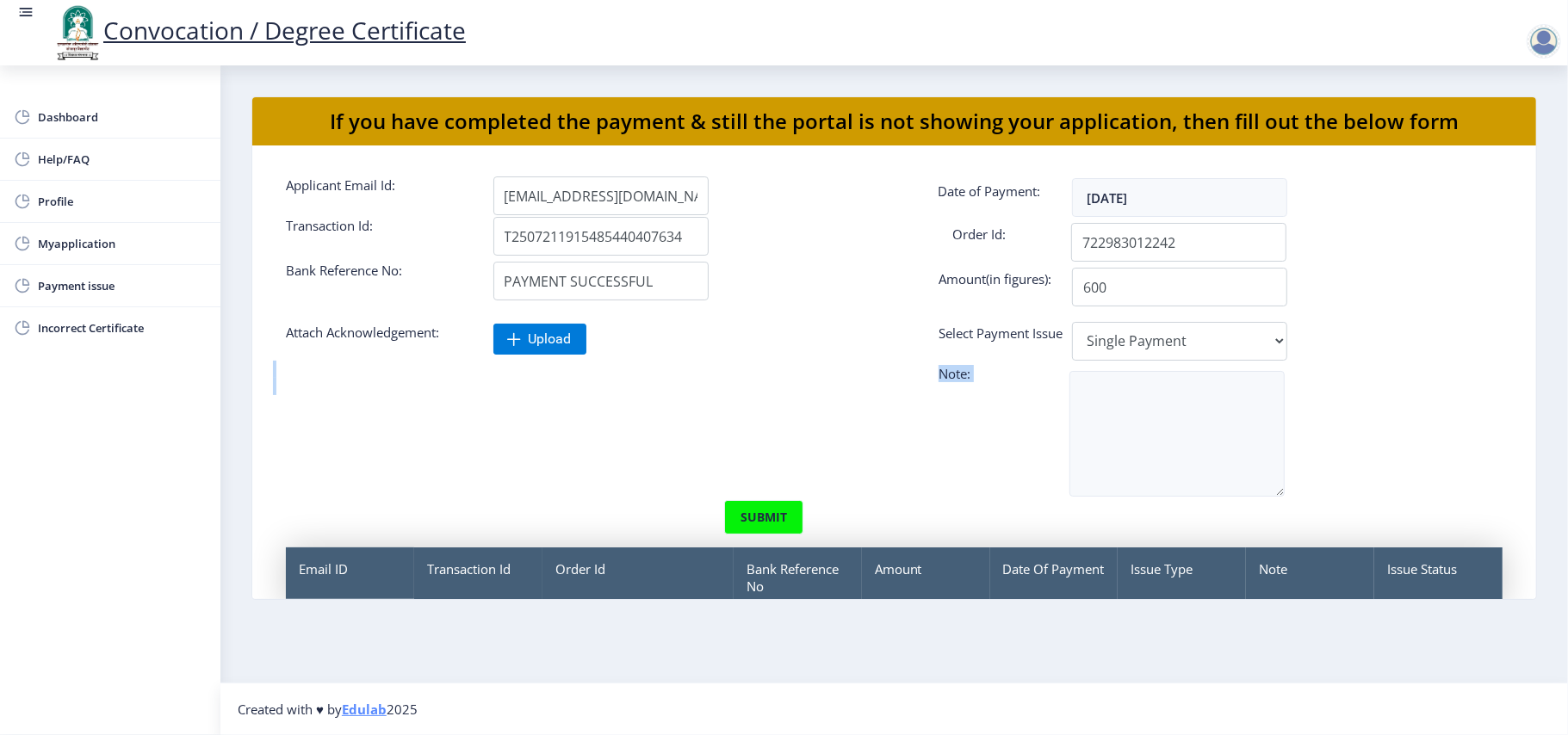 drag, startPoint x: 1567, startPoint y: 379, endPoint x: 1522, endPoint y: 562, distance: 188.45159 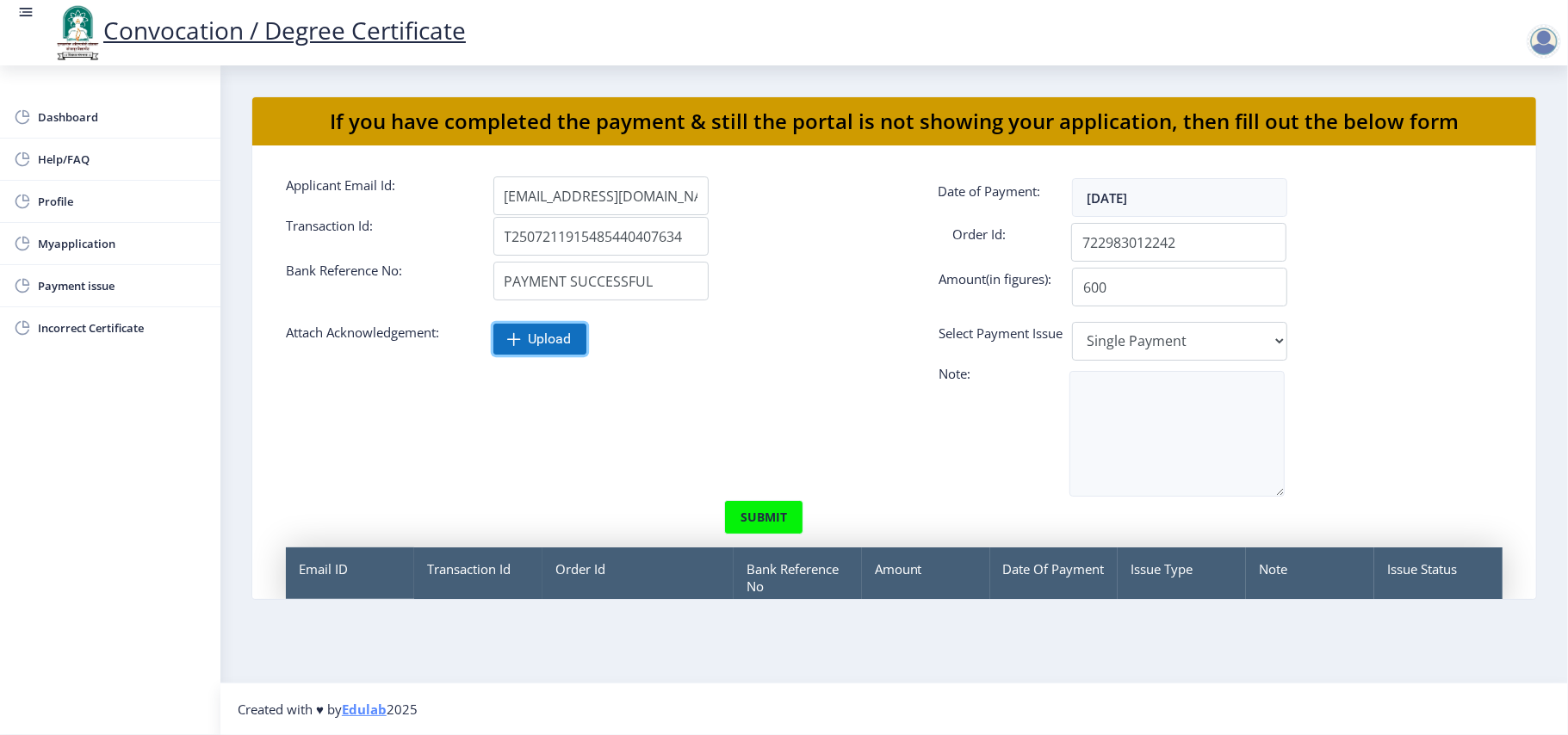 click on "Upload" 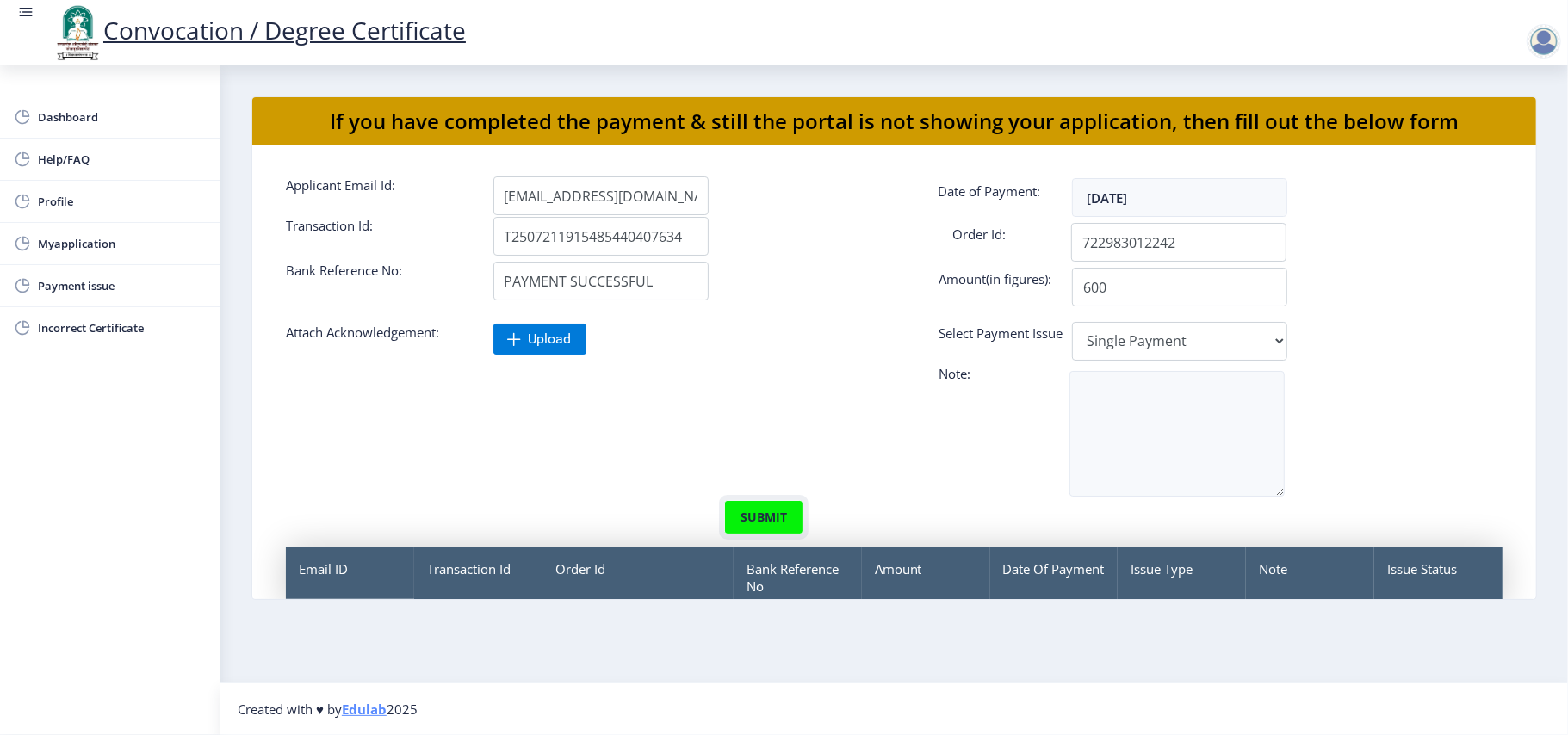 click on "submit" at bounding box center (764, 517) 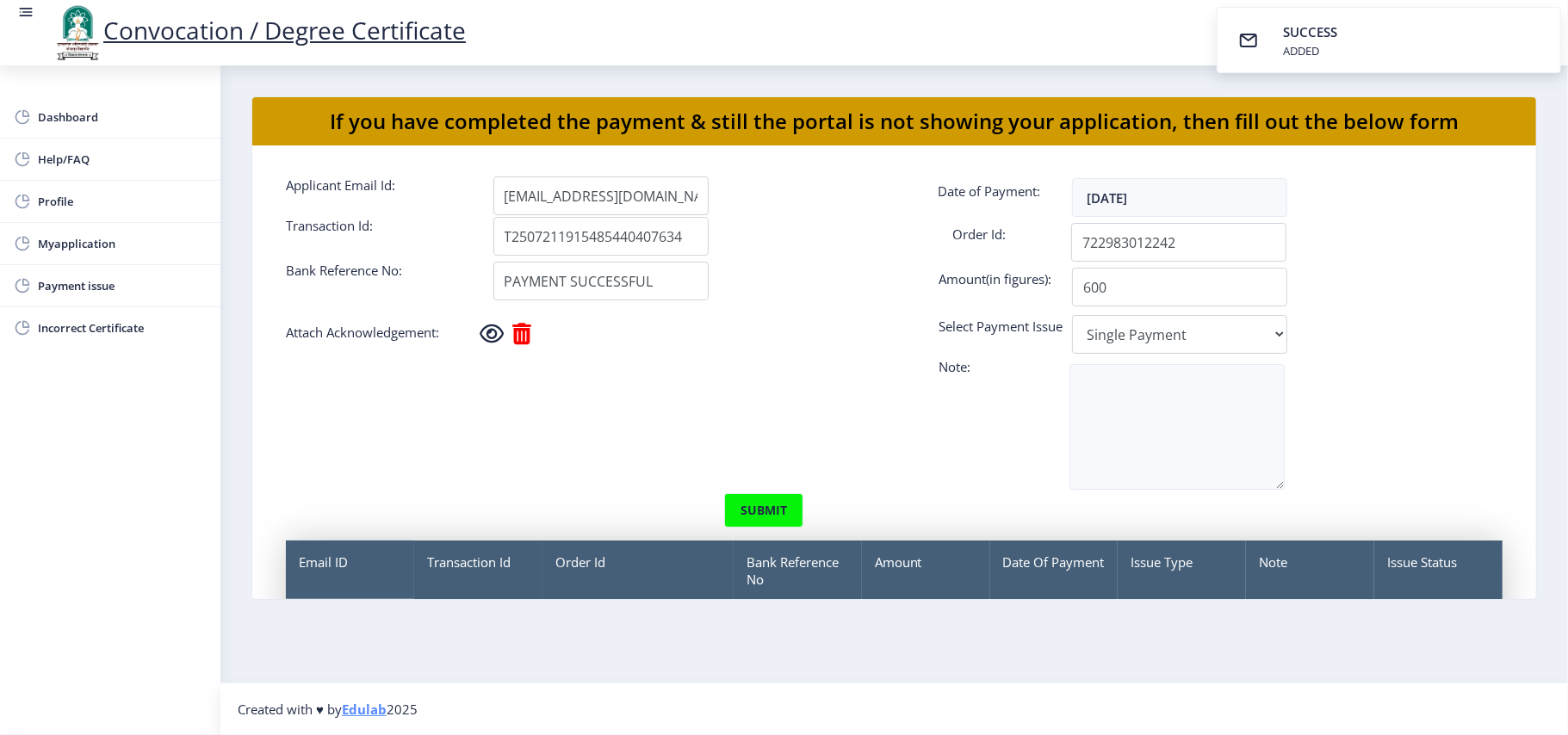 drag, startPoint x: 1562, startPoint y: 342, endPoint x: 1552, endPoint y: 455, distance: 113.44161 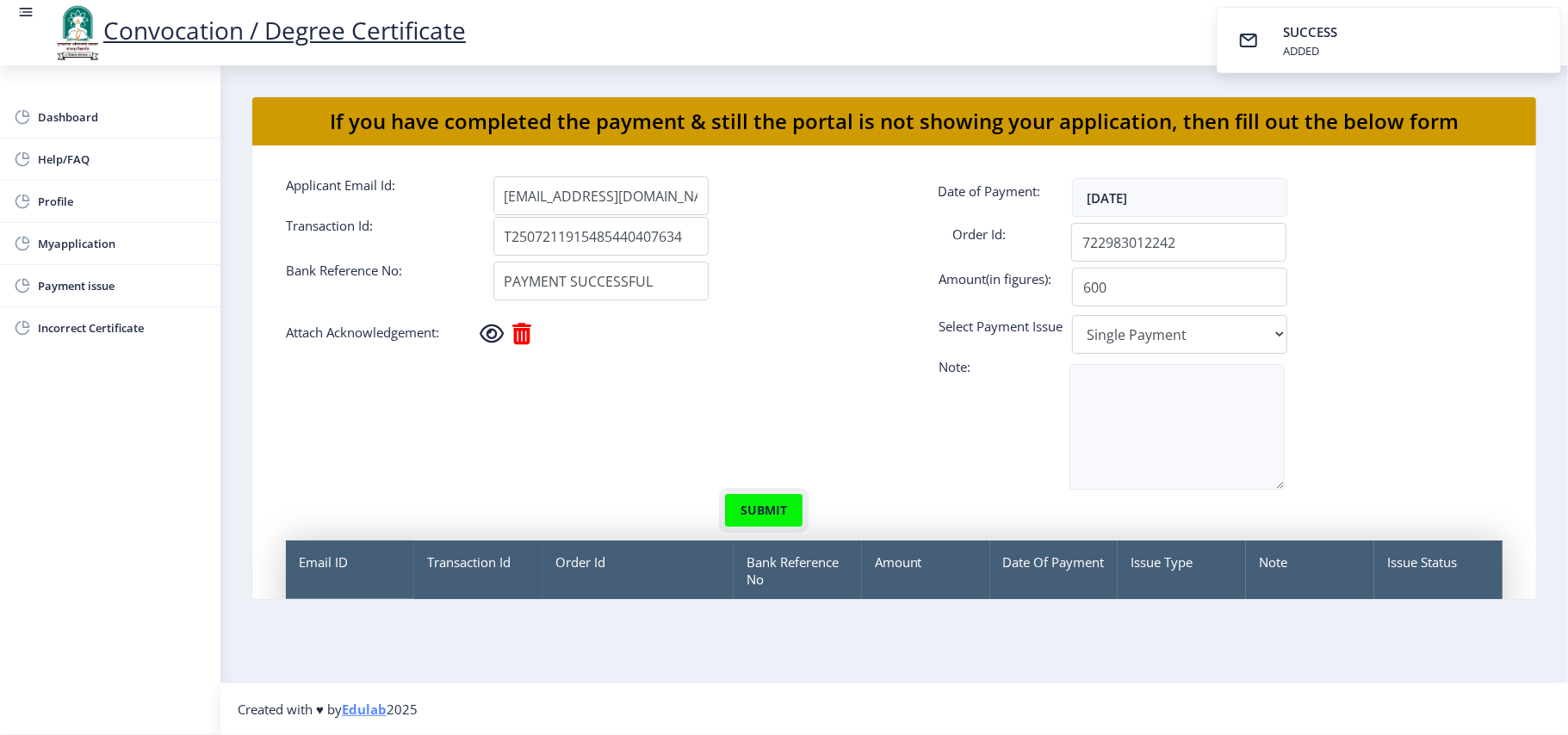 click on "submit" at bounding box center (764, 510) 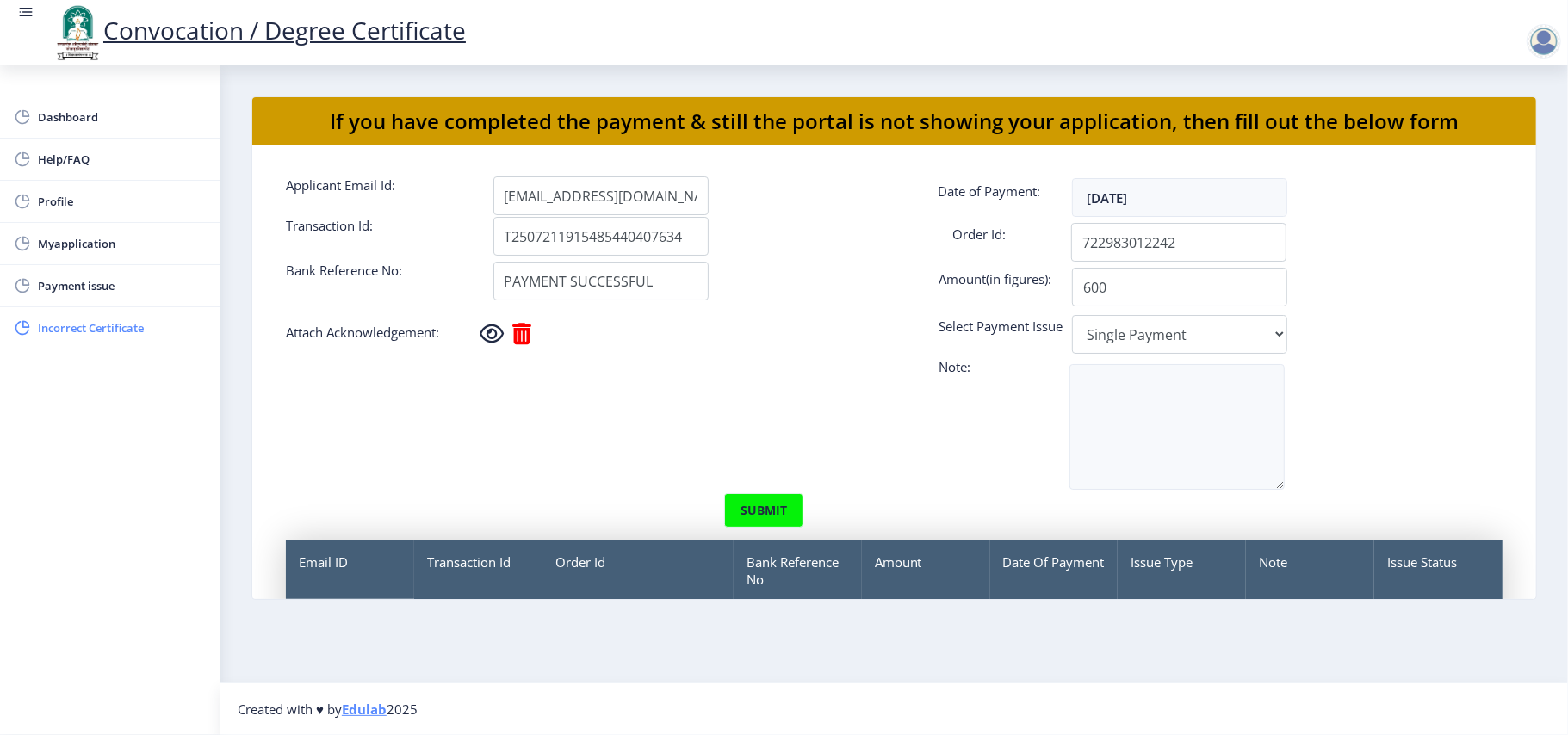 click on "Incorrect Certificate" 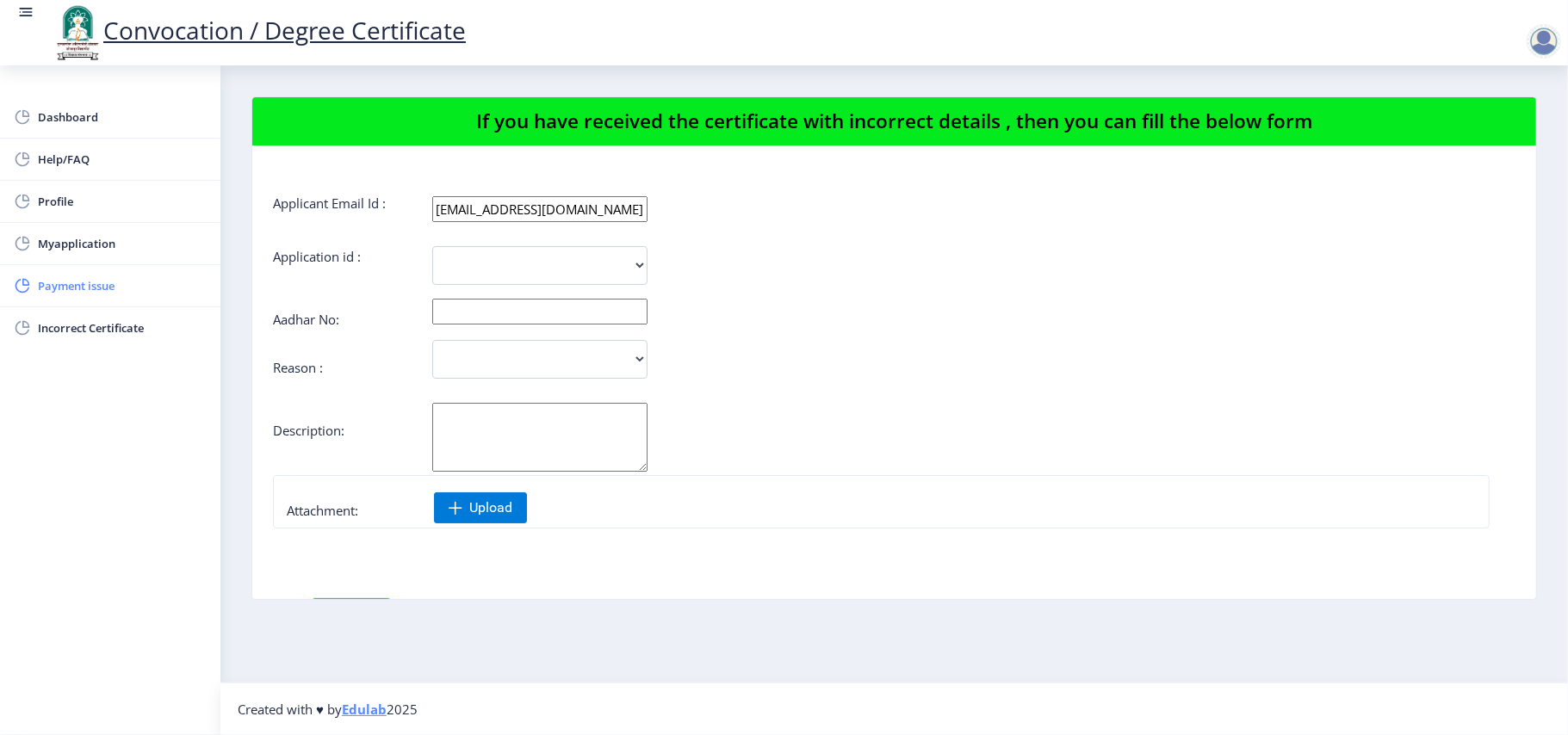 click on "Payment issue" 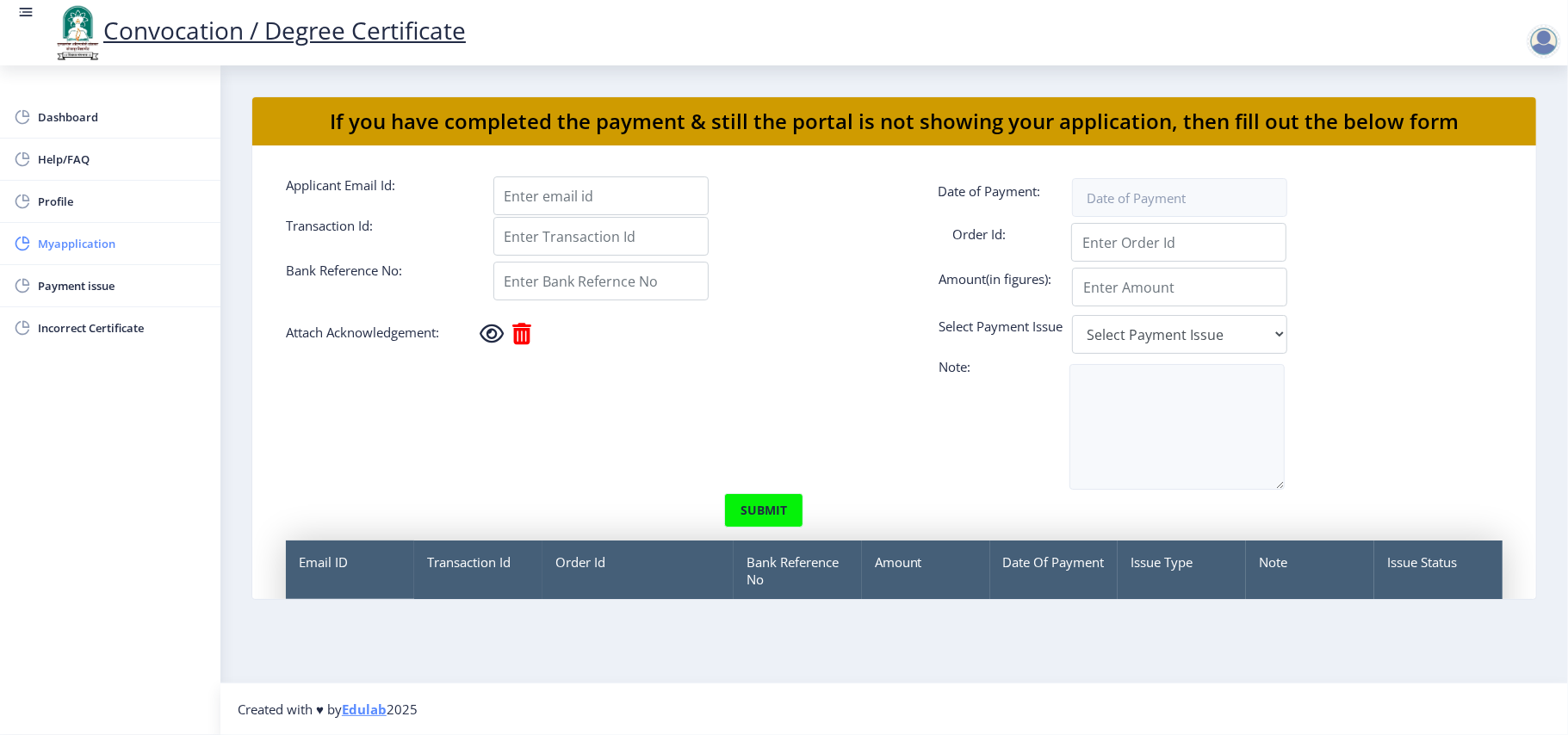 click on "Myapplication" 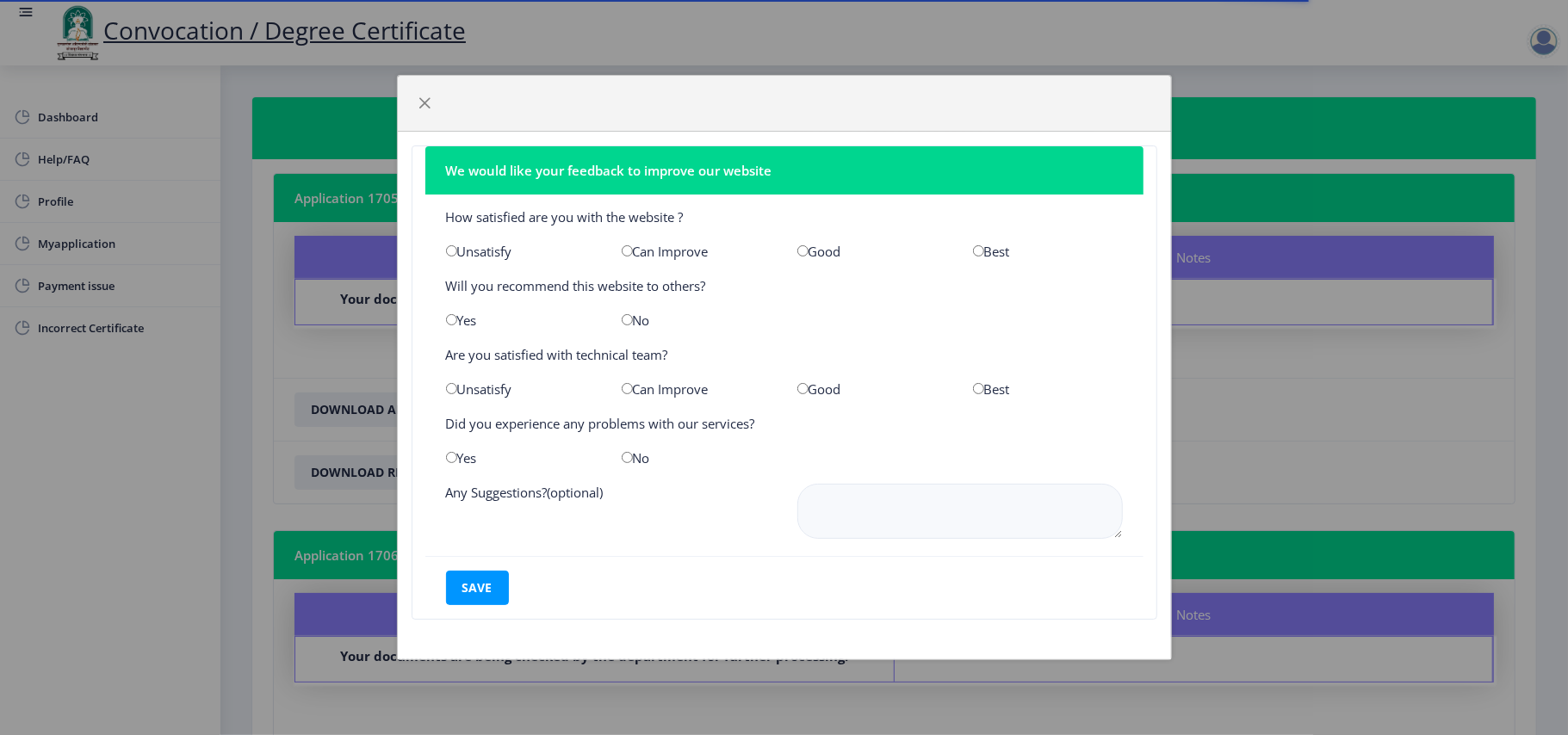 click at bounding box center (627, 250) 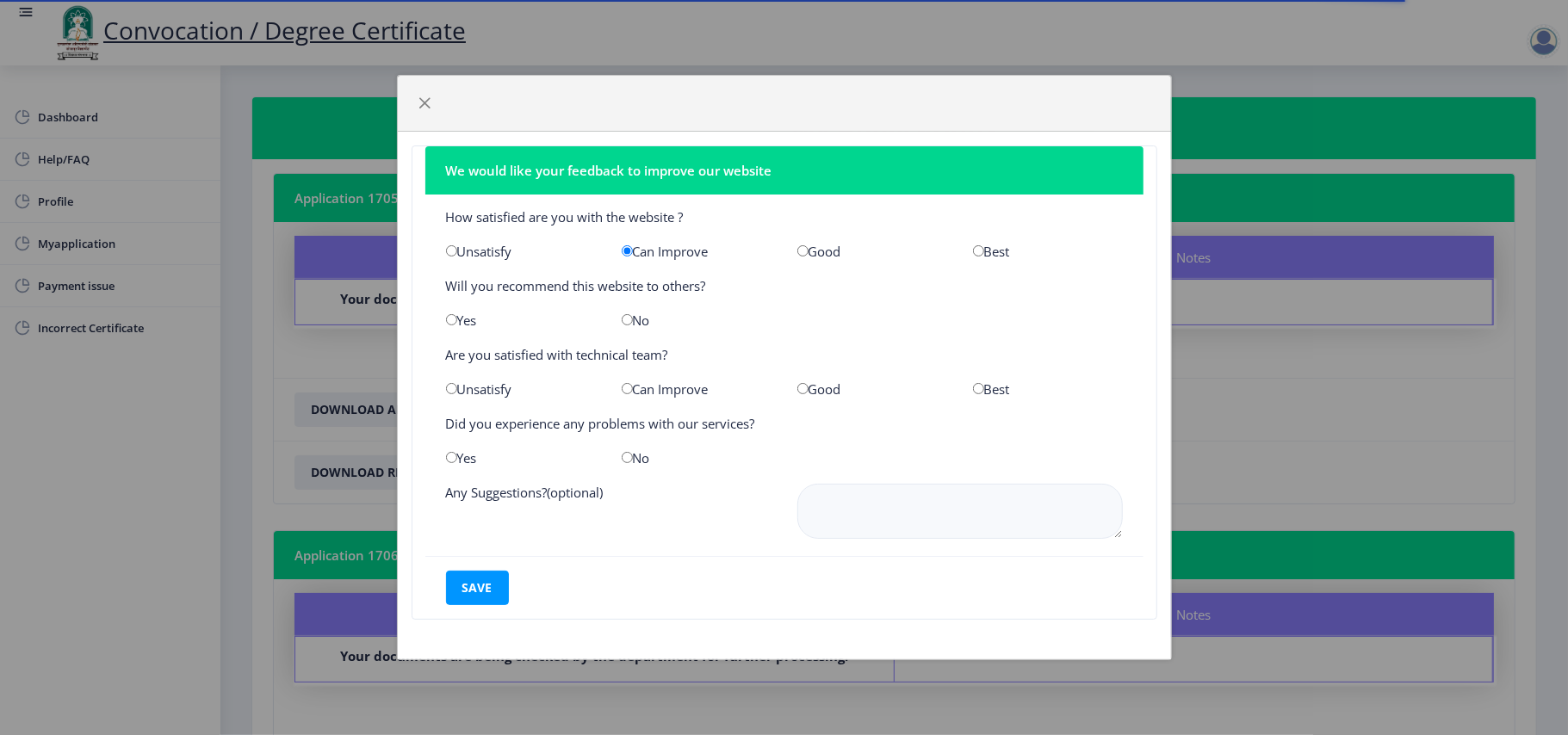 click at bounding box center [627, 388] 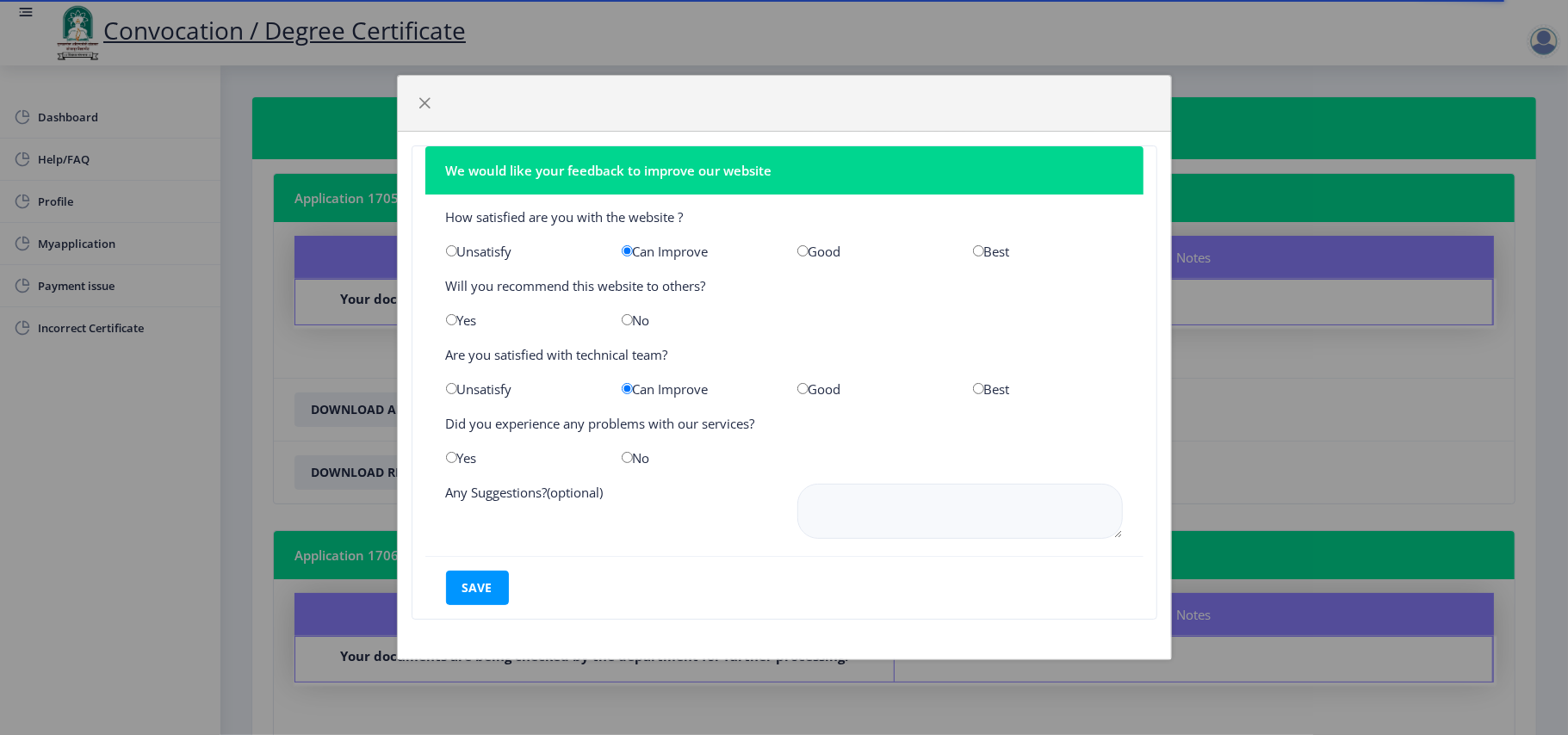 click at bounding box center [627, 319] 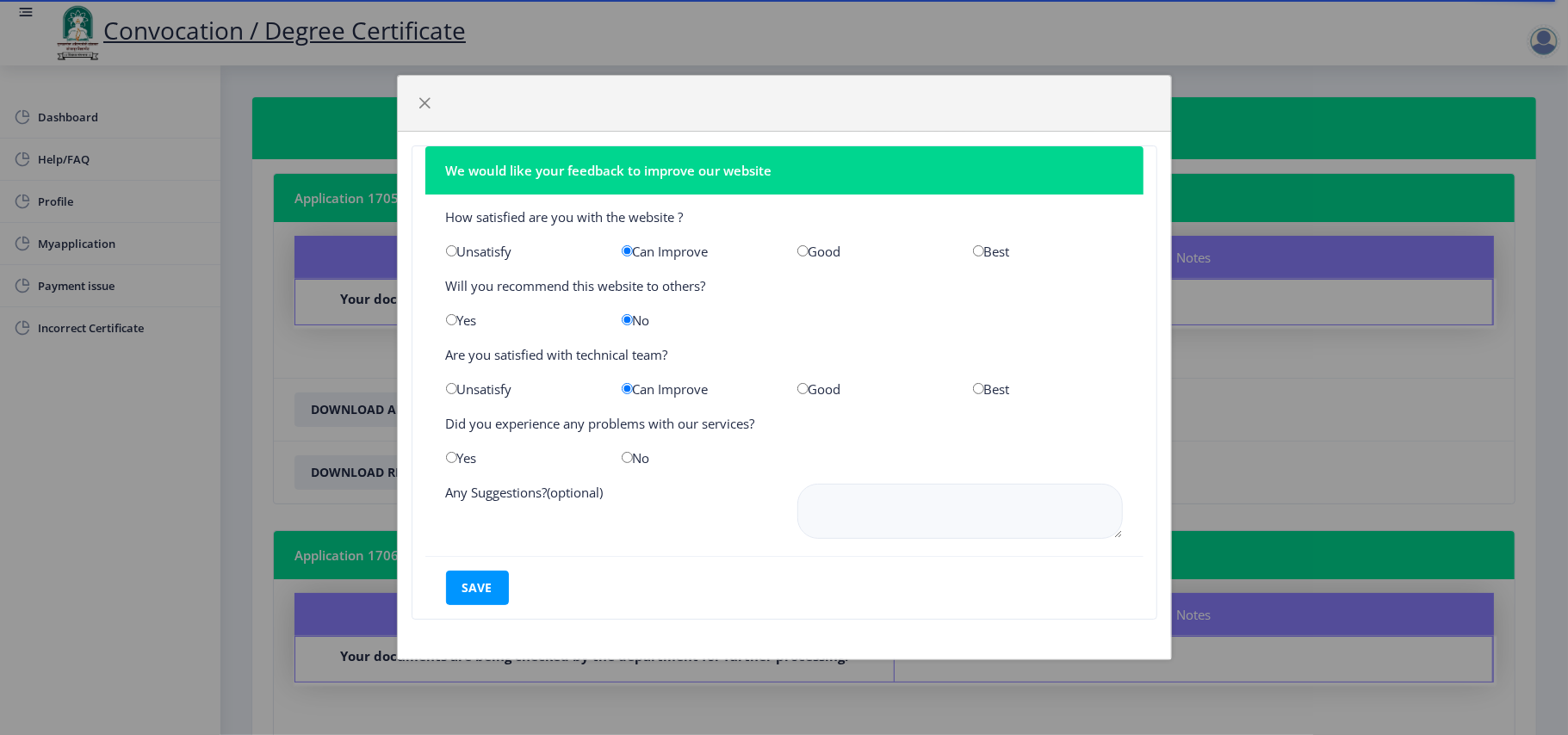 click at bounding box center [451, 457] 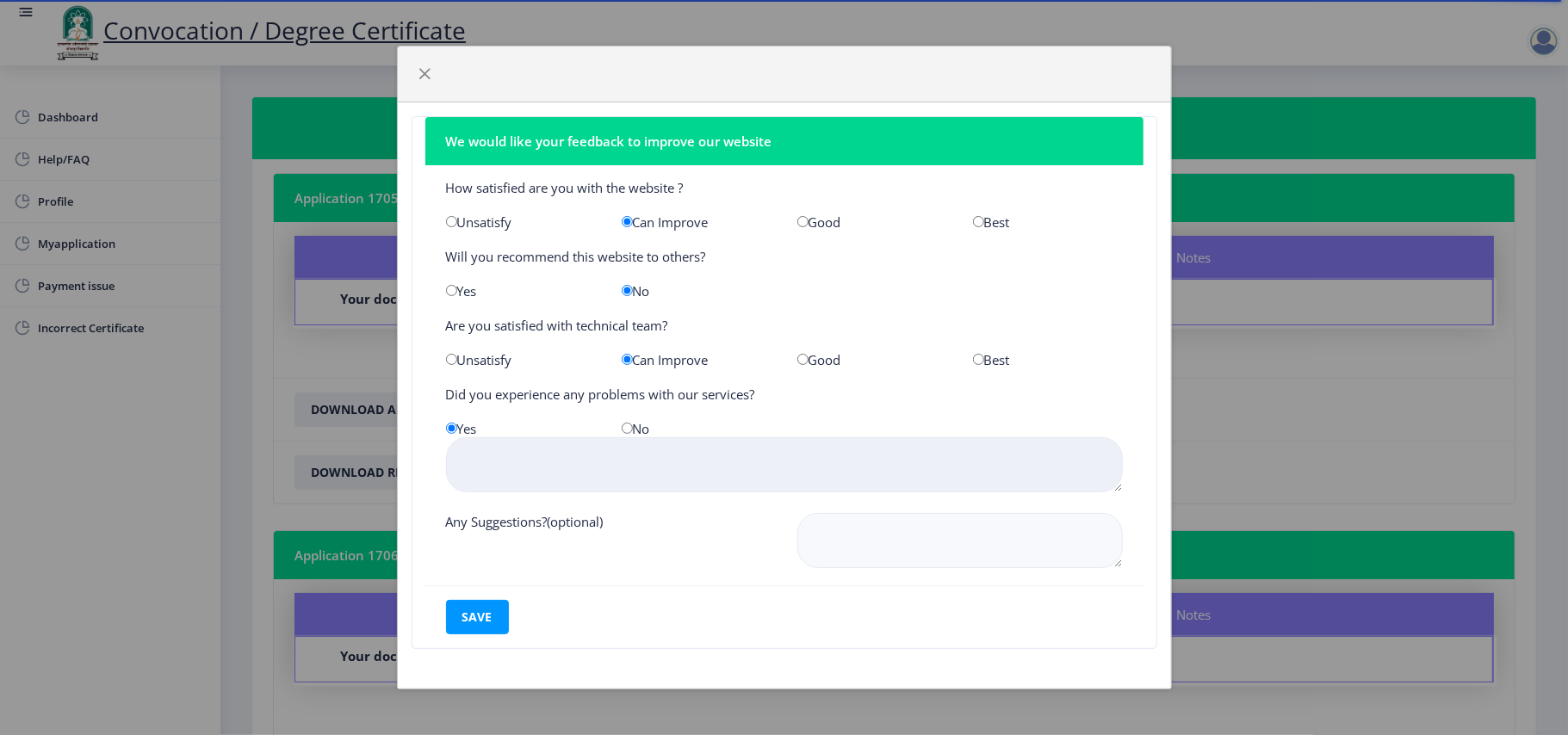 click 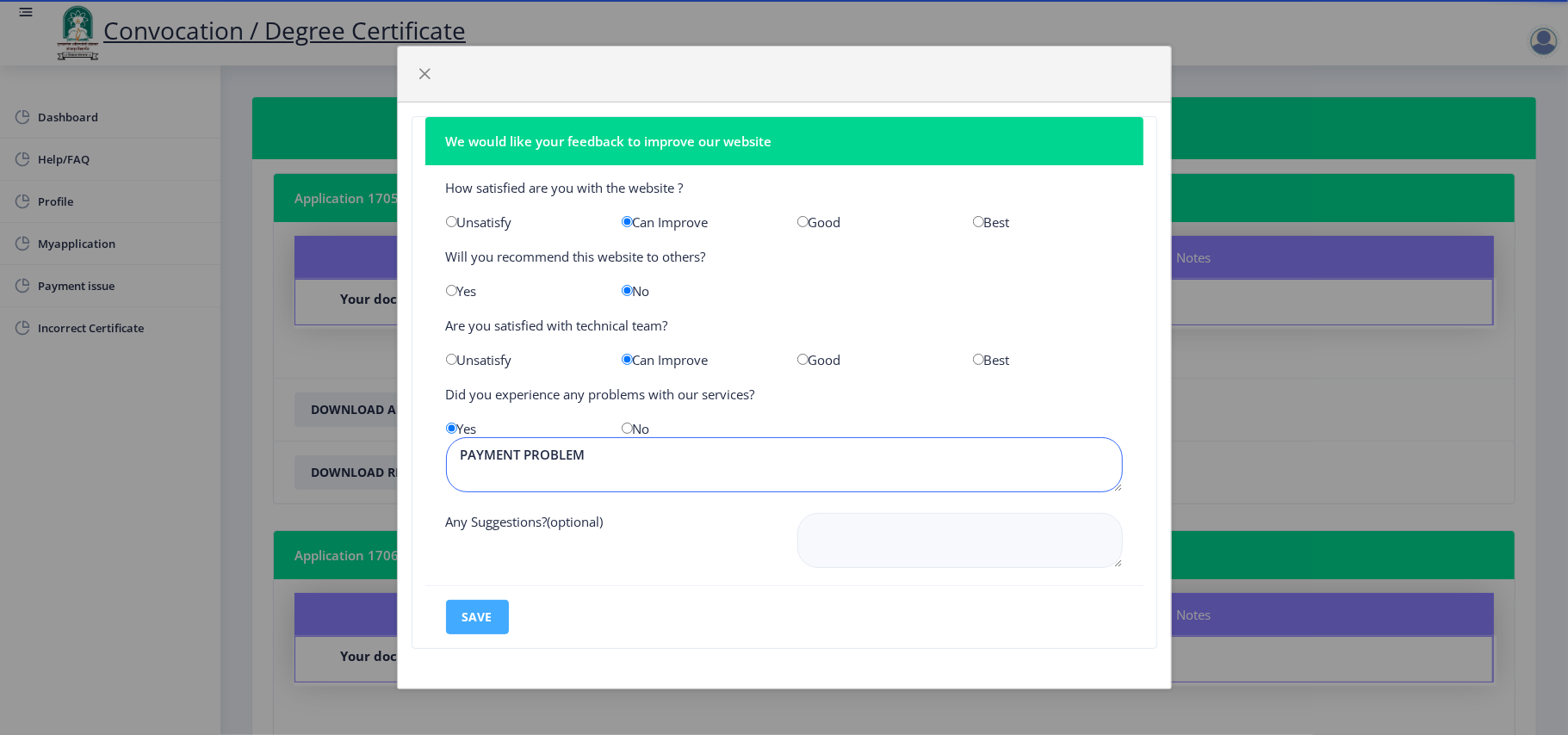type on "PAYMENT PROBLEM" 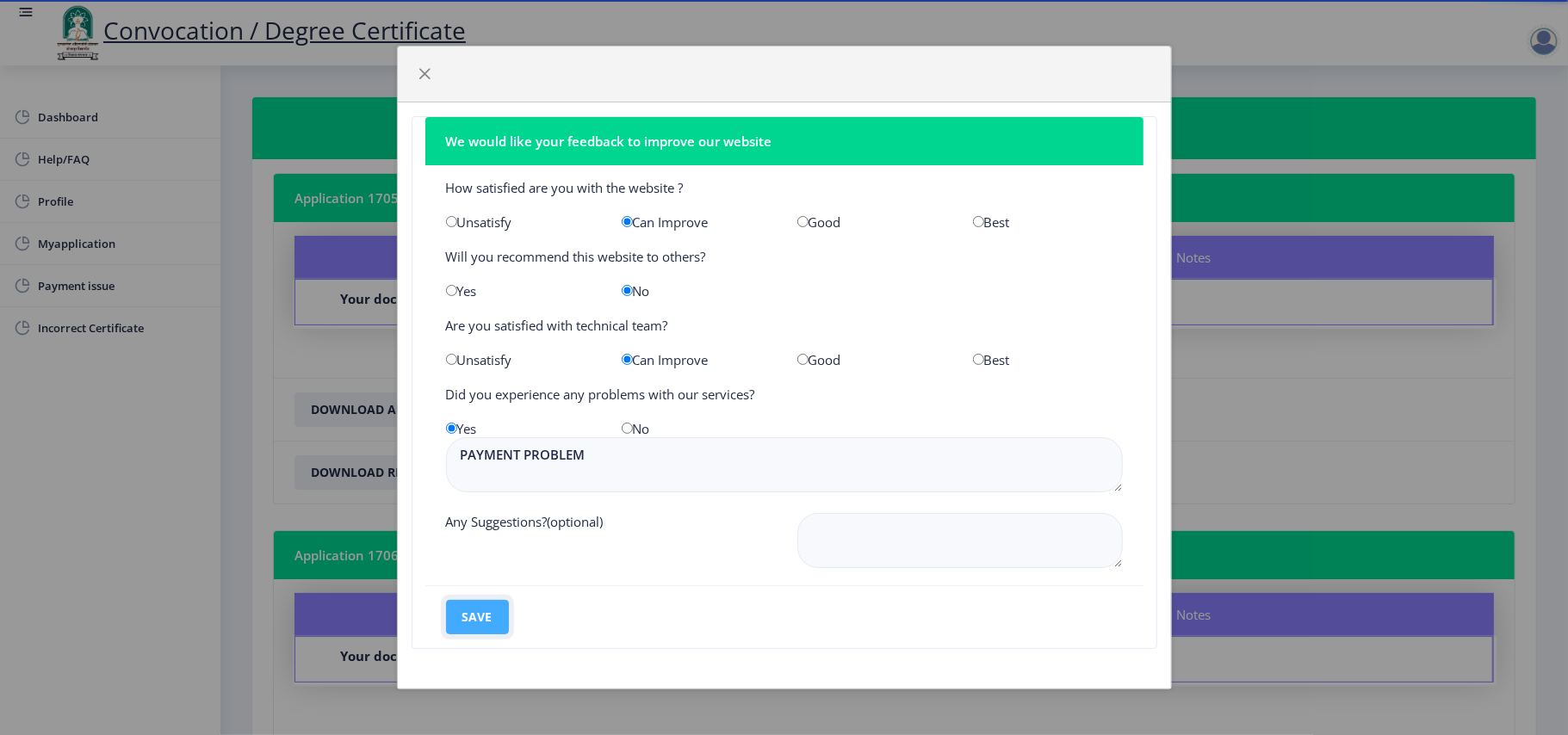 click on "save" 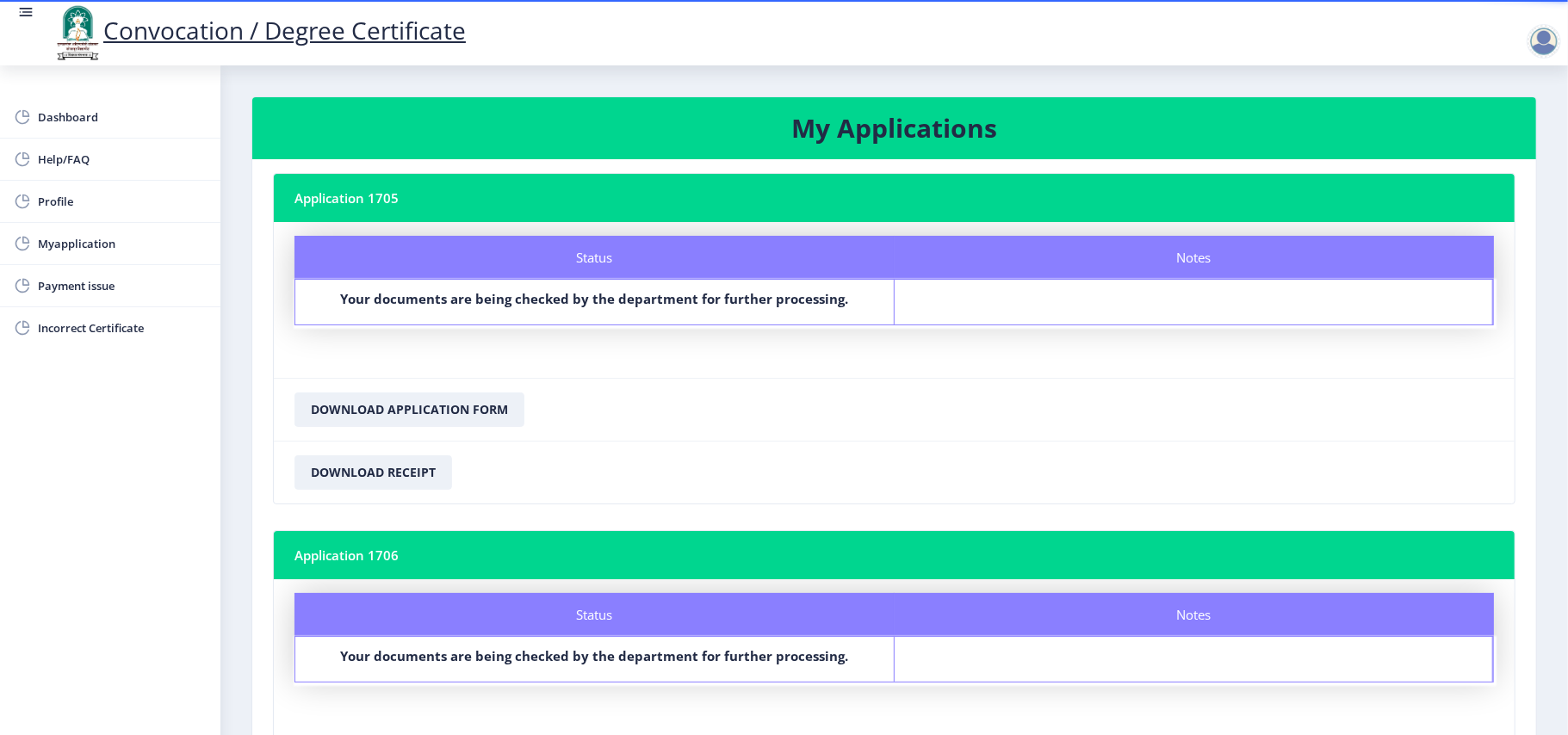 scroll, scrollTop: 114, scrollLeft: 0, axis: vertical 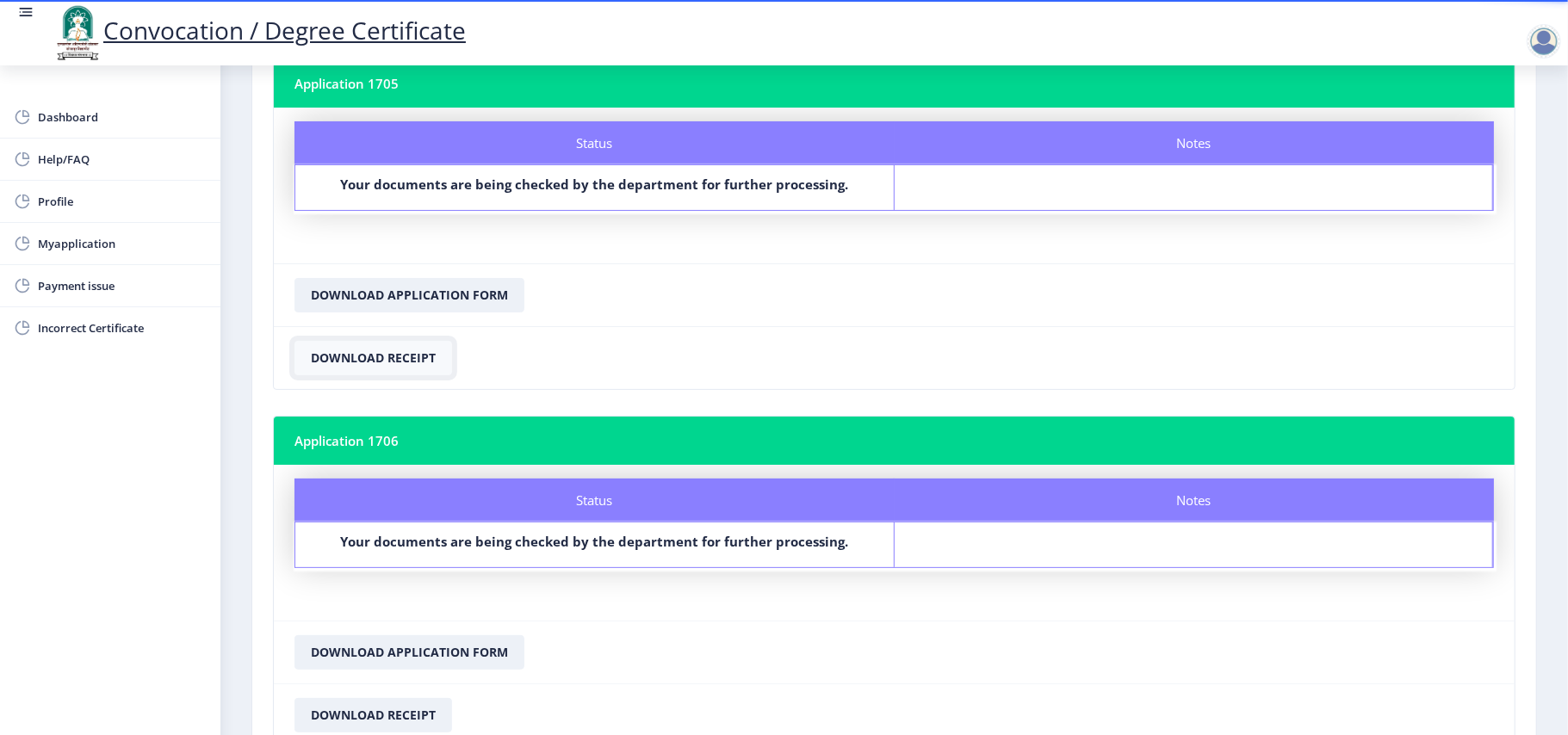 click on "Download Receipt" 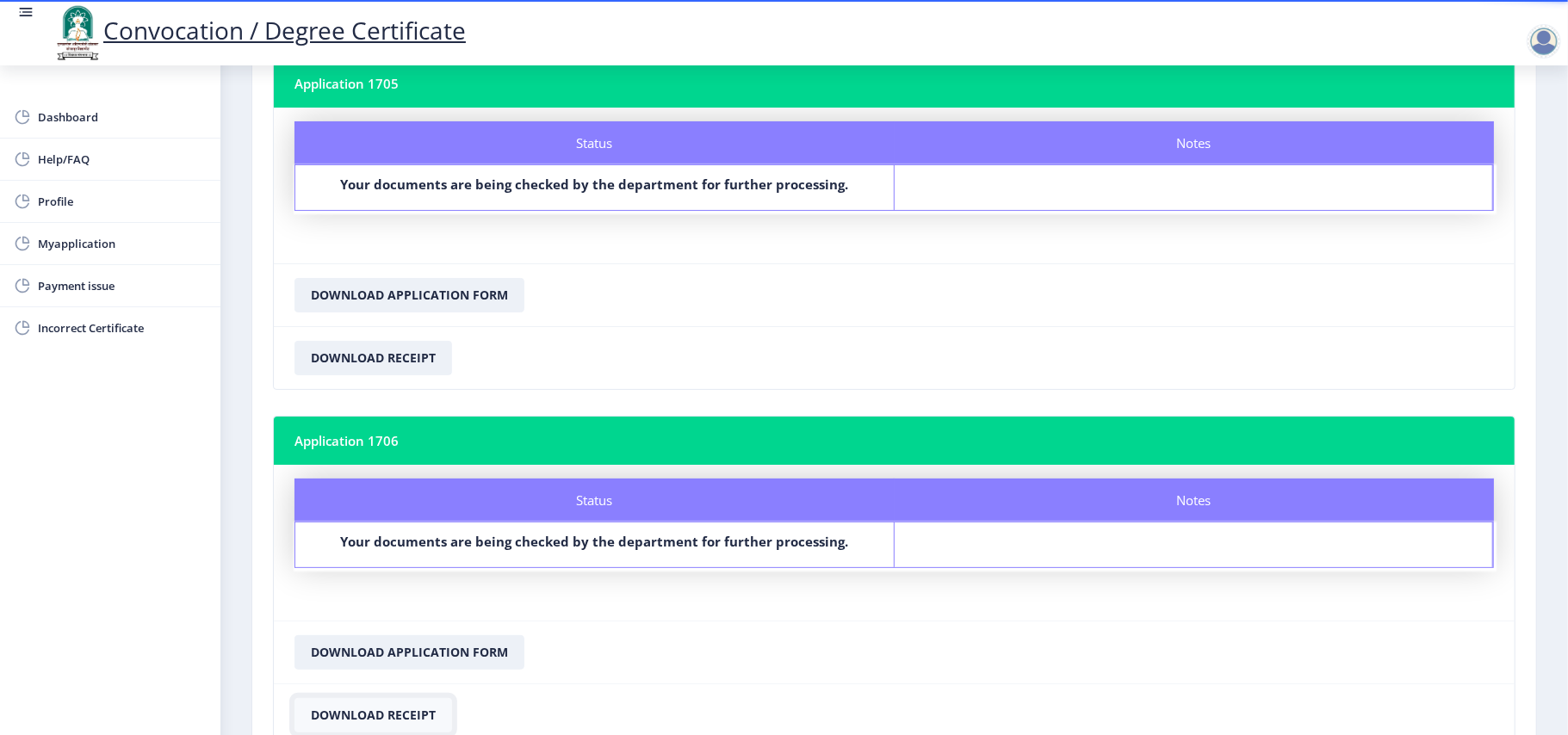 click on "Download Receipt" 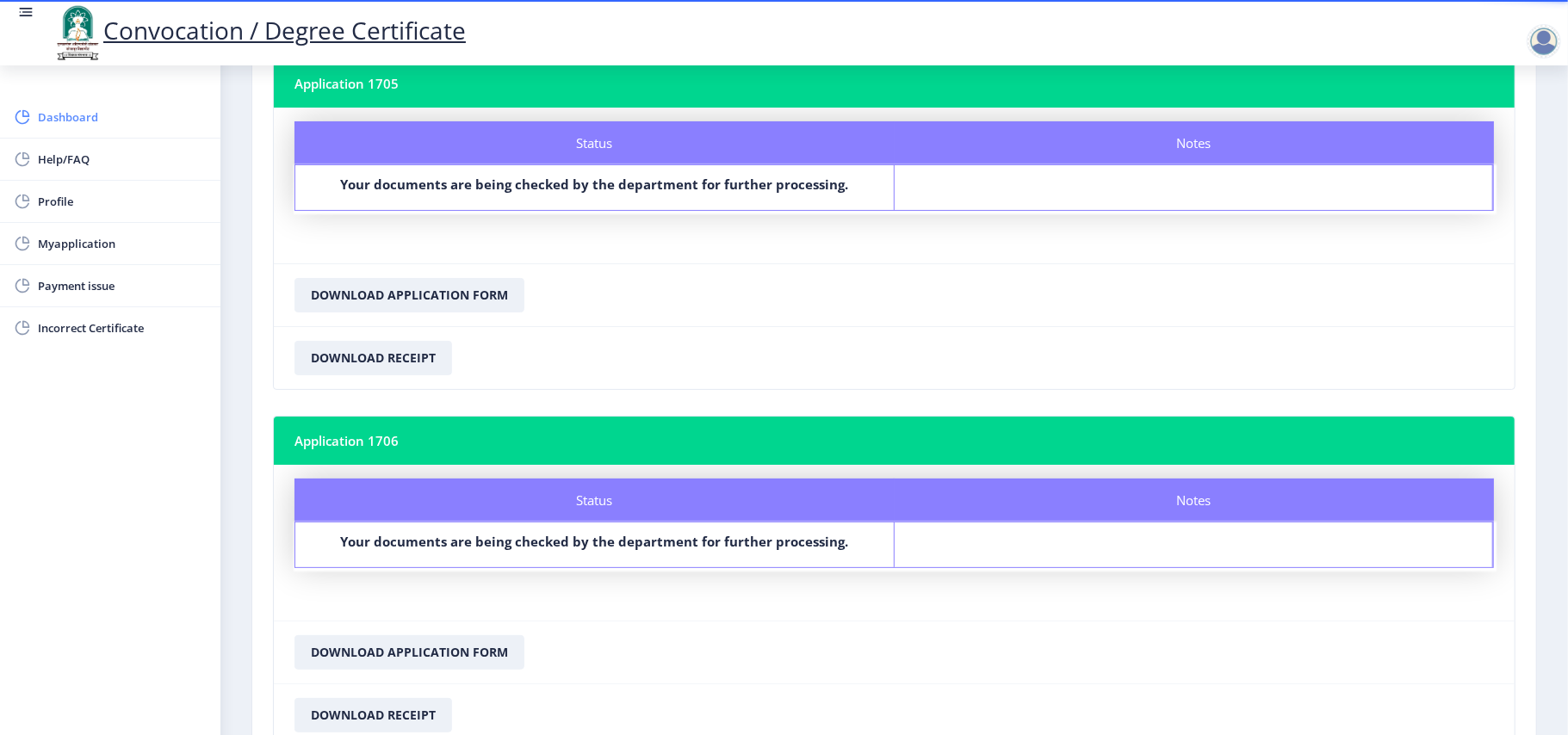 click on "Dashboard" 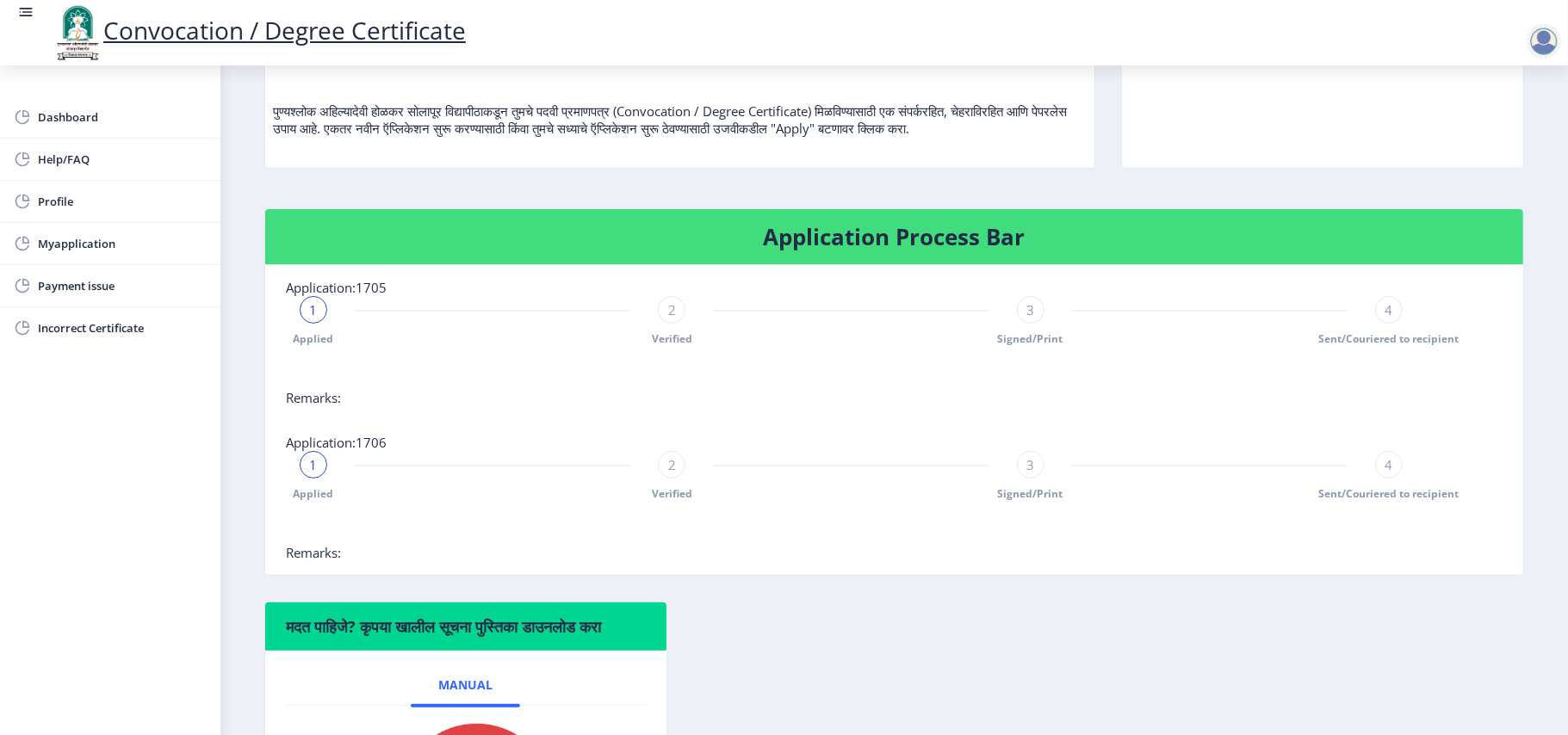 scroll, scrollTop: 238, scrollLeft: 0, axis: vertical 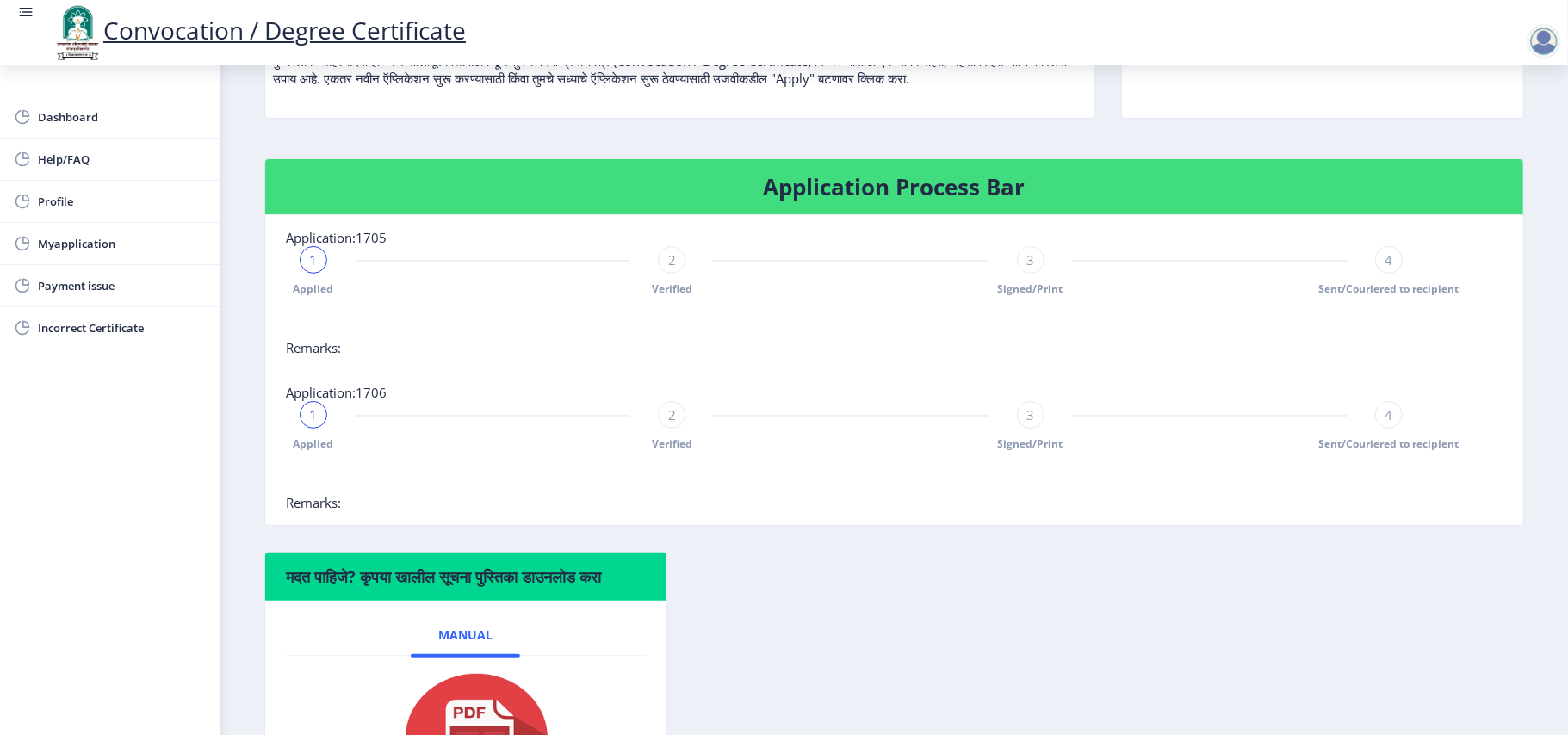 click 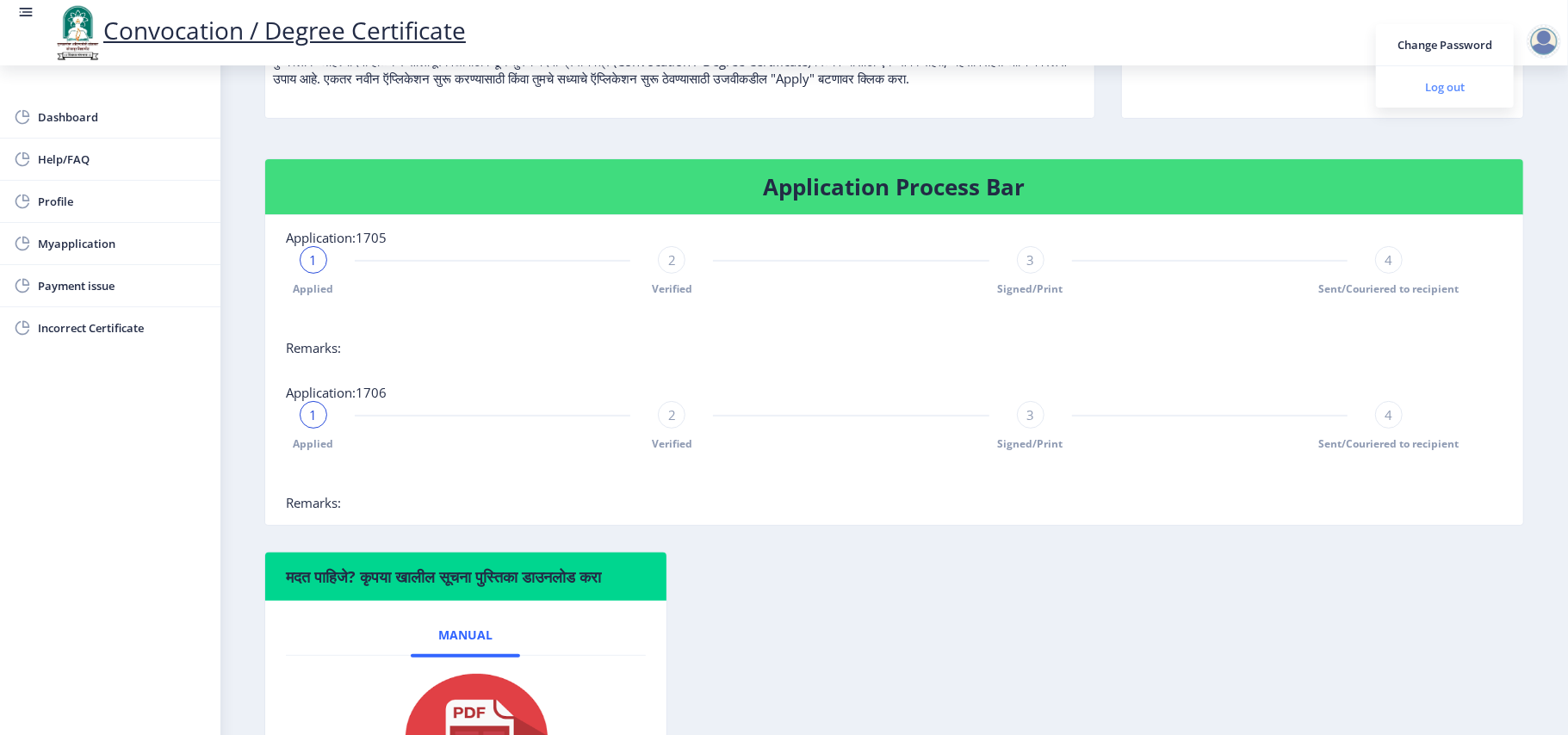 click on "Log out" at bounding box center (1445, 87) 